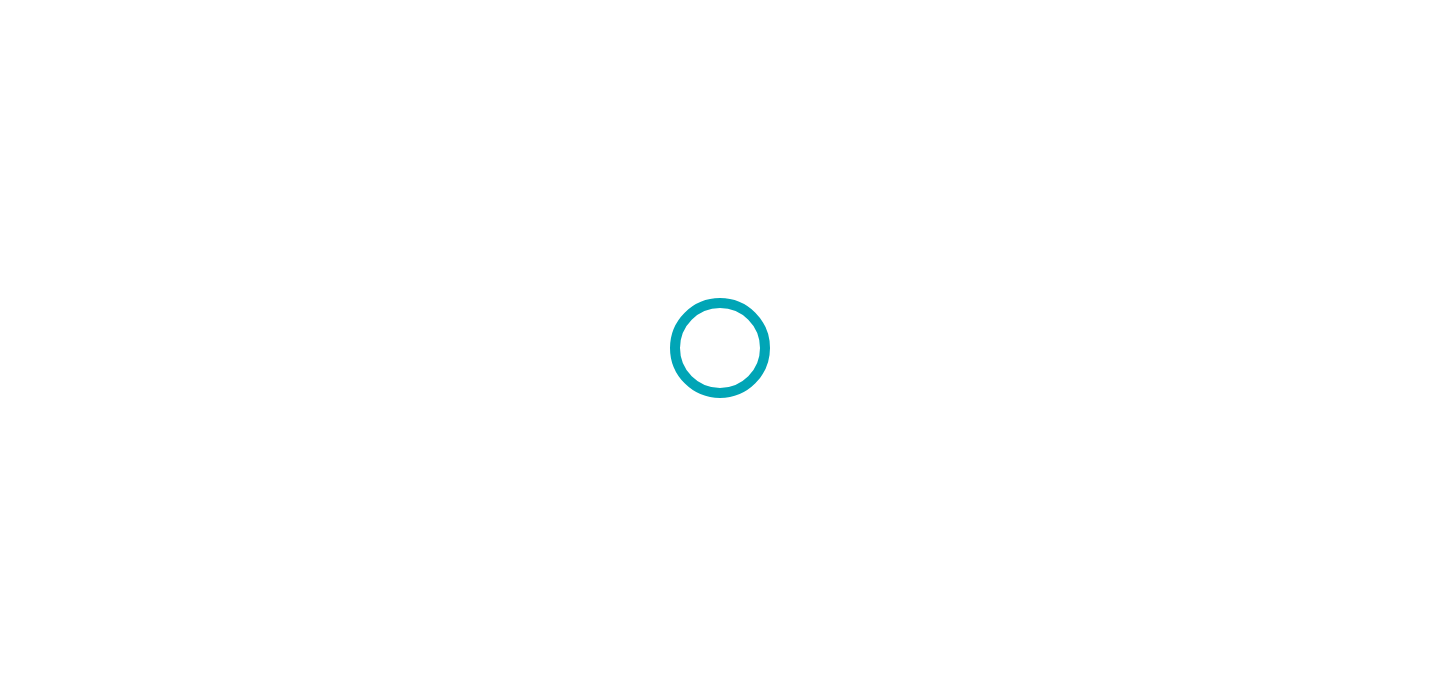 scroll, scrollTop: 0, scrollLeft: 0, axis: both 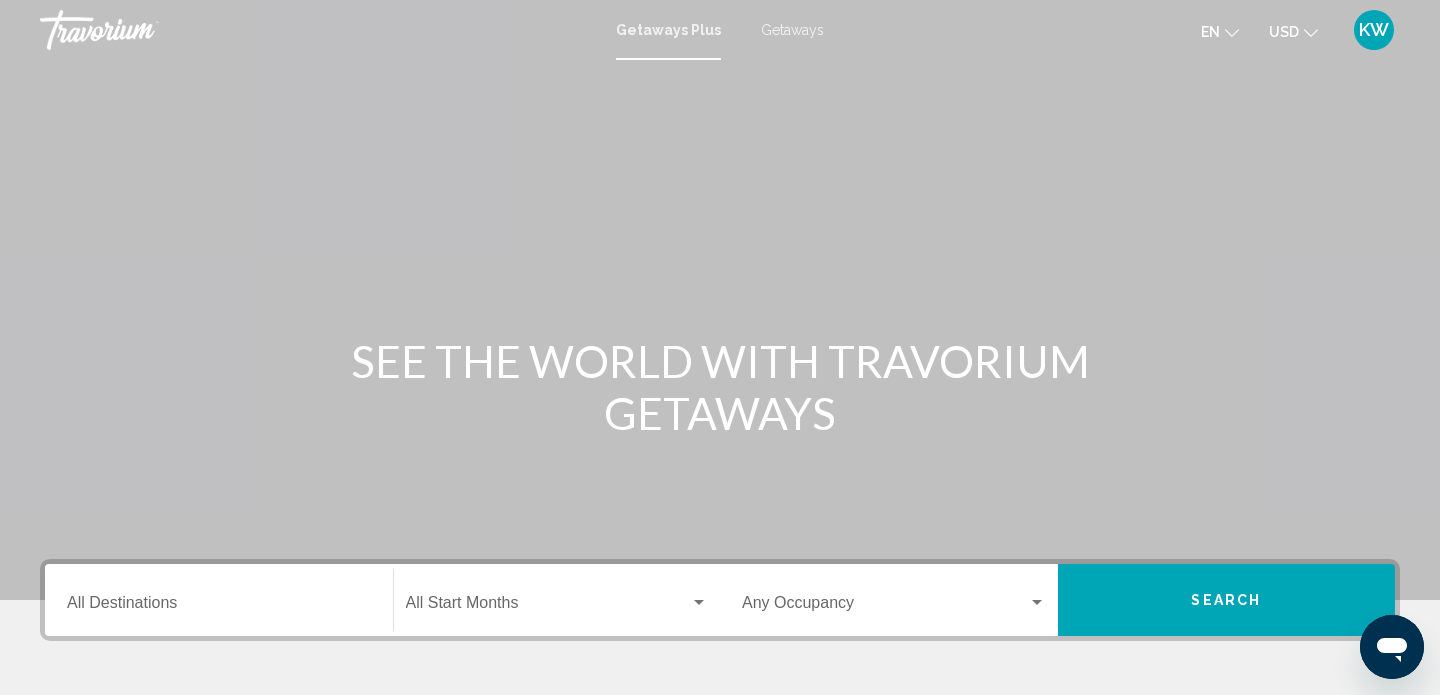 click on "Getaways" at bounding box center (792, 30) 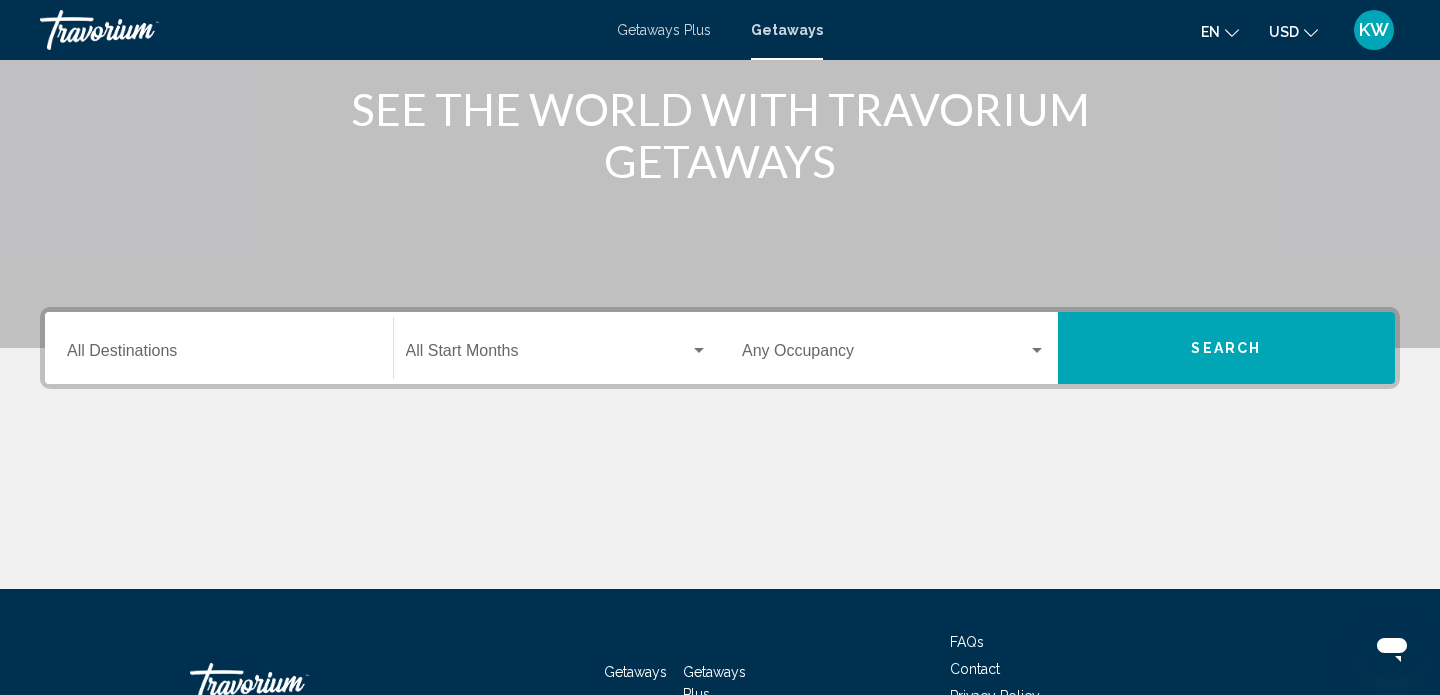 scroll, scrollTop: 229, scrollLeft: 0, axis: vertical 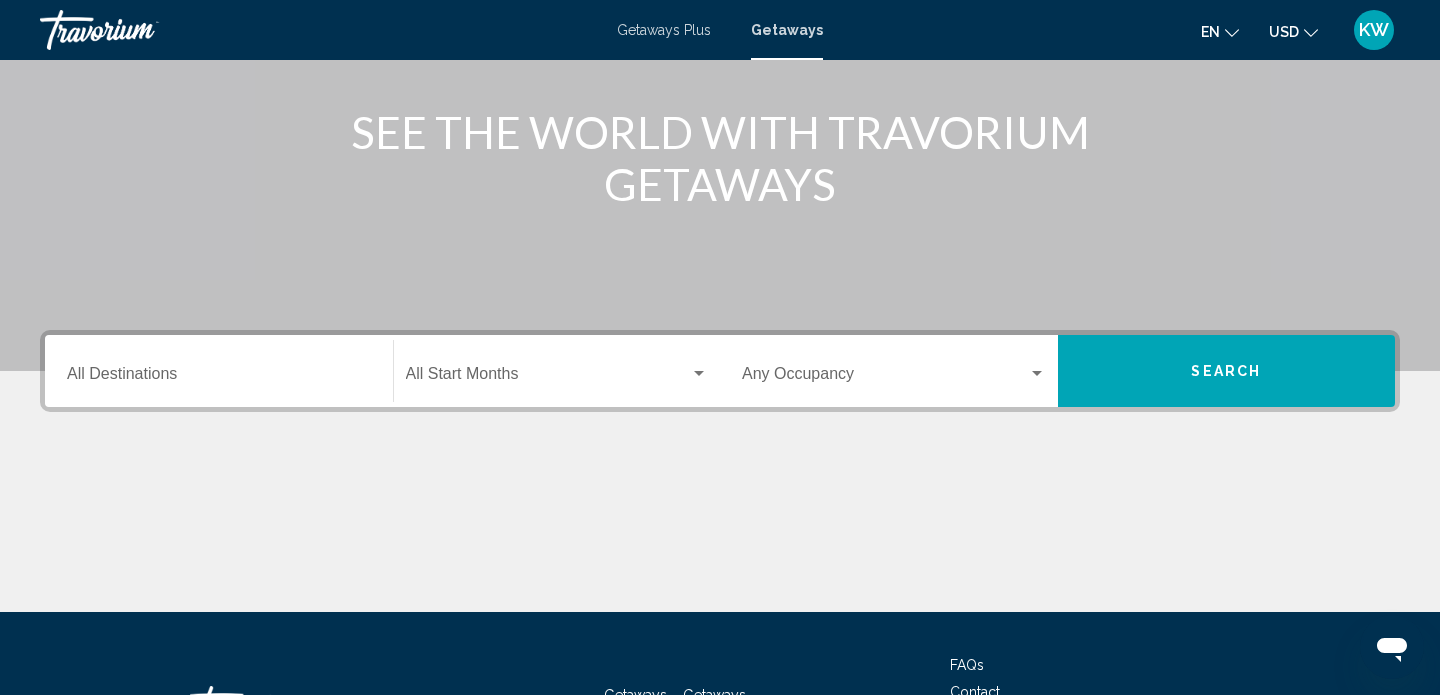 click on "Destination All Destinations" at bounding box center [219, 371] 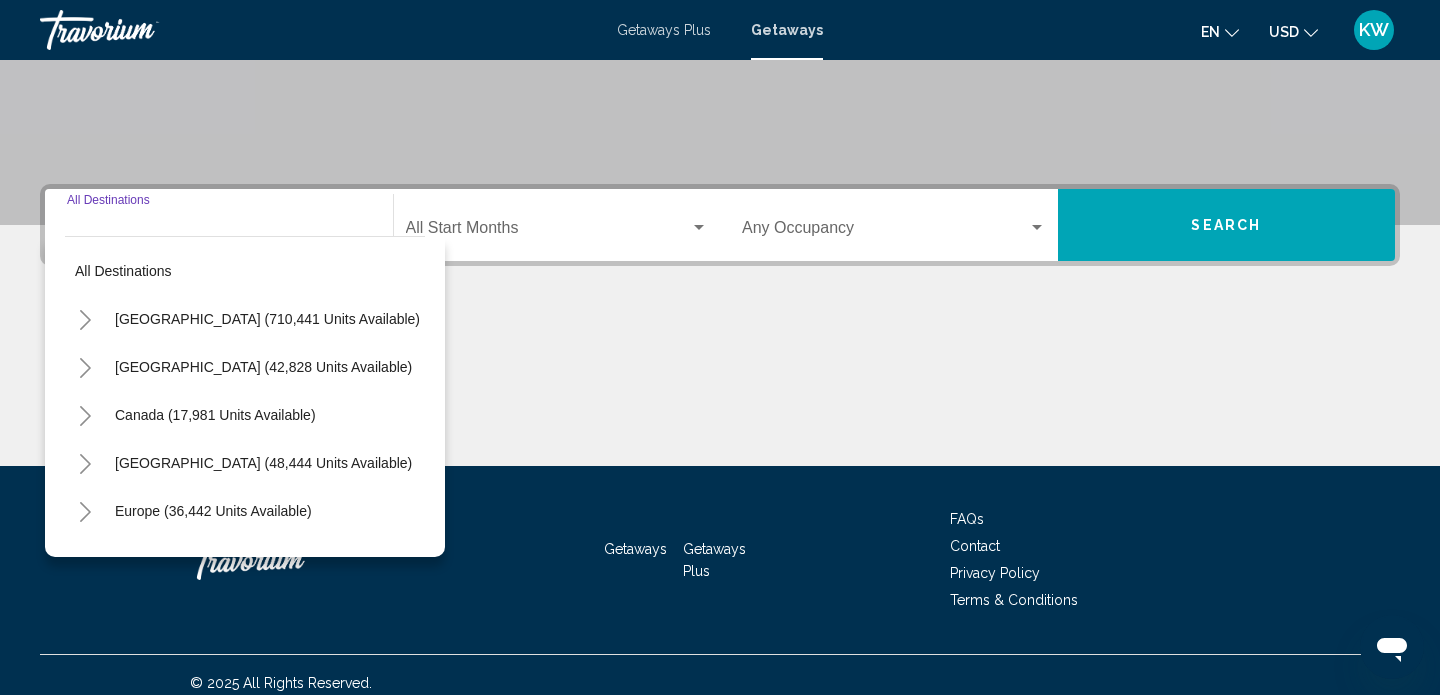 scroll, scrollTop: 391, scrollLeft: 0, axis: vertical 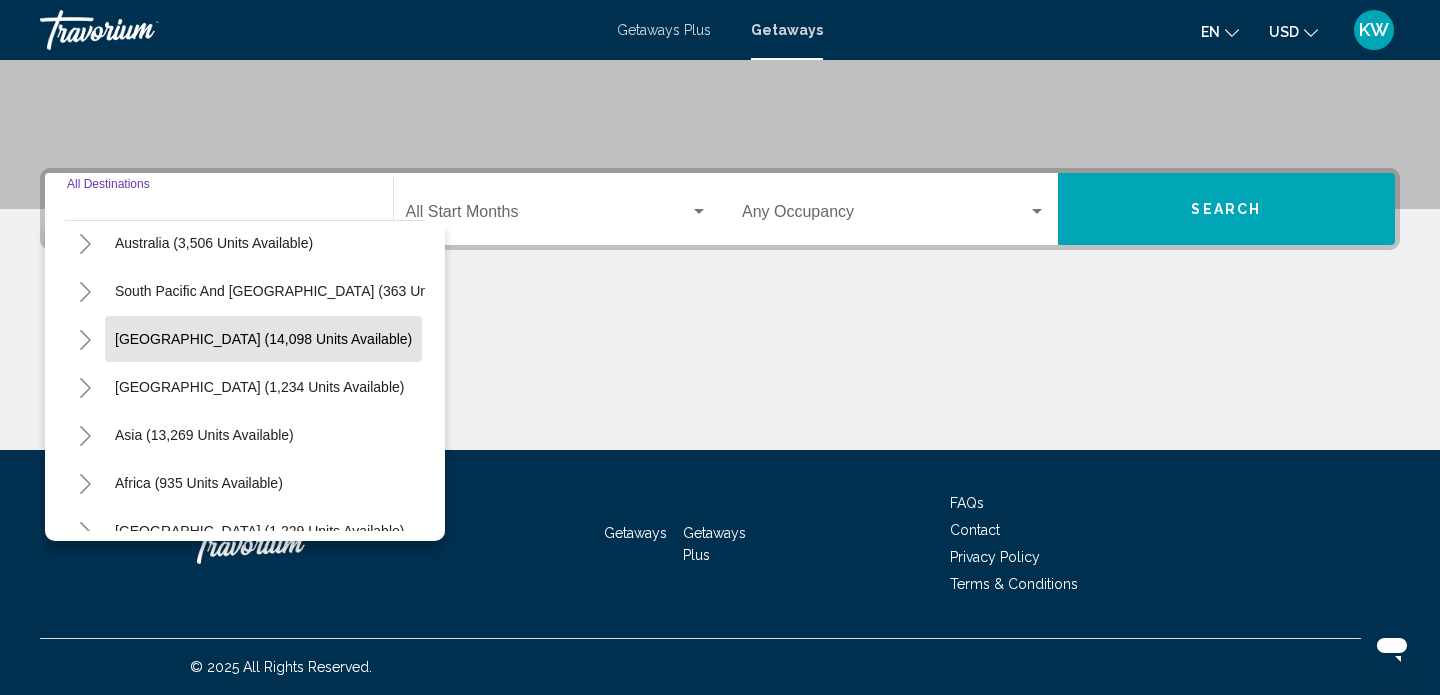 click on "South America (14,098 units available)" at bounding box center (259, 387) 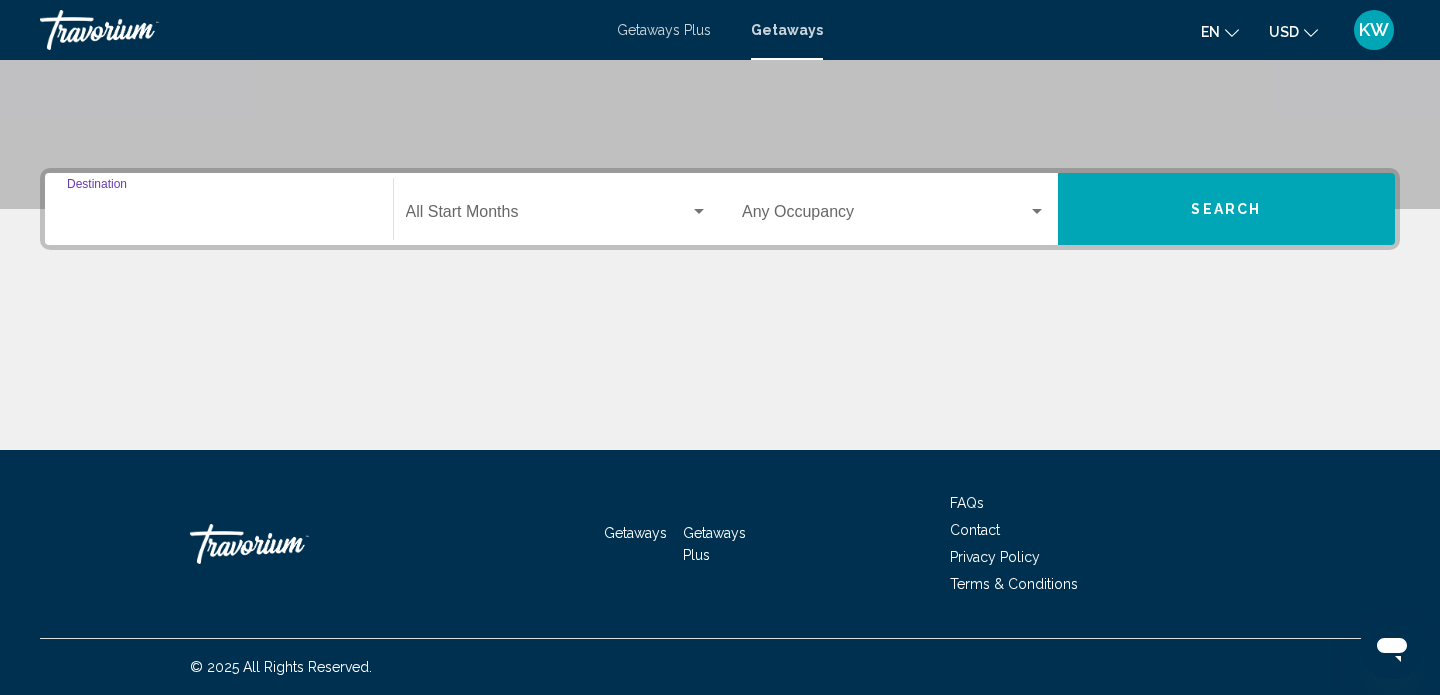 type on "**********" 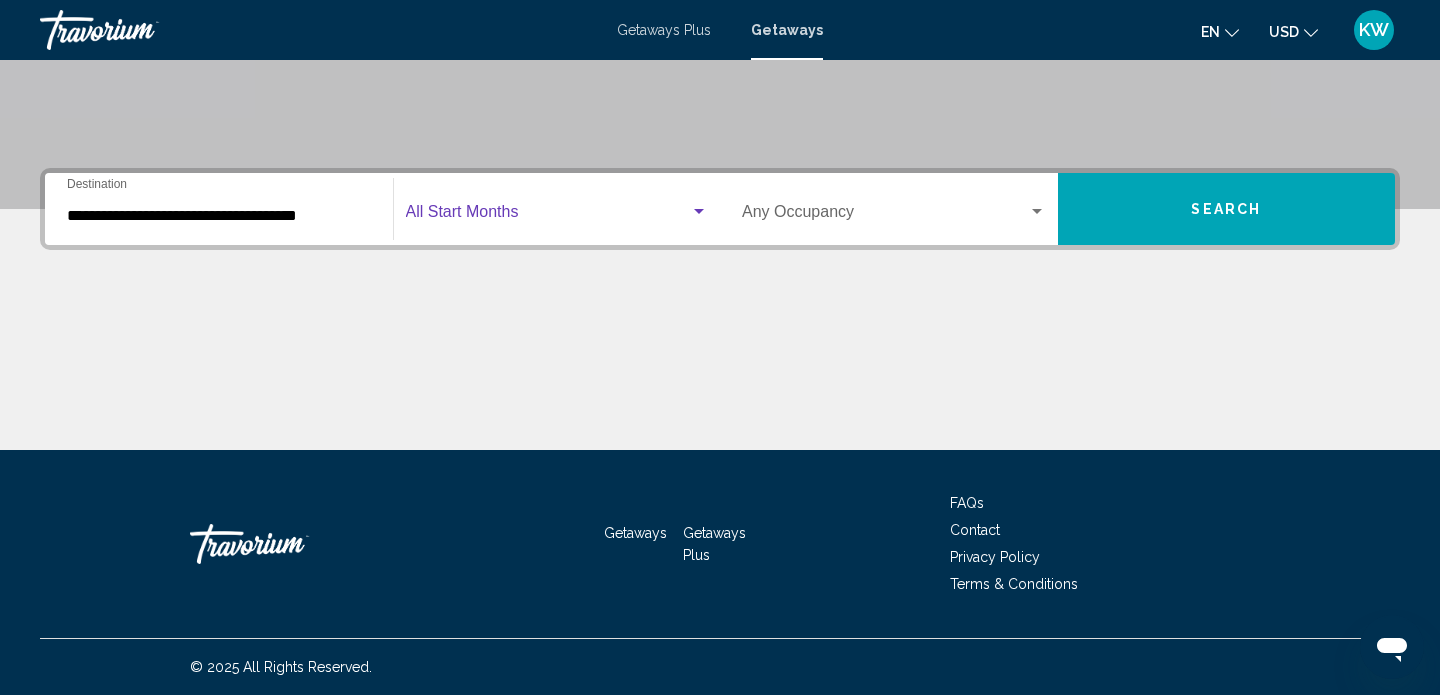 click at bounding box center (548, 216) 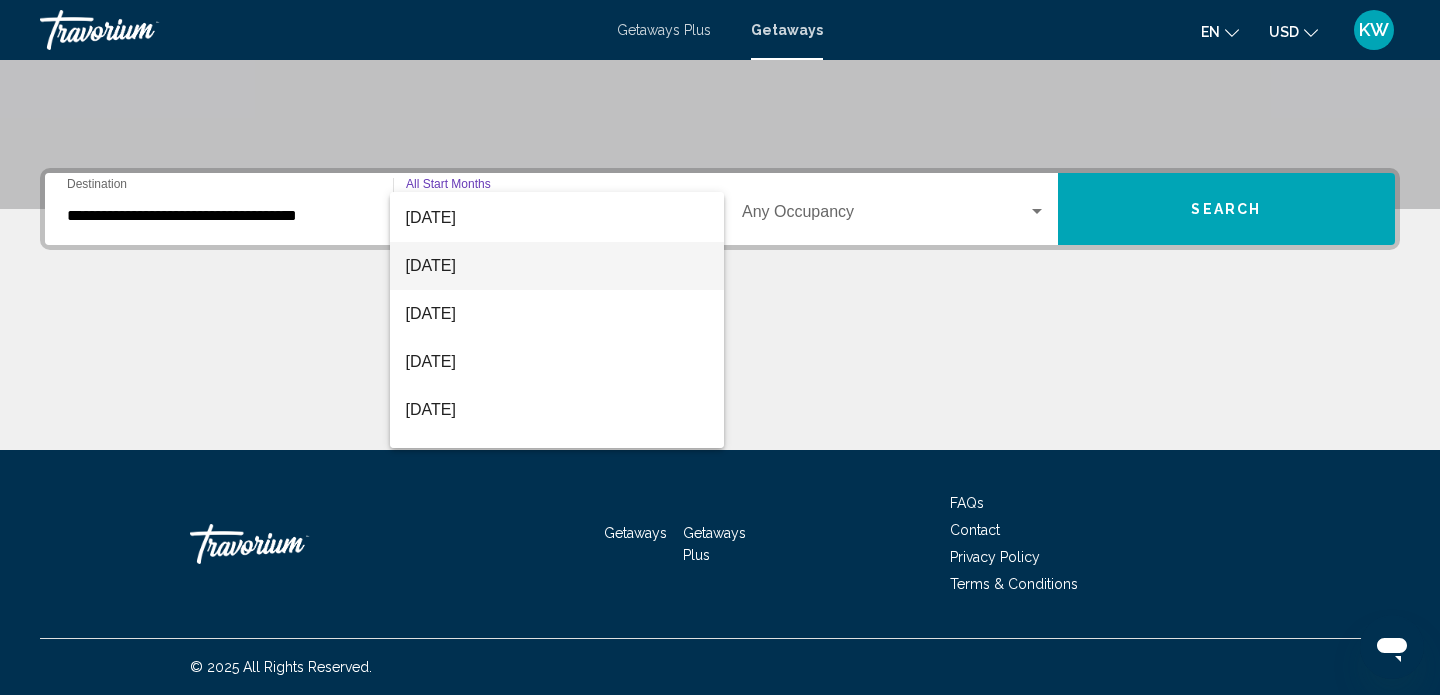 scroll, scrollTop: 143, scrollLeft: 0, axis: vertical 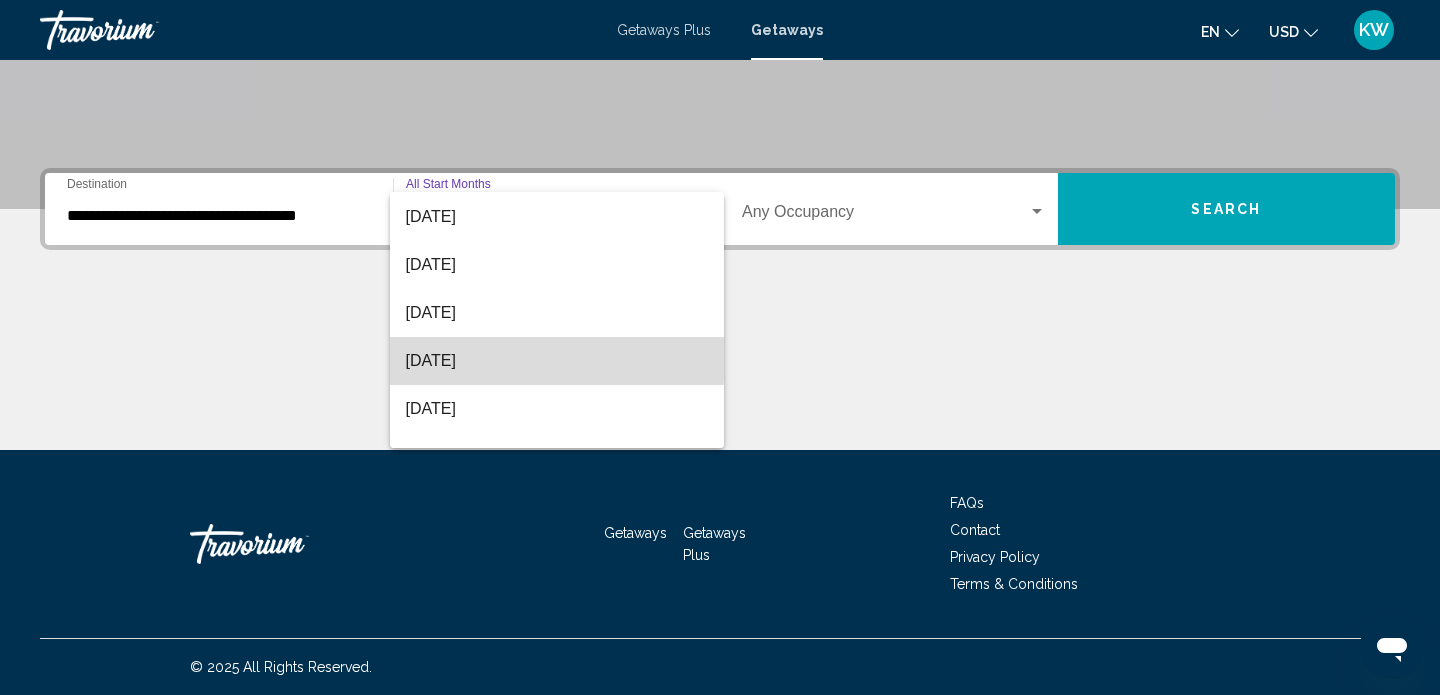 click on "[DATE]" at bounding box center [557, 361] 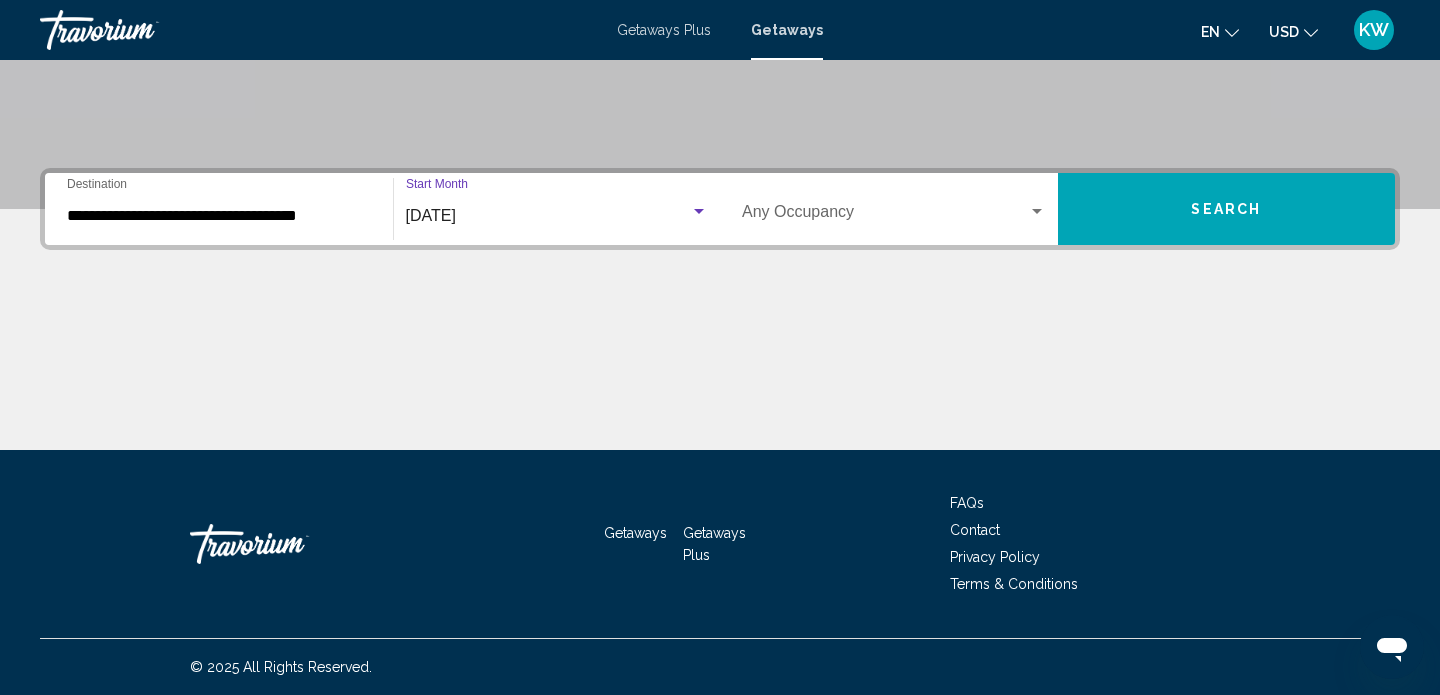 click at bounding box center (885, 216) 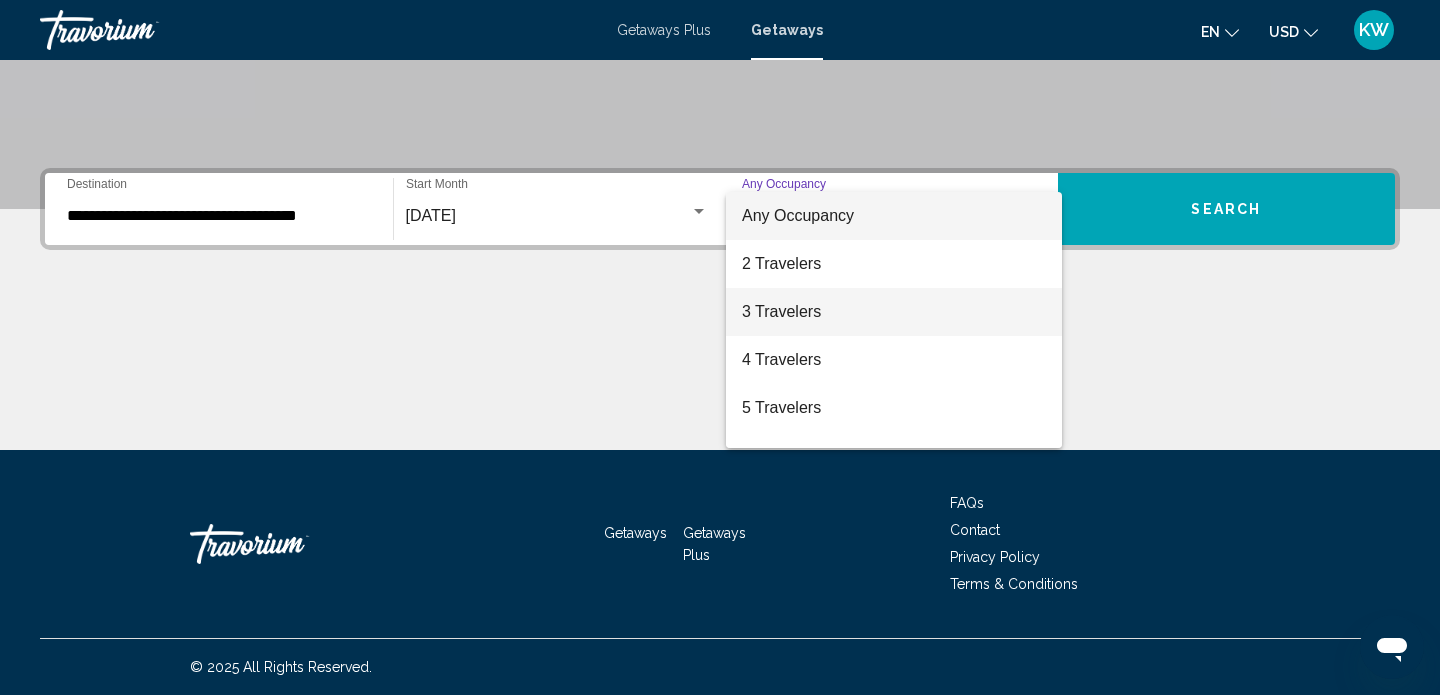click on "3 Travelers" at bounding box center [894, 312] 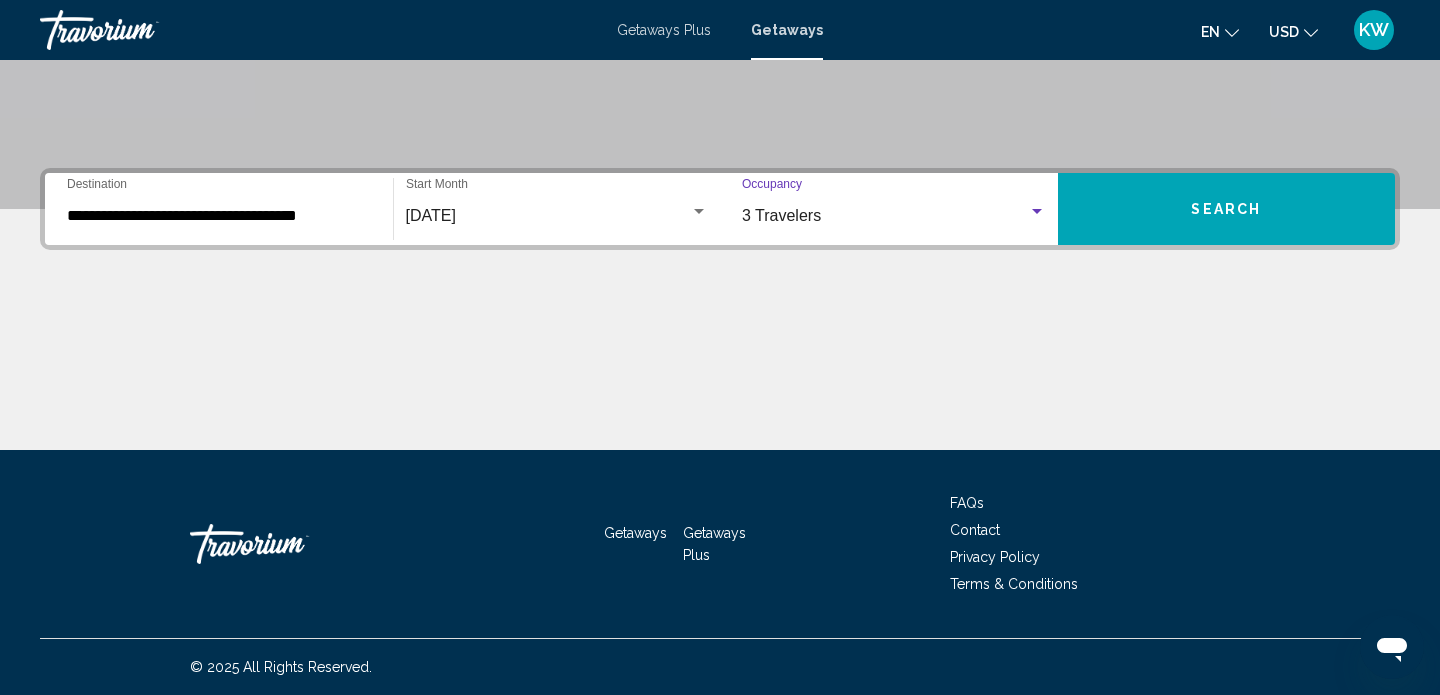 click on "3 Travelers" at bounding box center [885, 216] 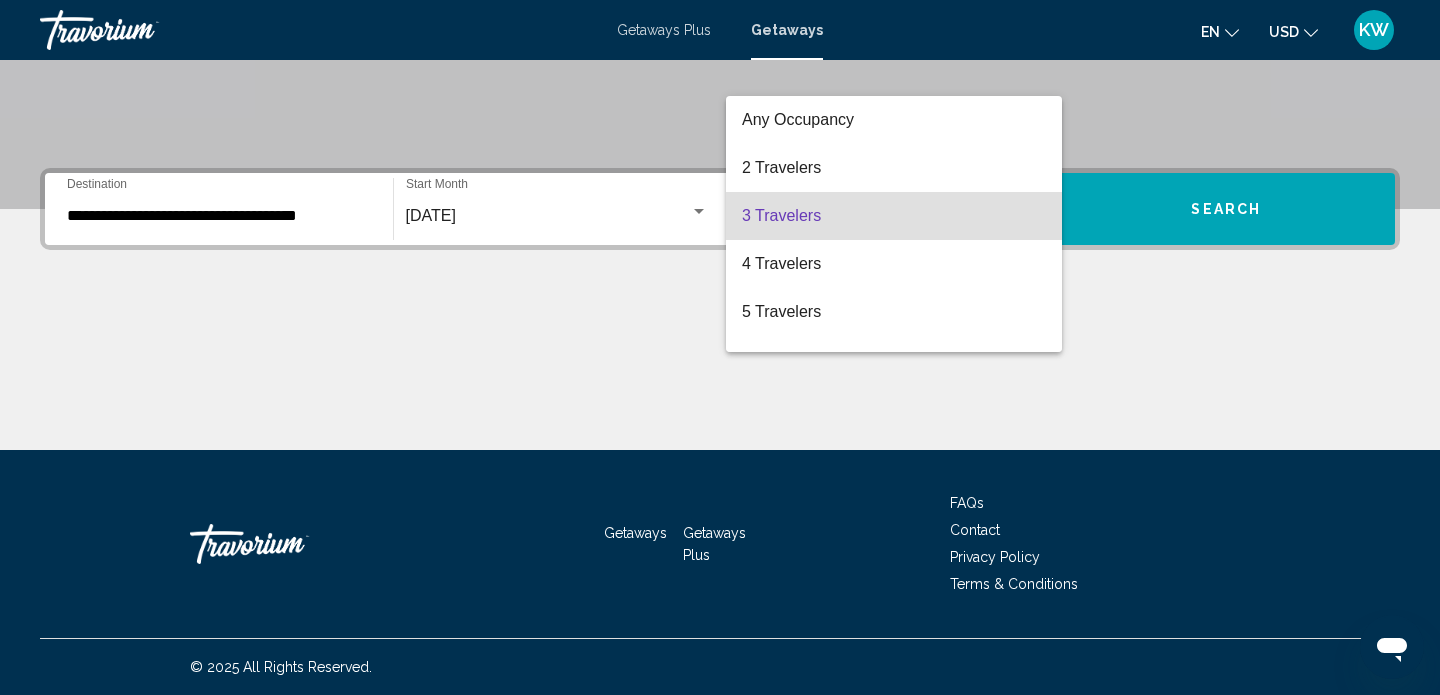 click at bounding box center [720, 347] 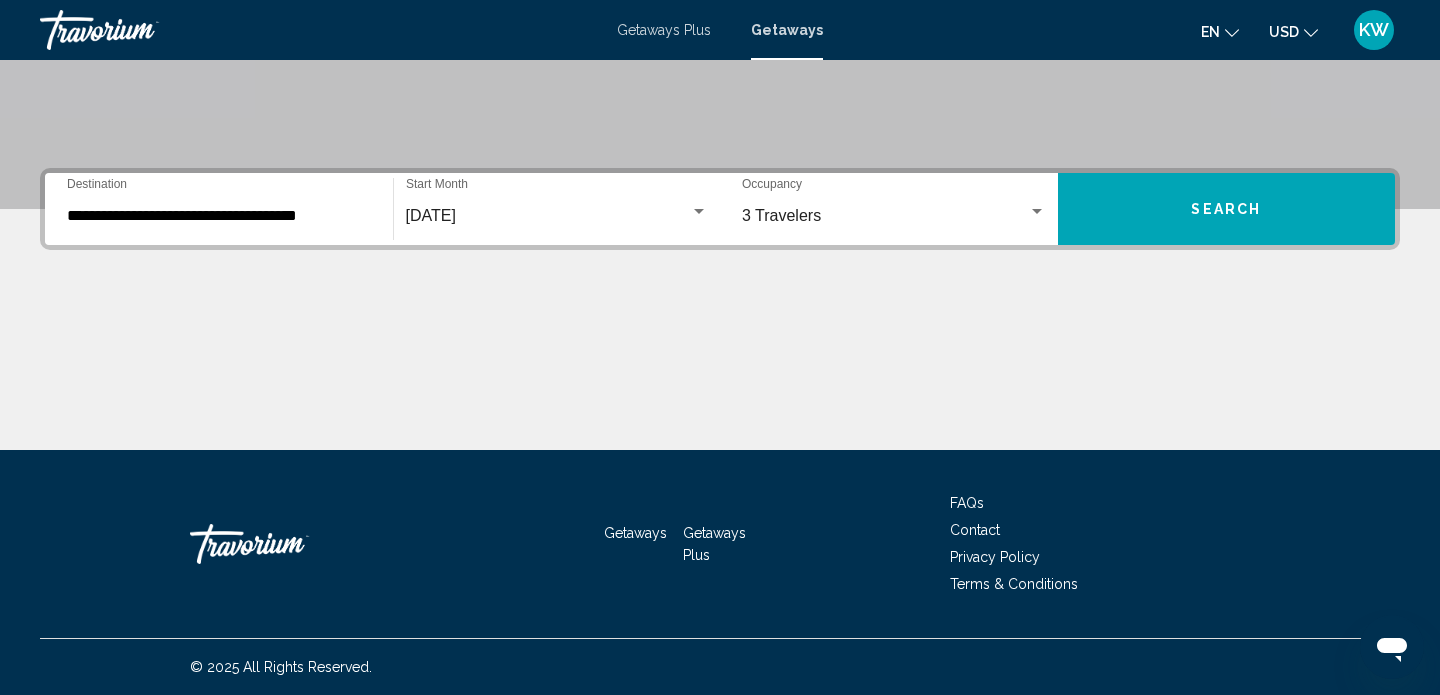 click on "Search" at bounding box center (1226, 210) 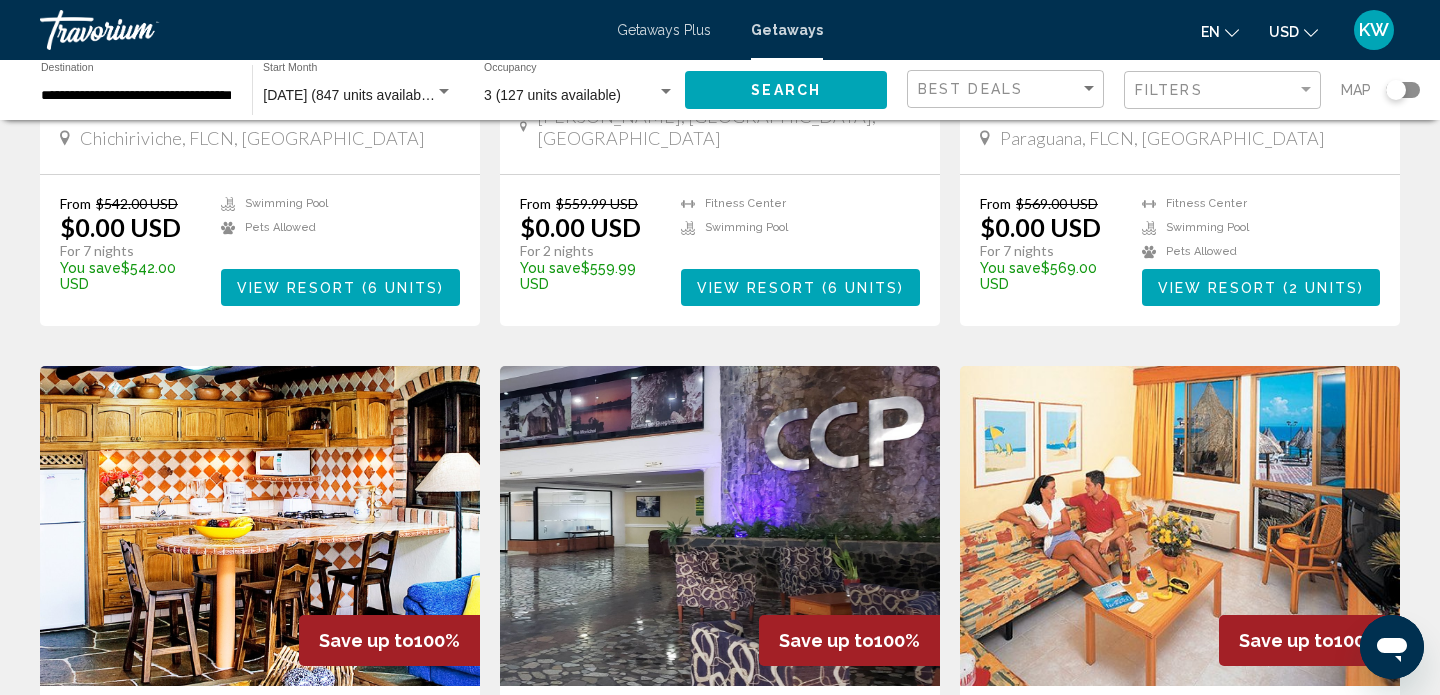 scroll, scrollTop: 529, scrollLeft: 0, axis: vertical 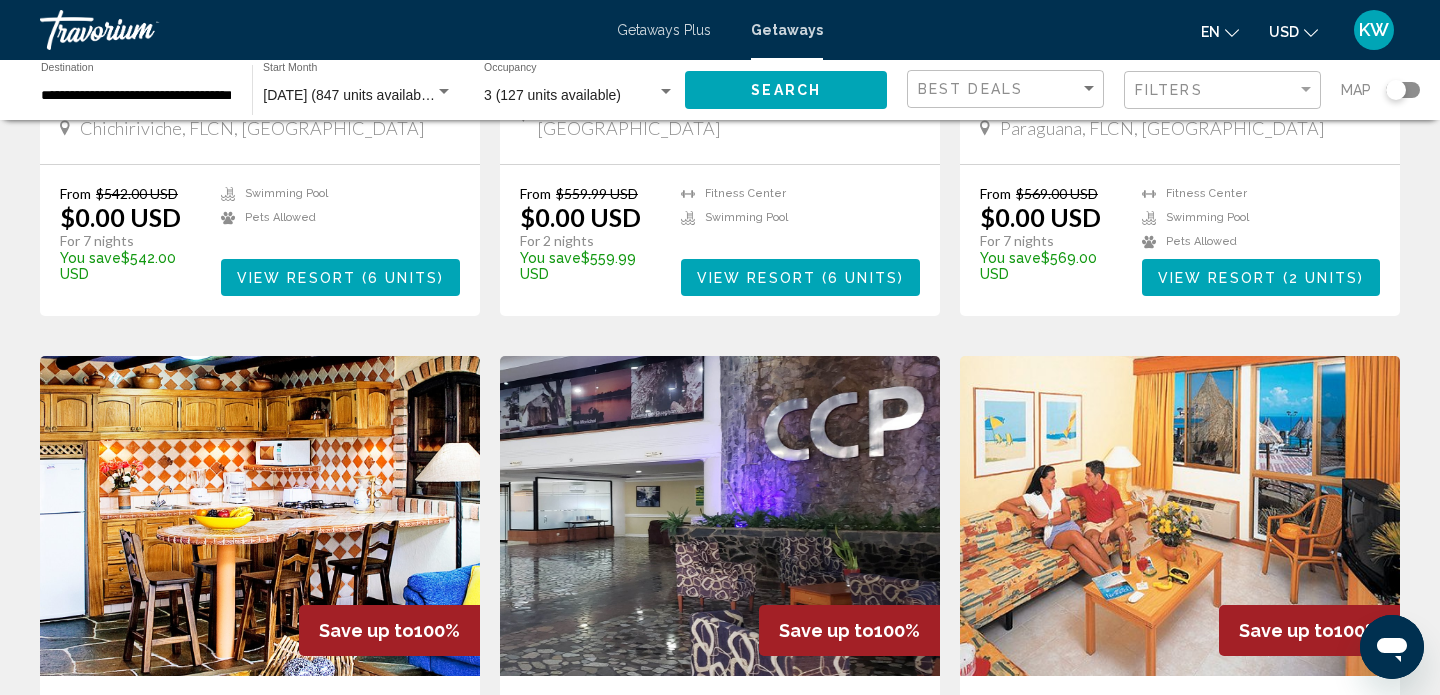 click 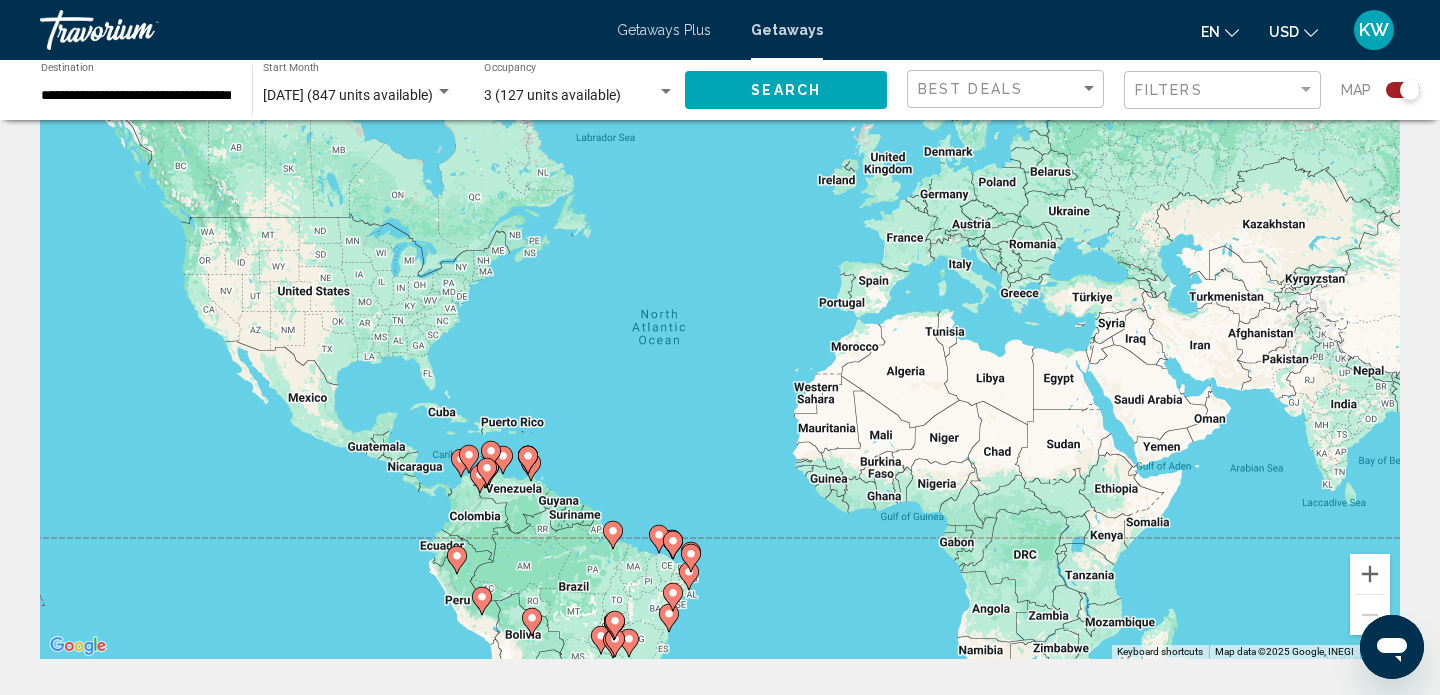scroll, scrollTop: 61, scrollLeft: 0, axis: vertical 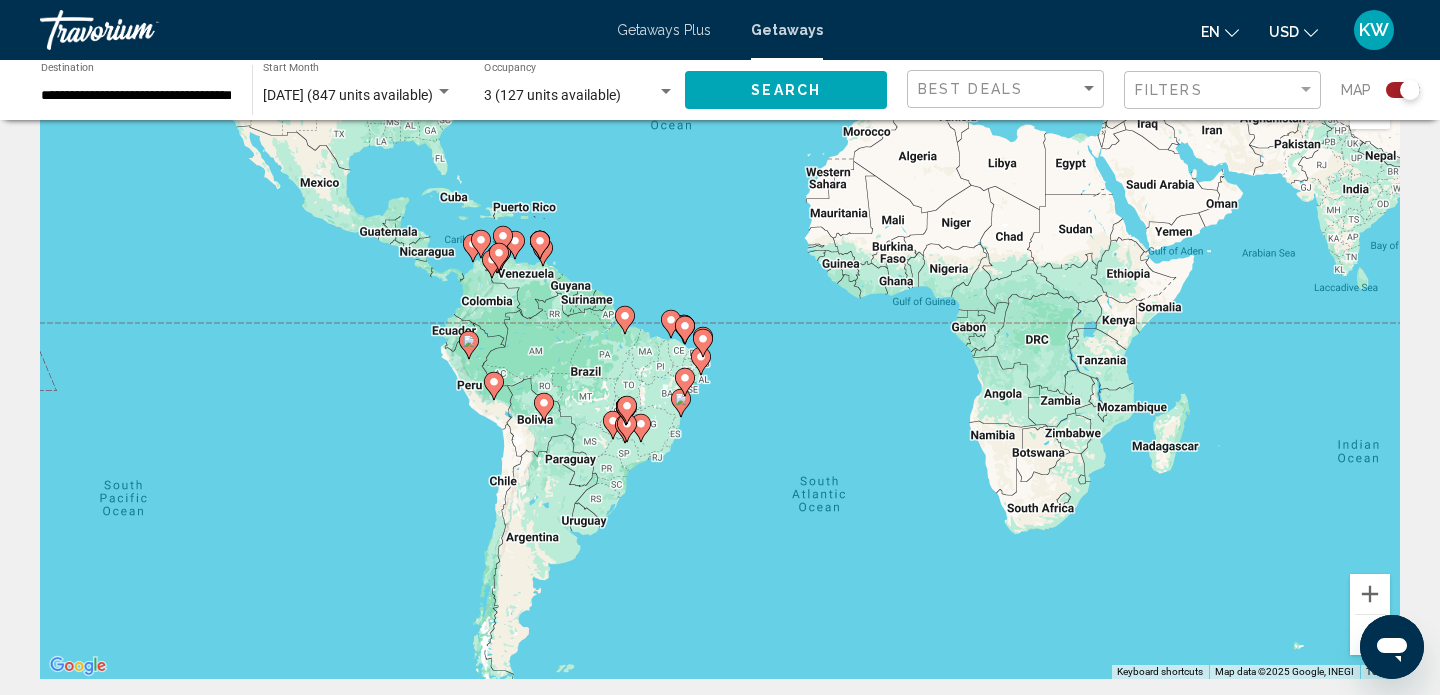 drag, startPoint x: 537, startPoint y: 572, endPoint x: 547, endPoint y: 334, distance: 238.20999 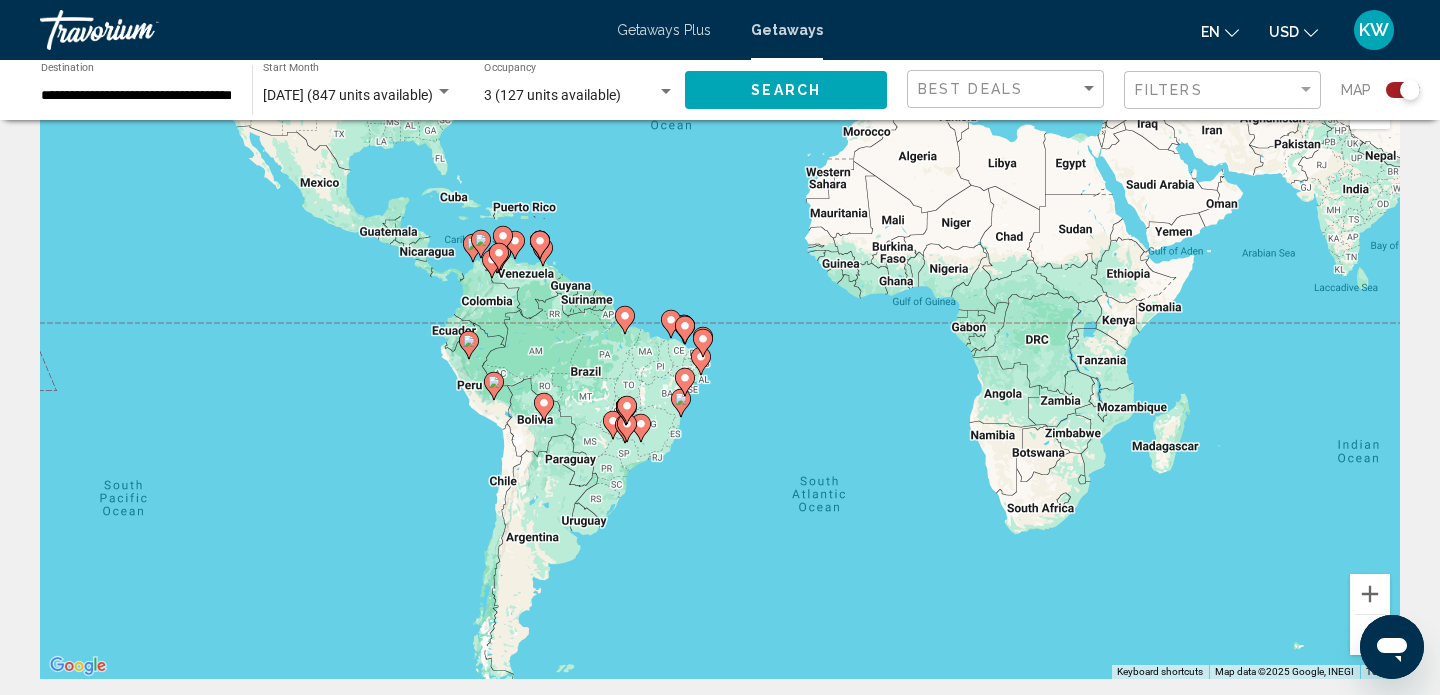 click on "To navigate, press the arrow keys. To activate drag with keyboard, press Alt + Enter. Once in keyboard drag state, use the arrow keys to move the marker. To complete the drag, press the Enter key. To cancel, press Escape." at bounding box center [720, 379] 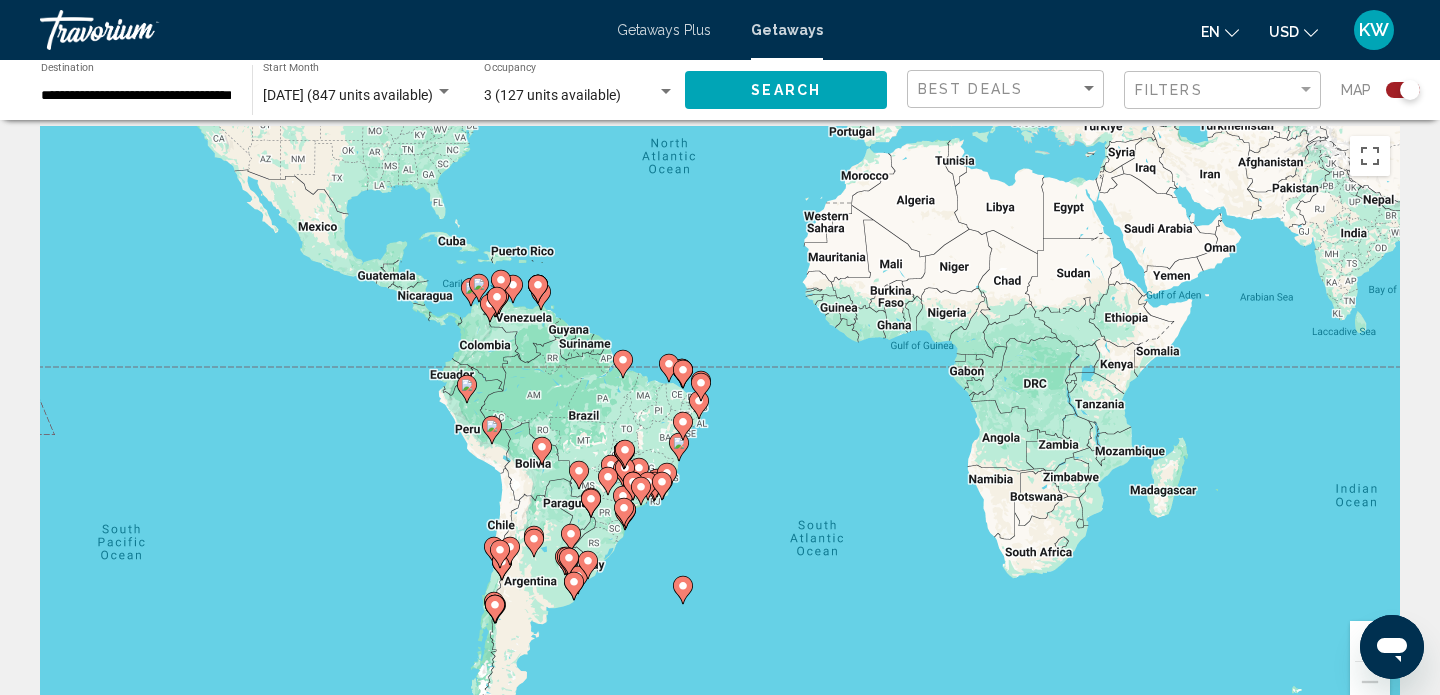 scroll, scrollTop: 0, scrollLeft: 0, axis: both 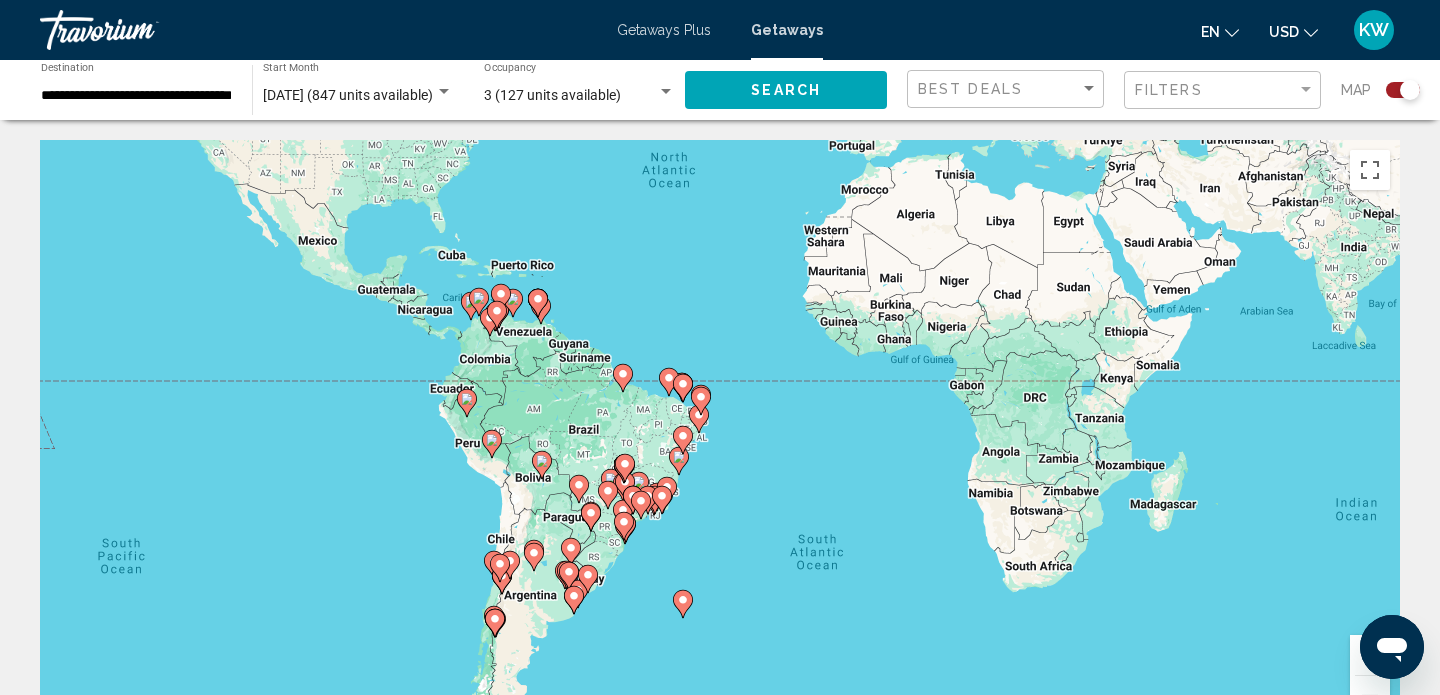 click on "To navigate, press the arrow keys. To activate drag with keyboard, press Alt + Enter. Once in keyboard drag state, use the arrow keys to move the marker. To complete the drag, press the Enter key. To cancel, press Escape." at bounding box center (720, 440) 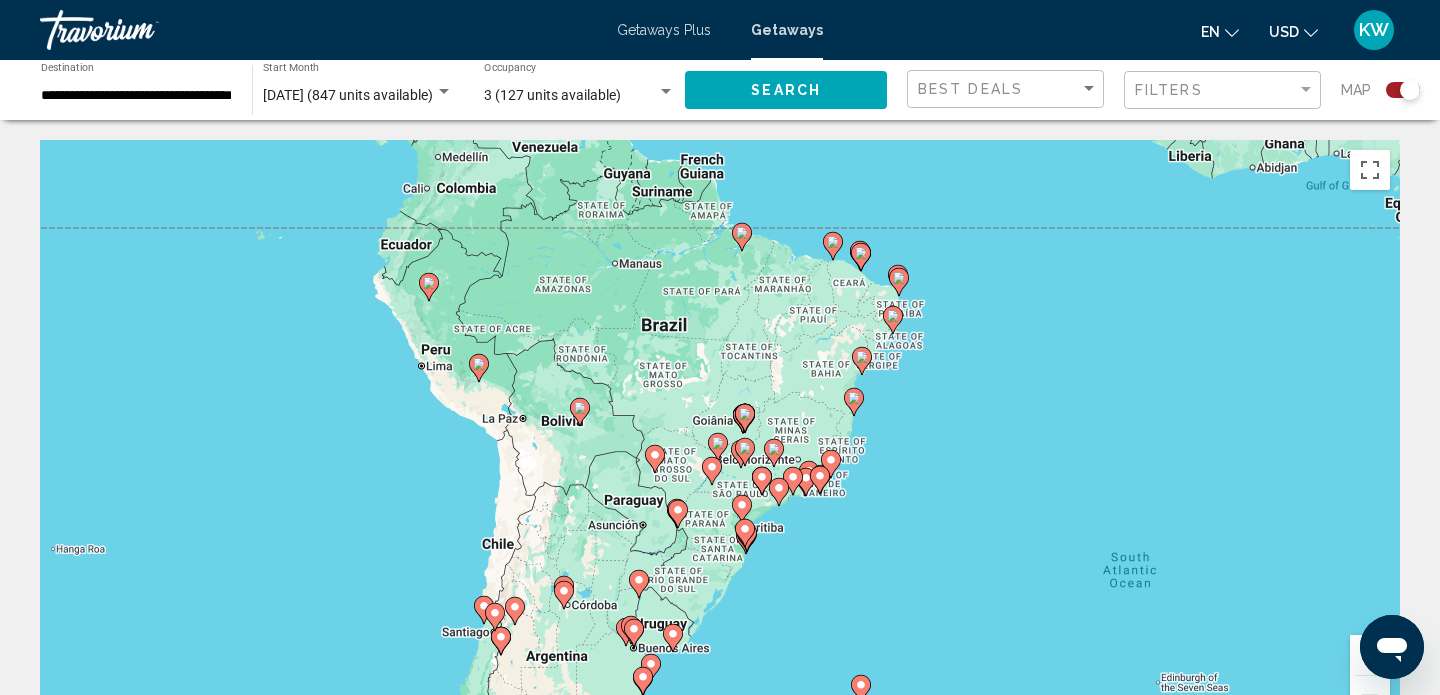 click on "To navigate, press the arrow keys. To activate drag with keyboard, press Alt + Enter. Once in keyboard drag state, use the arrow keys to move the marker. To complete the drag, press the Enter key. To cancel, press Escape." at bounding box center [720, 440] 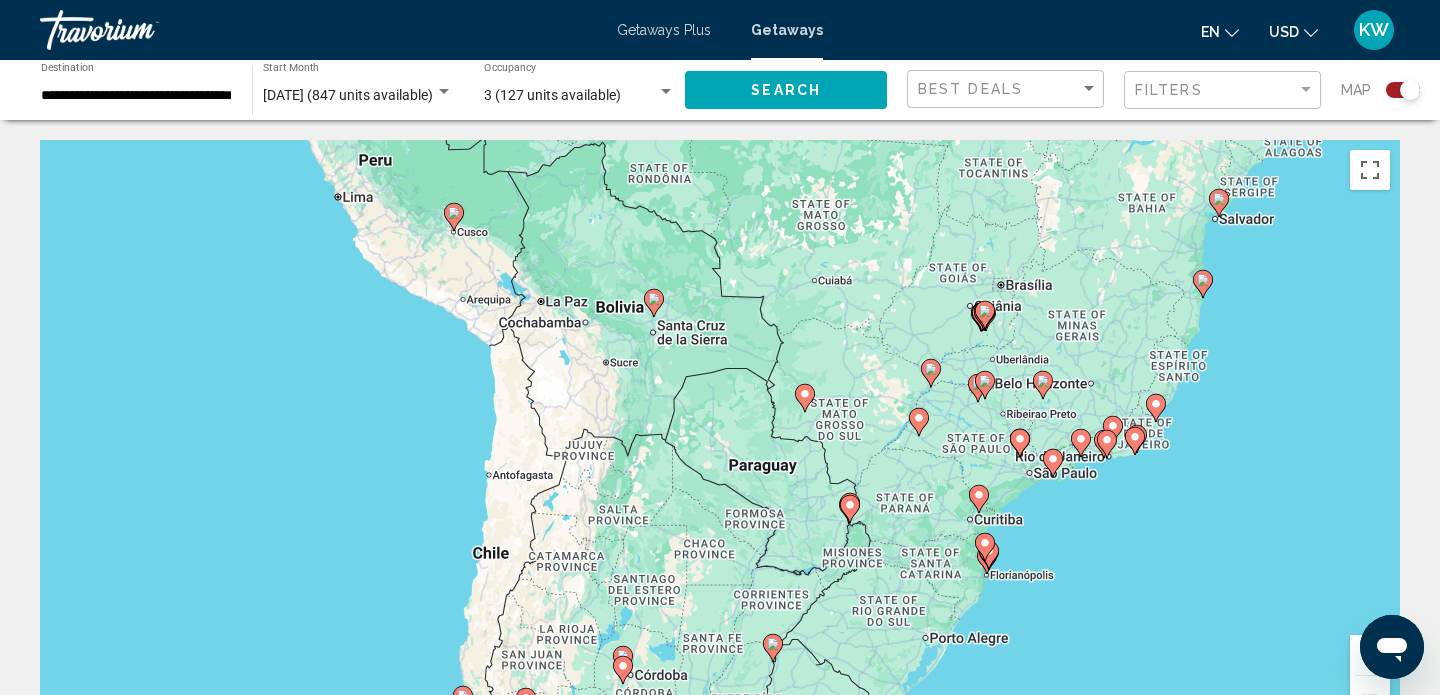 click on "To navigate, press the arrow keys. To activate drag with keyboard, press Alt + Enter. Once in keyboard drag state, use the arrow keys to move the marker. To complete the drag, press the Enter key. To cancel, press Escape." at bounding box center (720, 440) 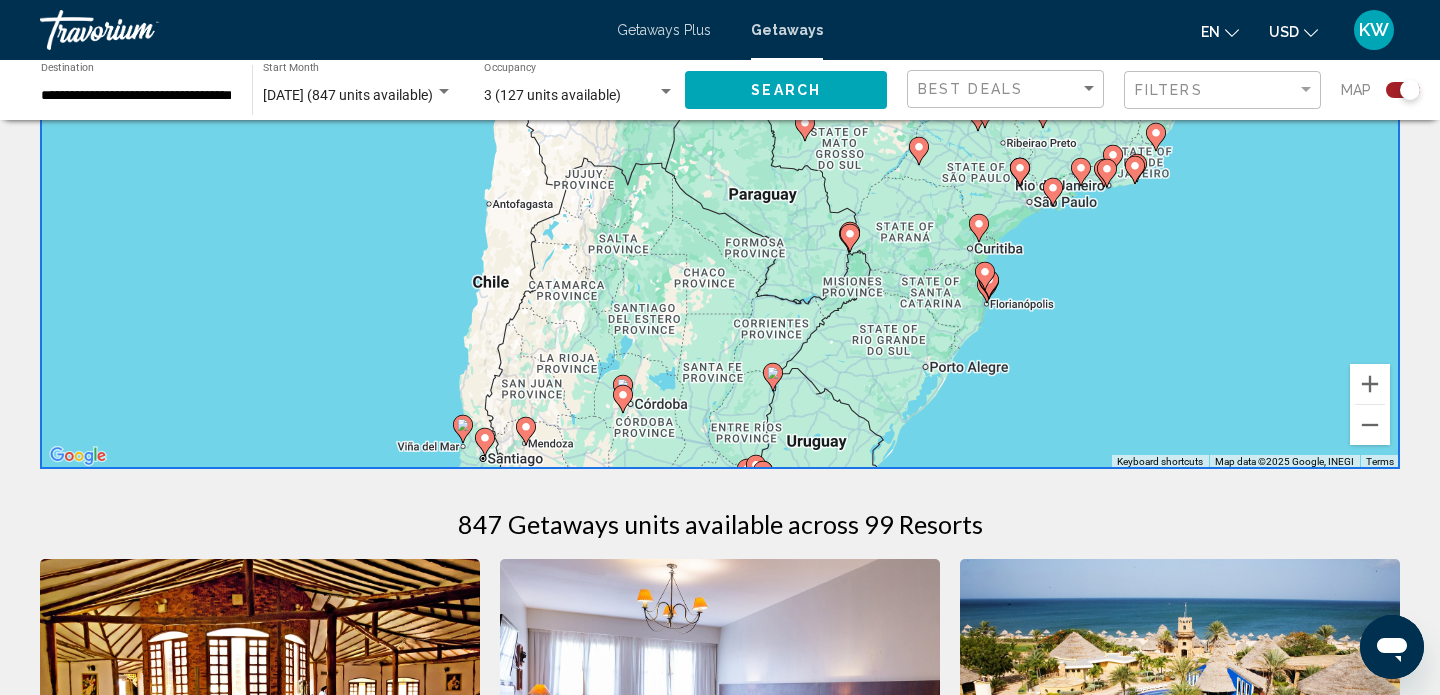 scroll, scrollTop: 267, scrollLeft: 0, axis: vertical 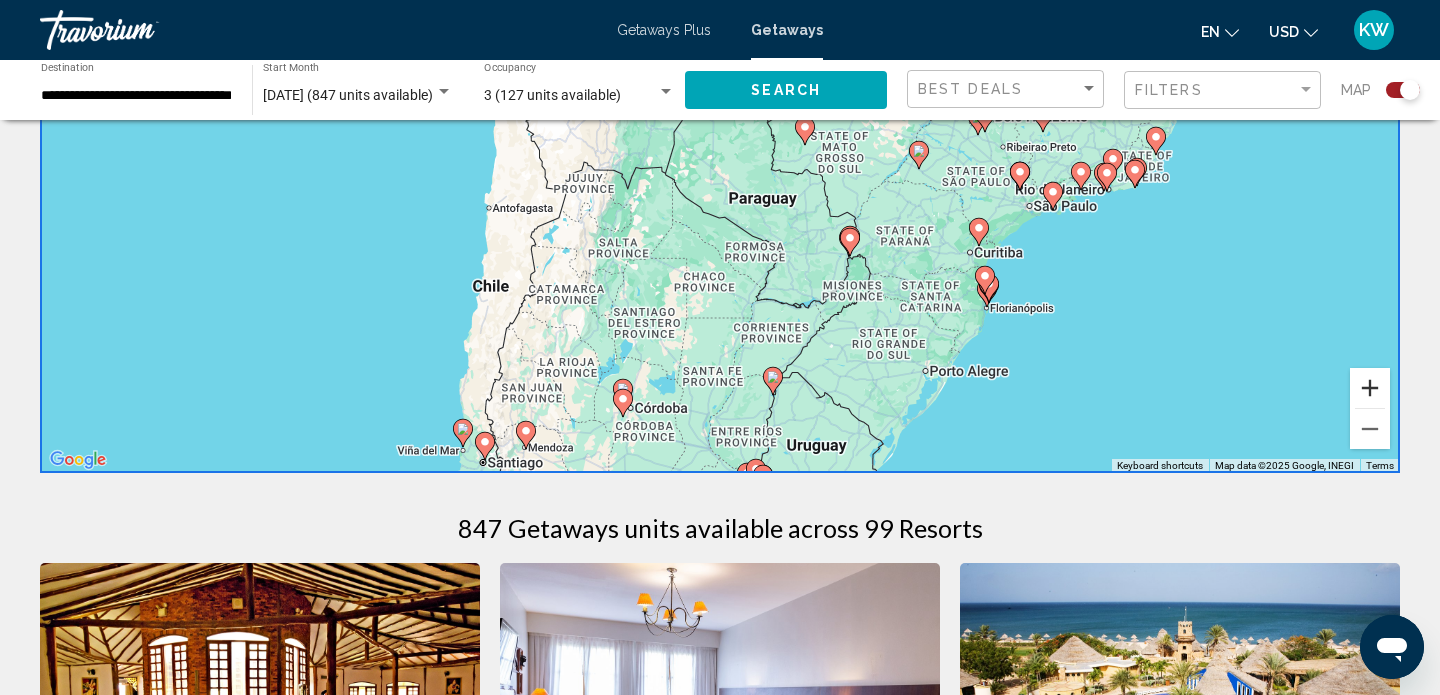 click at bounding box center [1370, 388] 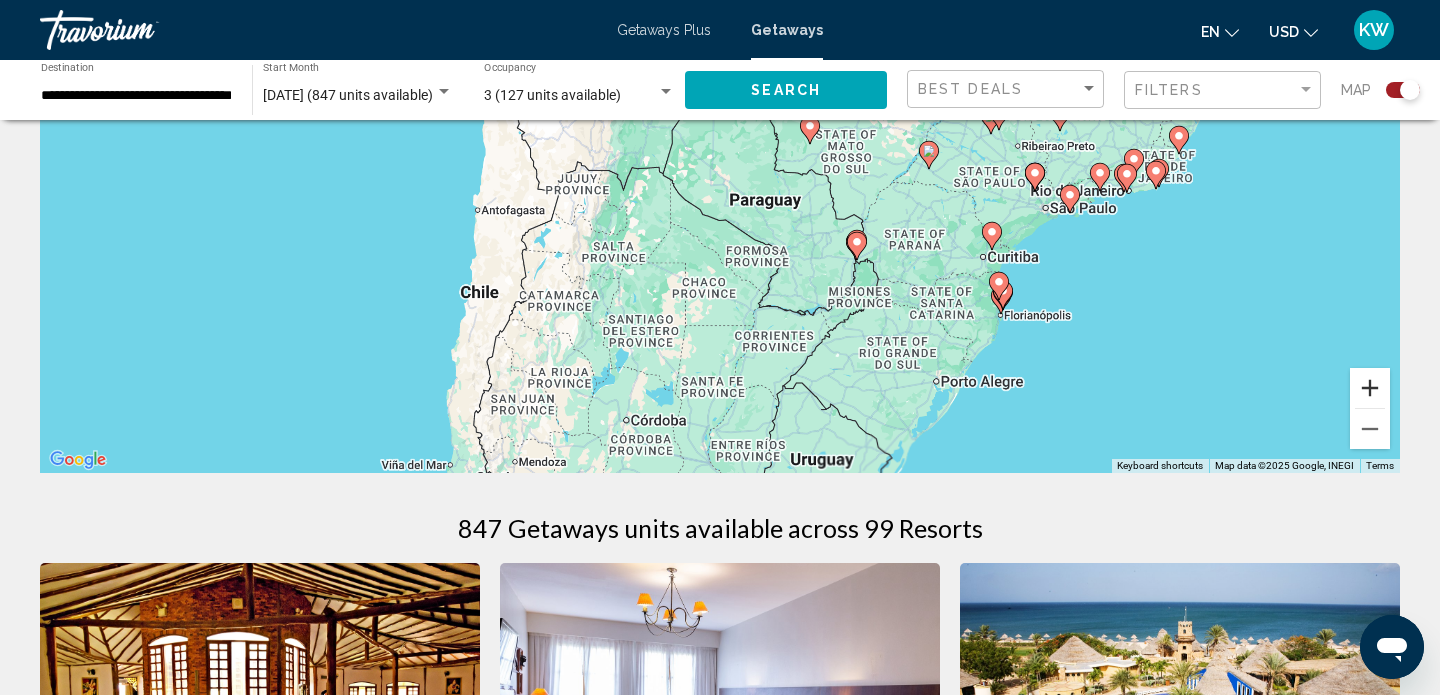 click at bounding box center (1370, 388) 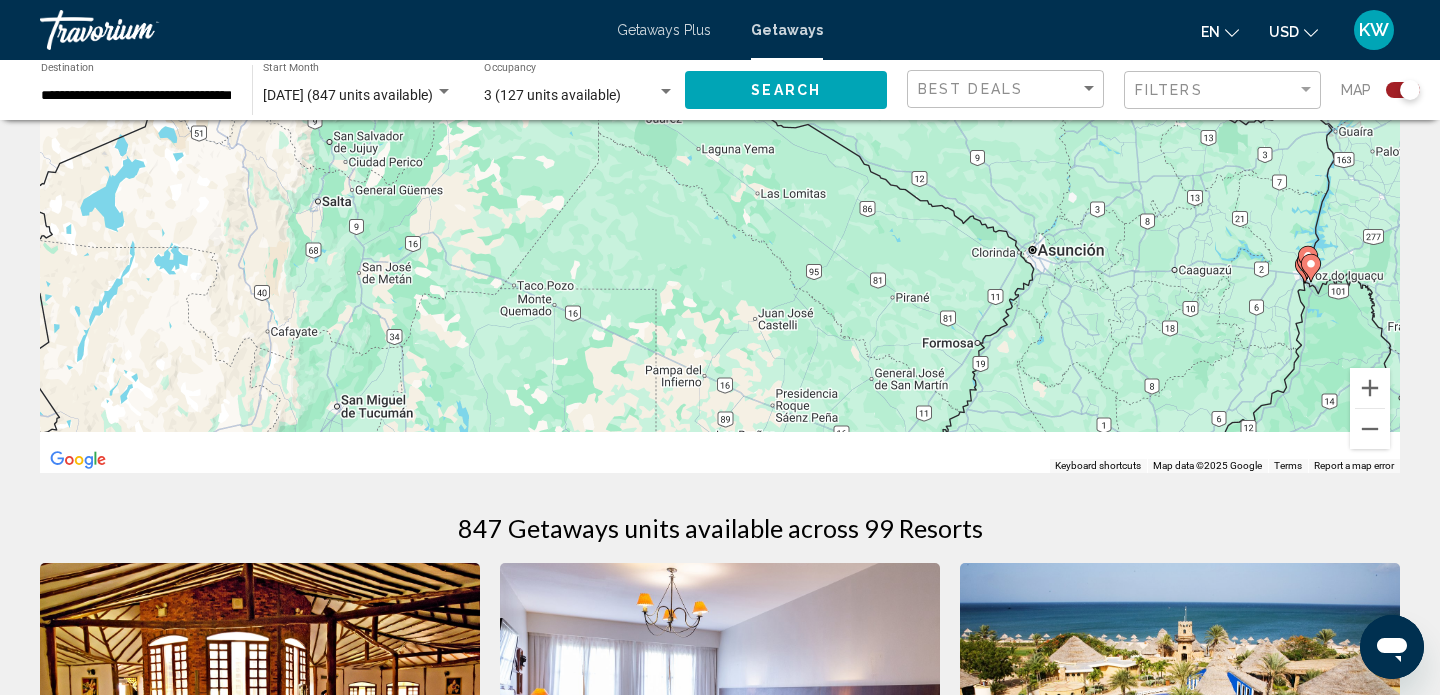 drag, startPoint x: 629, startPoint y: 370, endPoint x: 700, endPoint y: 137, distance: 243.5775 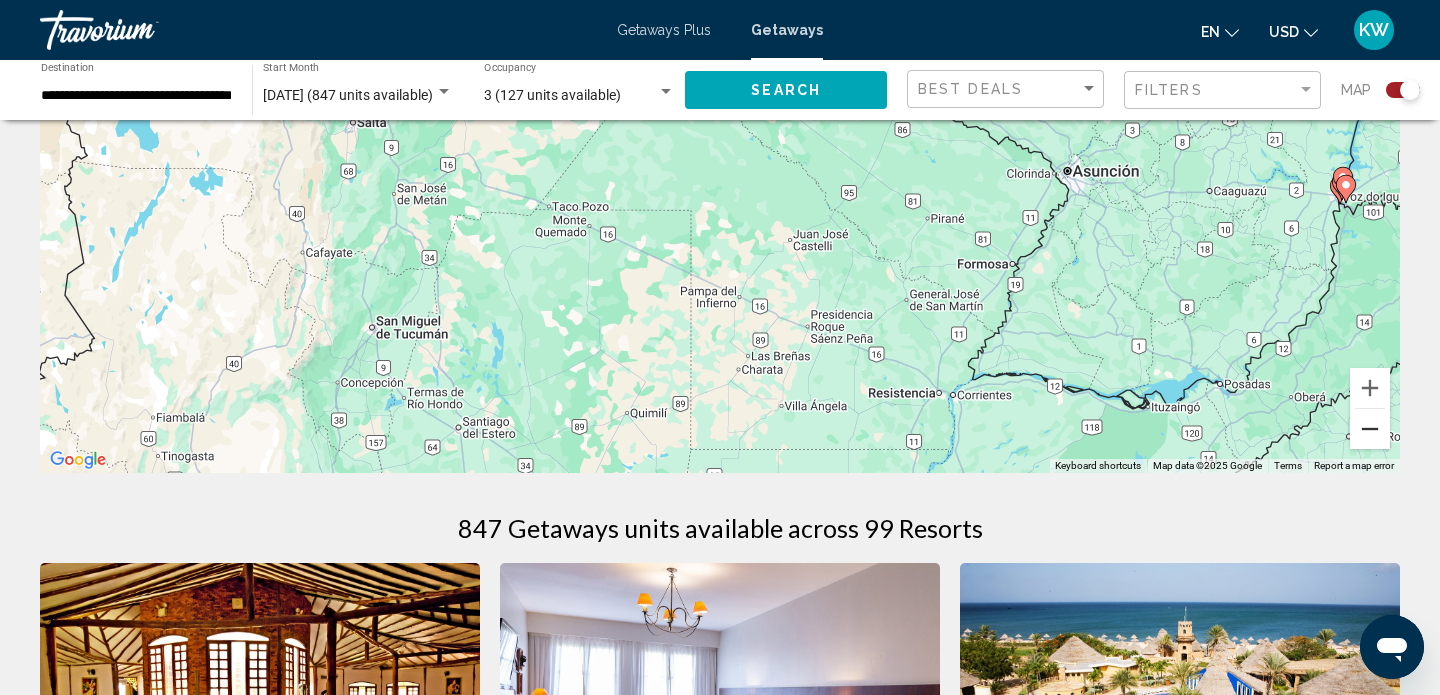 click at bounding box center (1370, 429) 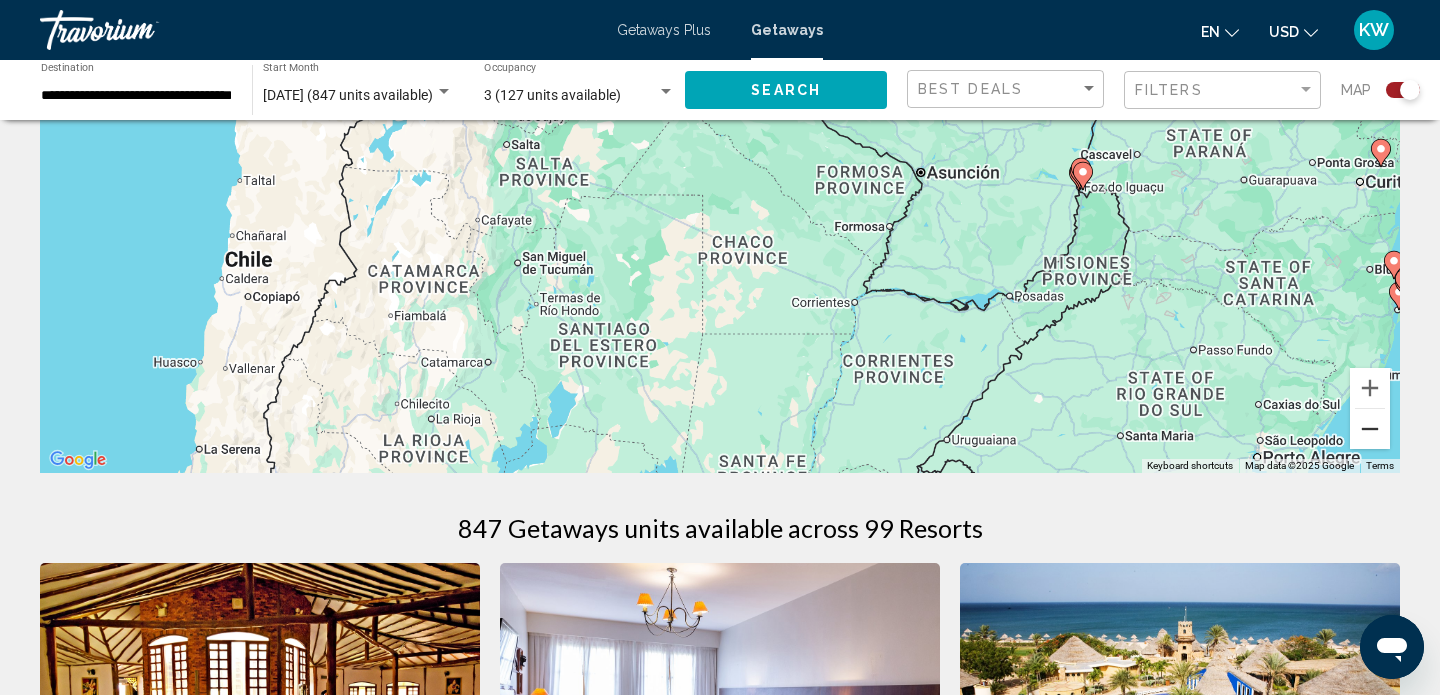 click at bounding box center [1370, 429] 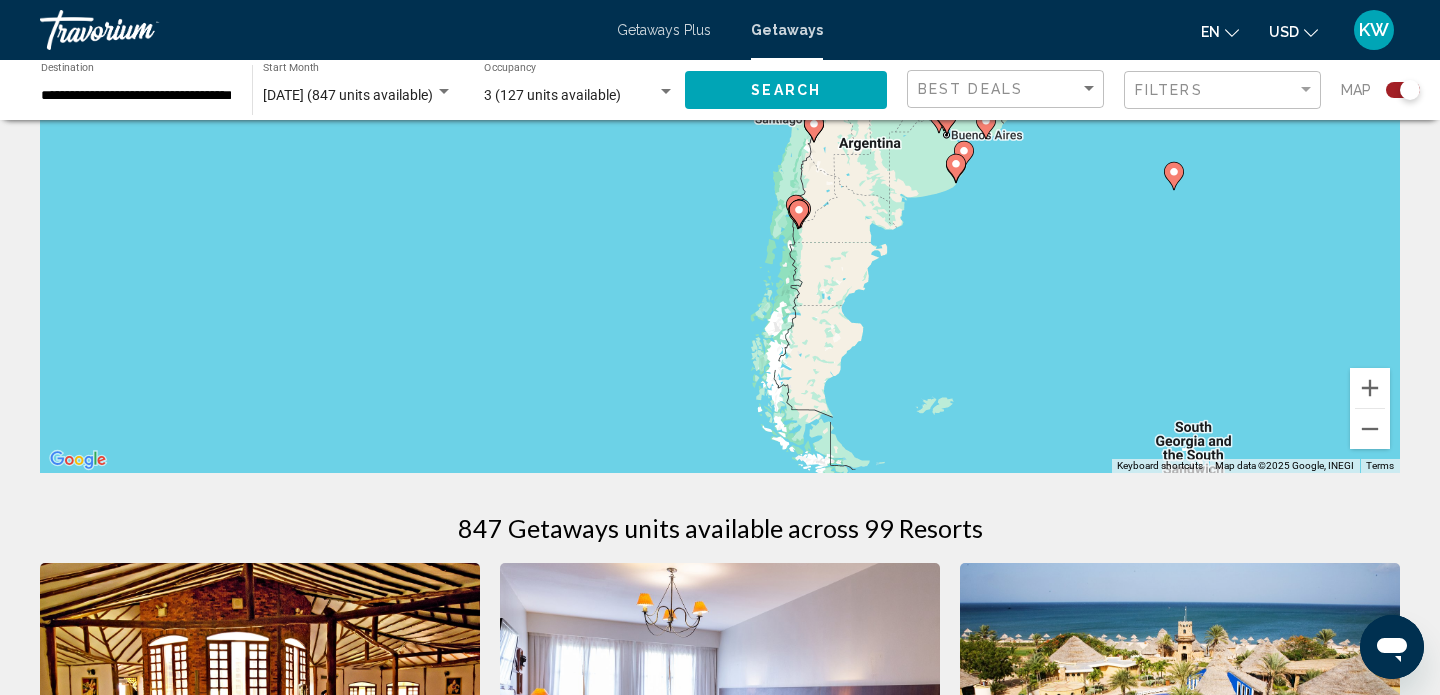 drag, startPoint x: 638, startPoint y: 399, endPoint x: 833, endPoint y: 236, distance: 254.1535 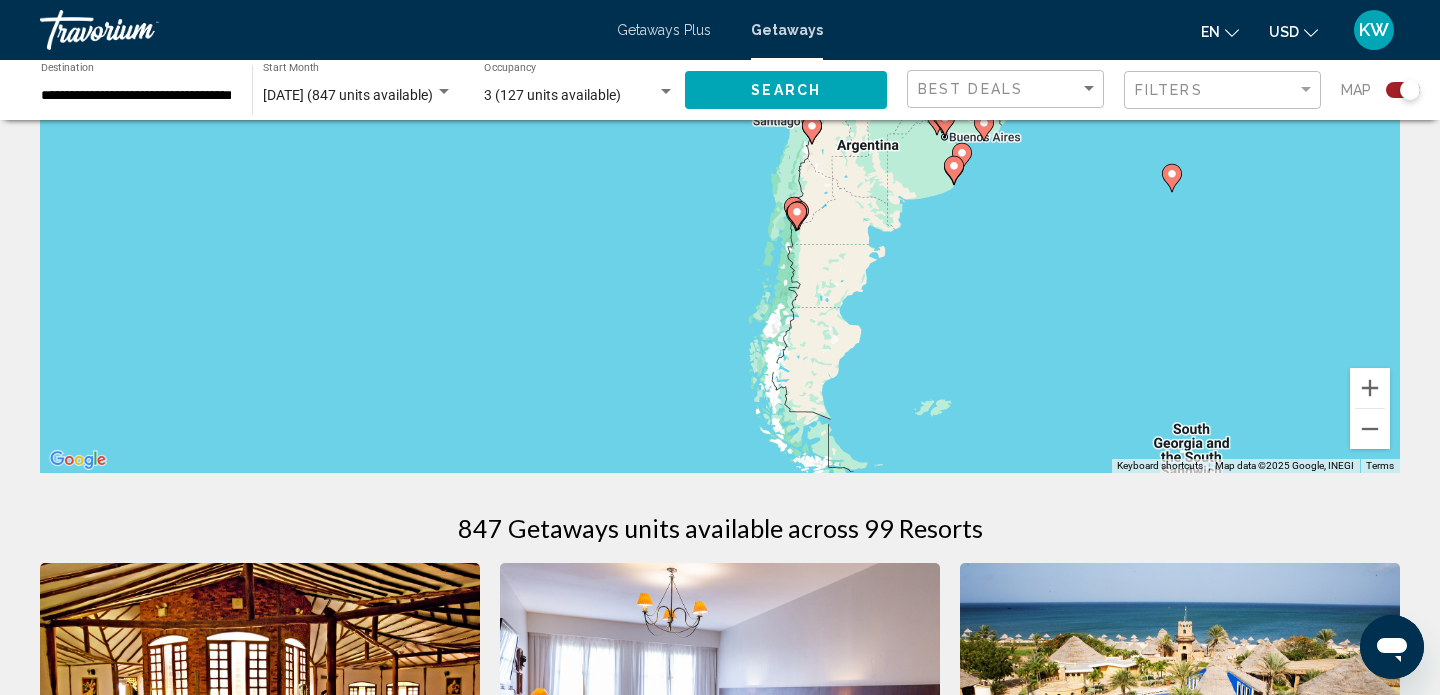click on "To navigate, press the arrow keys. To activate drag with keyboard, press Alt + Enter. Once in keyboard drag state, use the arrow keys to move the marker. To complete the drag, press the Enter key. To cancel, press Escape." at bounding box center [720, 173] 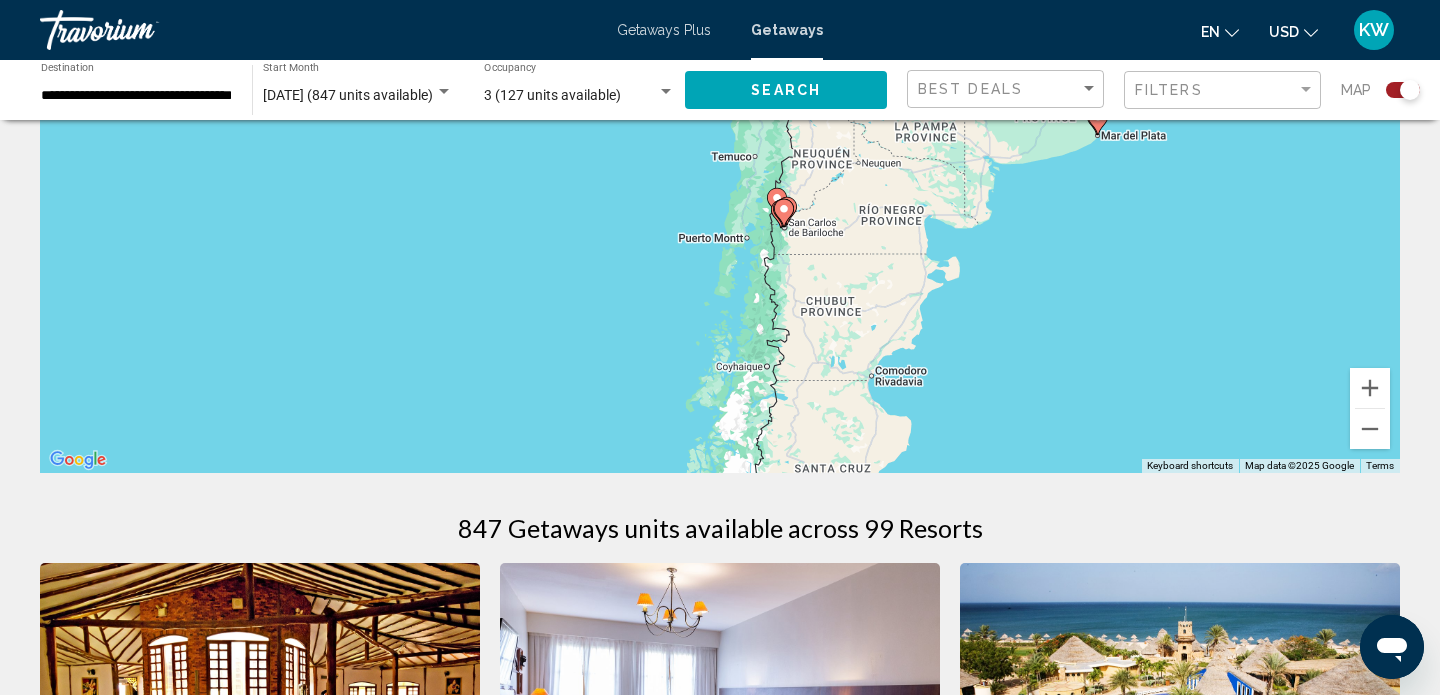 click on "To navigate, press the arrow keys. To activate drag with keyboard, press Alt + Enter. Once in keyboard drag state, use the arrow keys to move the marker. To complete the drag, press the Enter key. To cancel, press Escape." at bounding box center (720, 173) 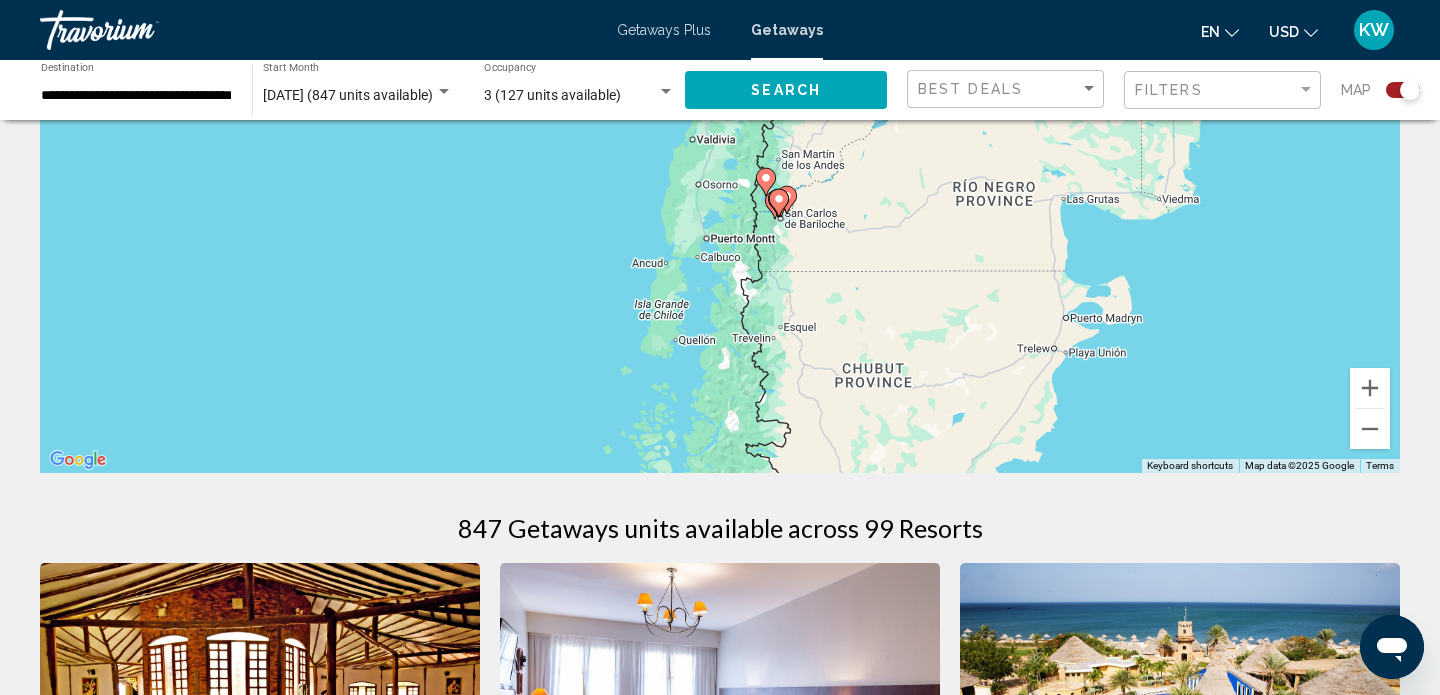 drag, startPoint x: 817, startPoint y: 189, endPoint x: 805, endPoint y: 407, distance: 218.33003 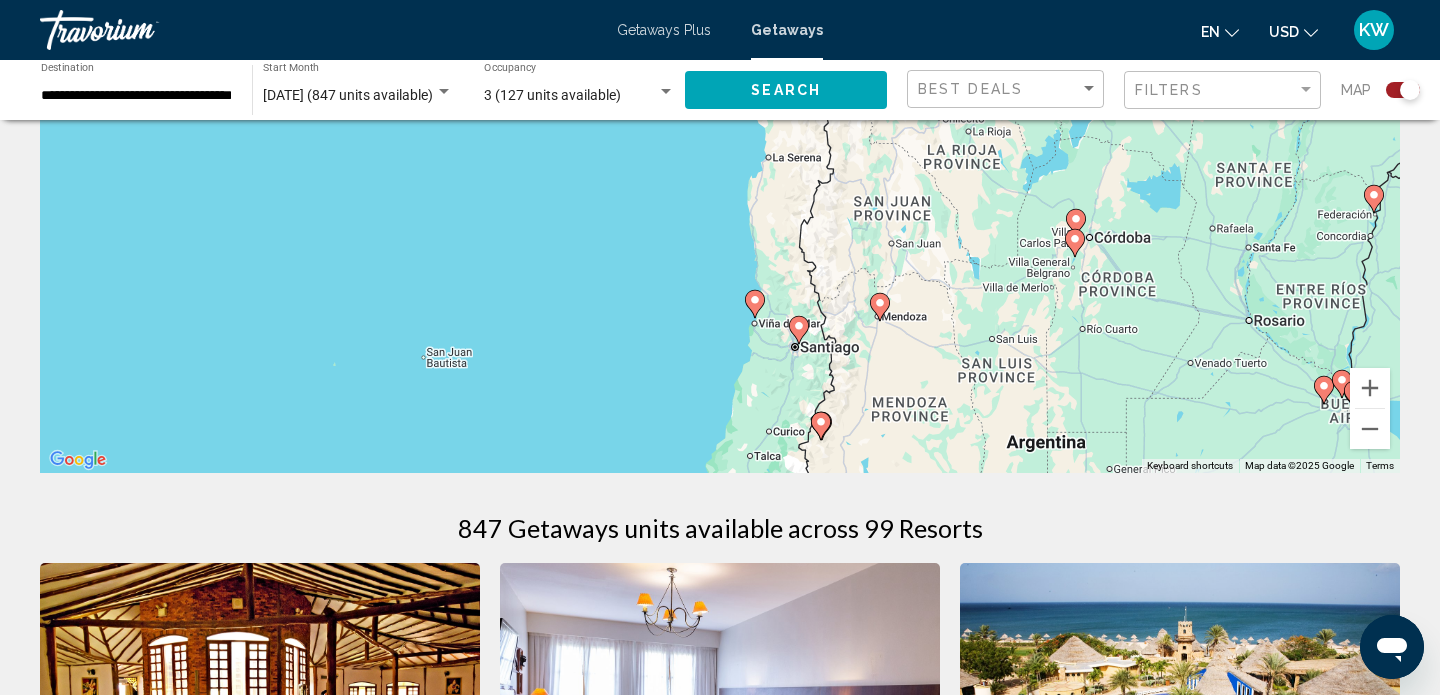 drag, startPoint x: 840, startPoint y: 268, endPoint x: 853, endPoint y: 396, distance: 128.65846 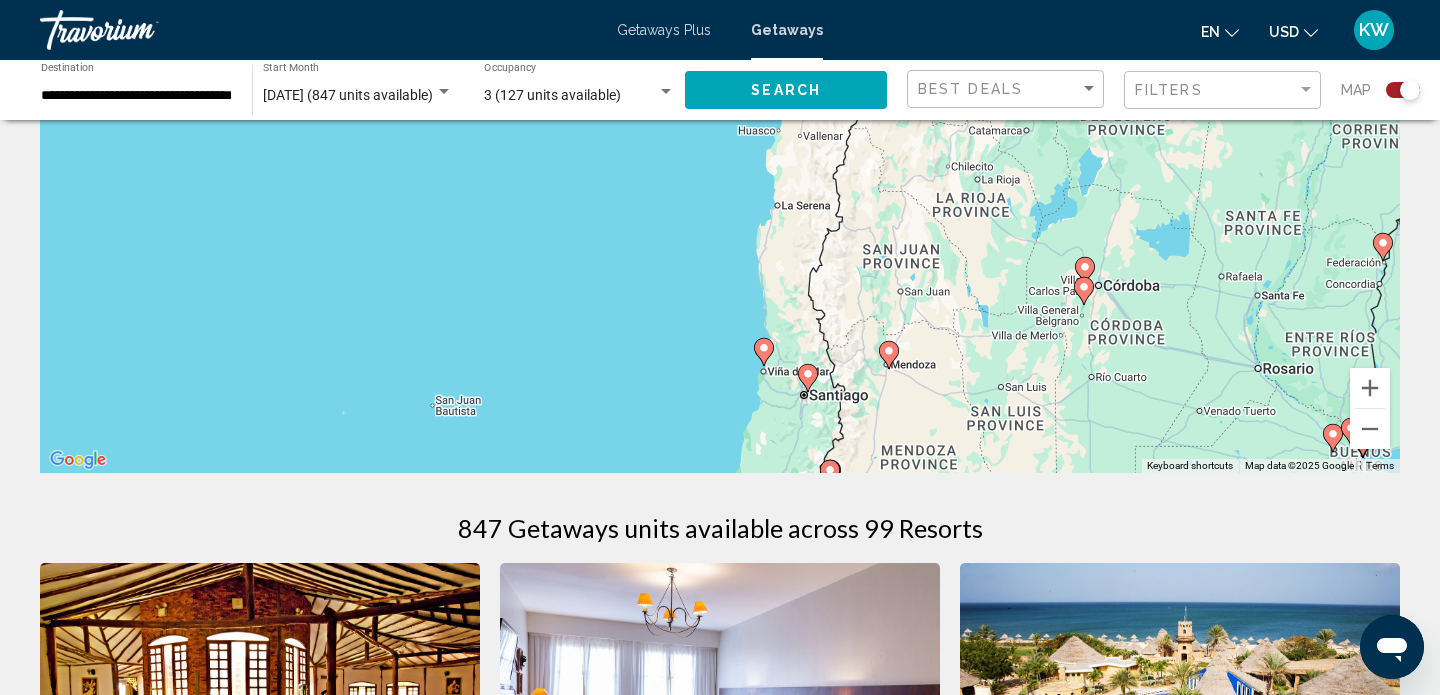 drag, startPoint x: 757, startPoint y: 346, endPoint x: 766, endPoint y: 401, distance: 55.7315 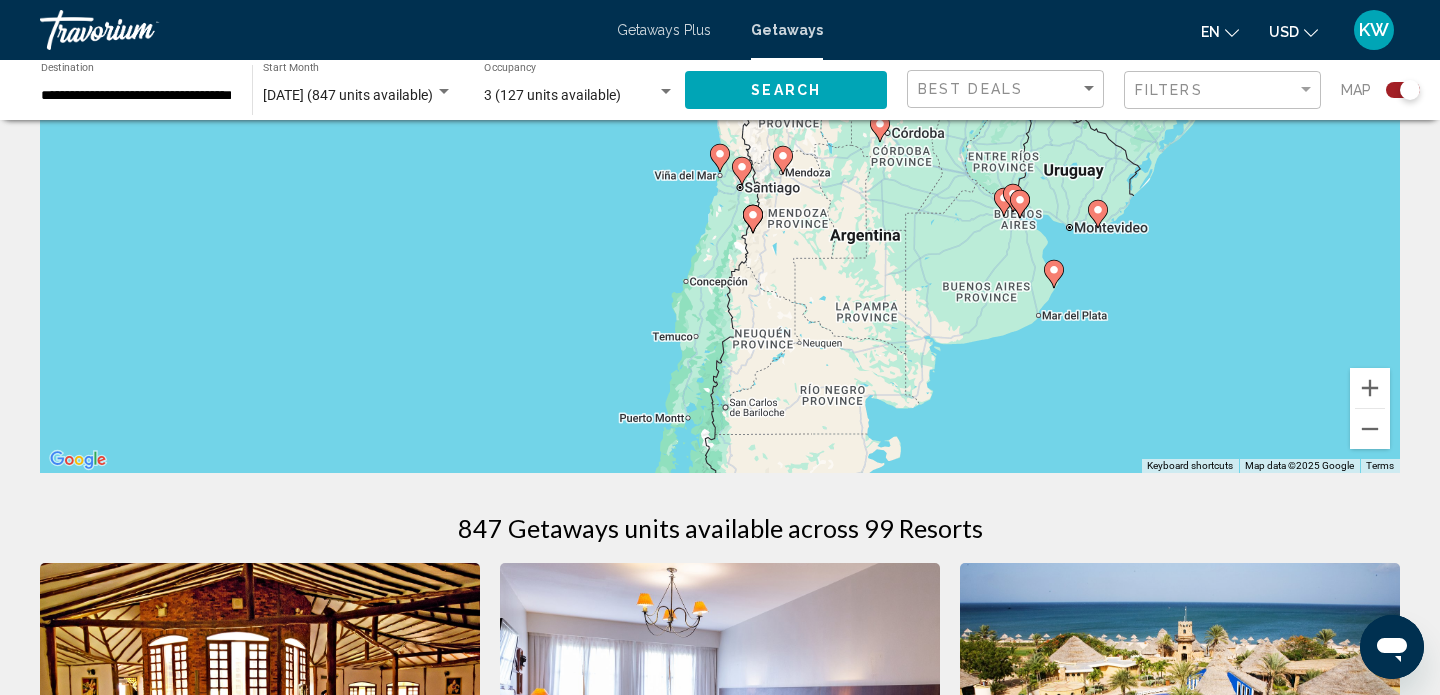 click 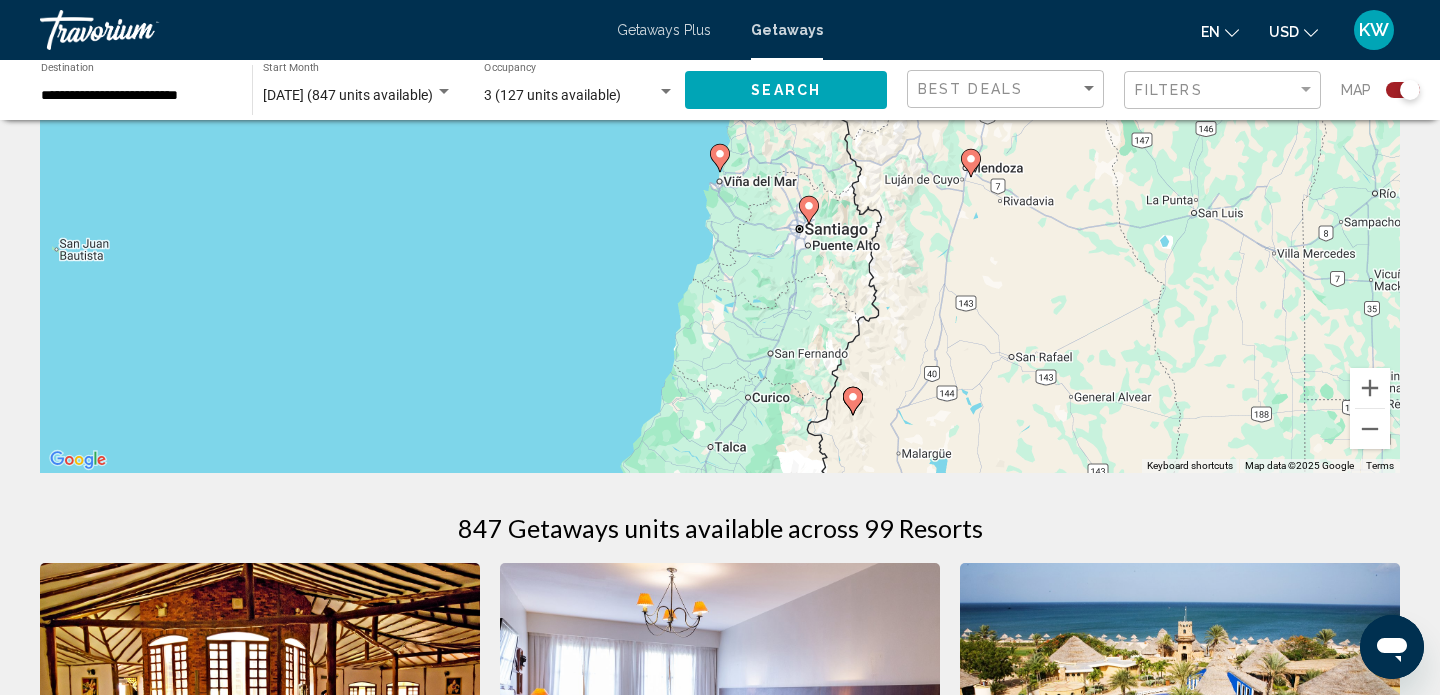 click 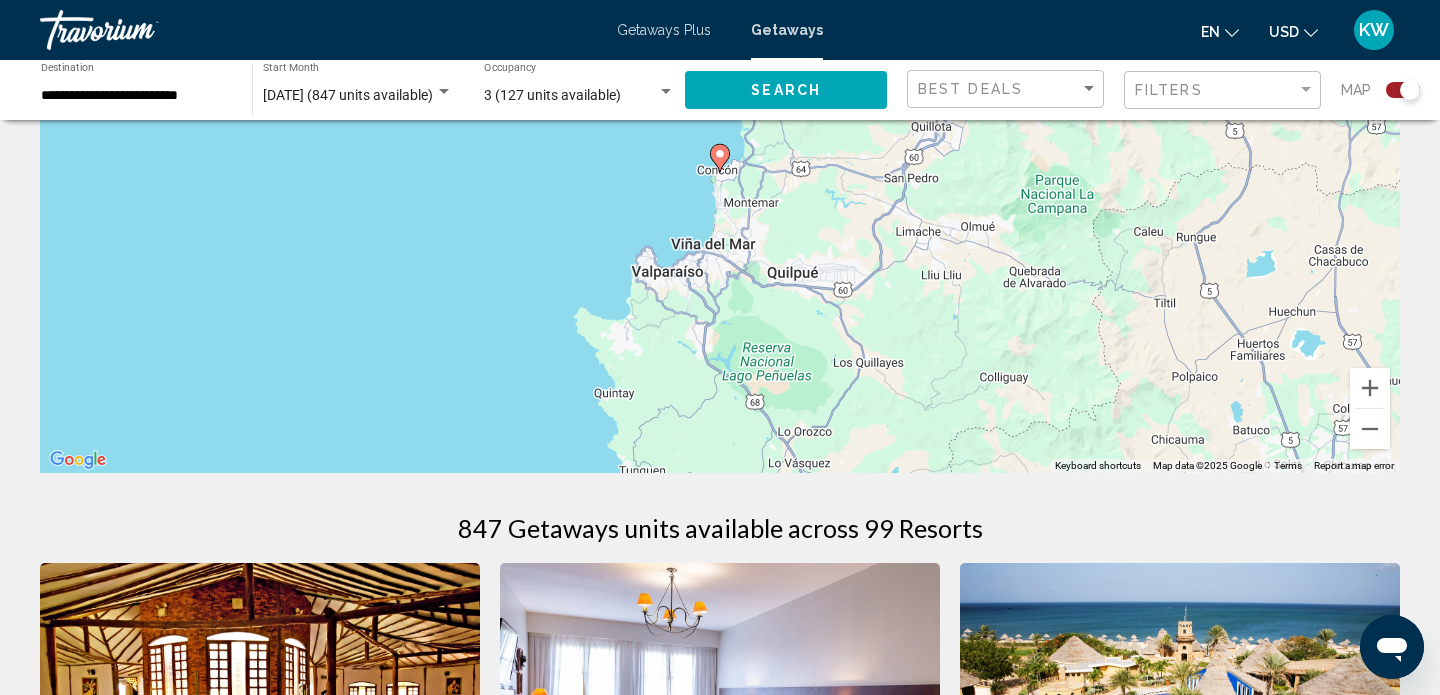 click 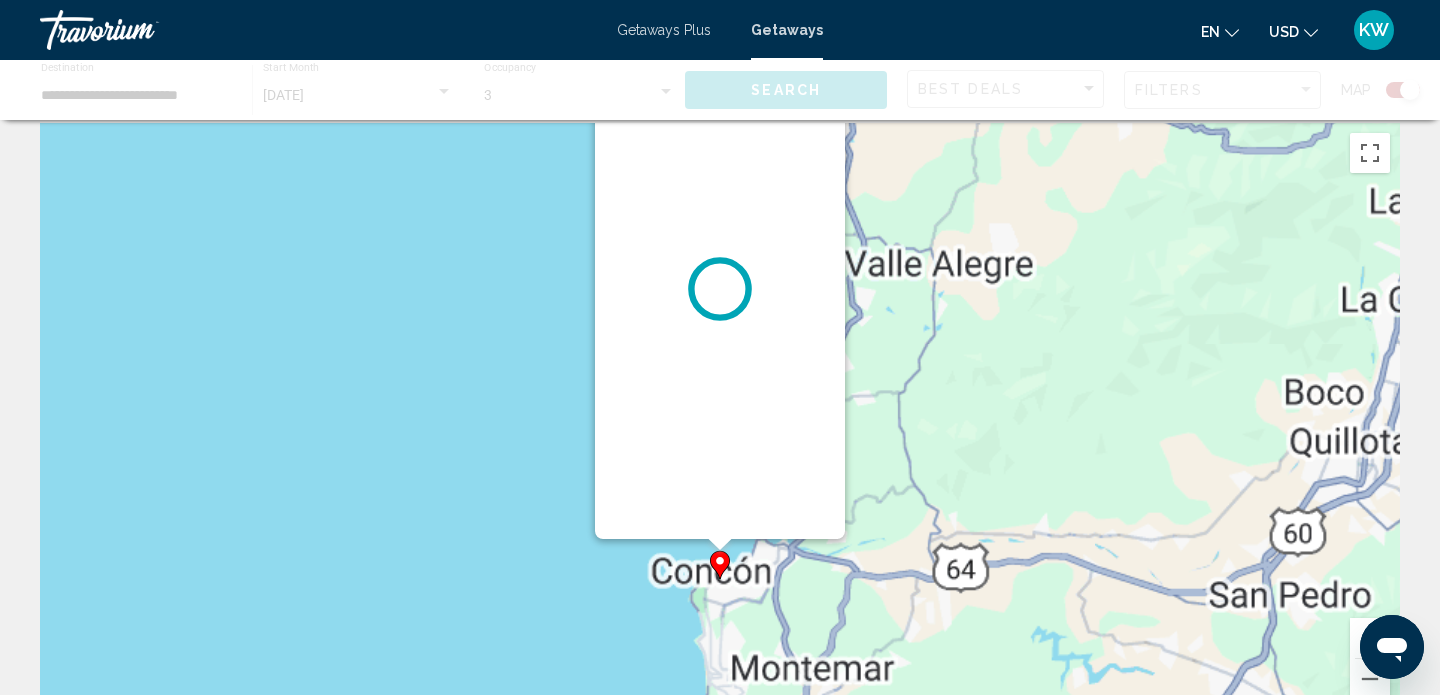 scroll, scrollTop: 0, scrollLeft: 0, axis: both 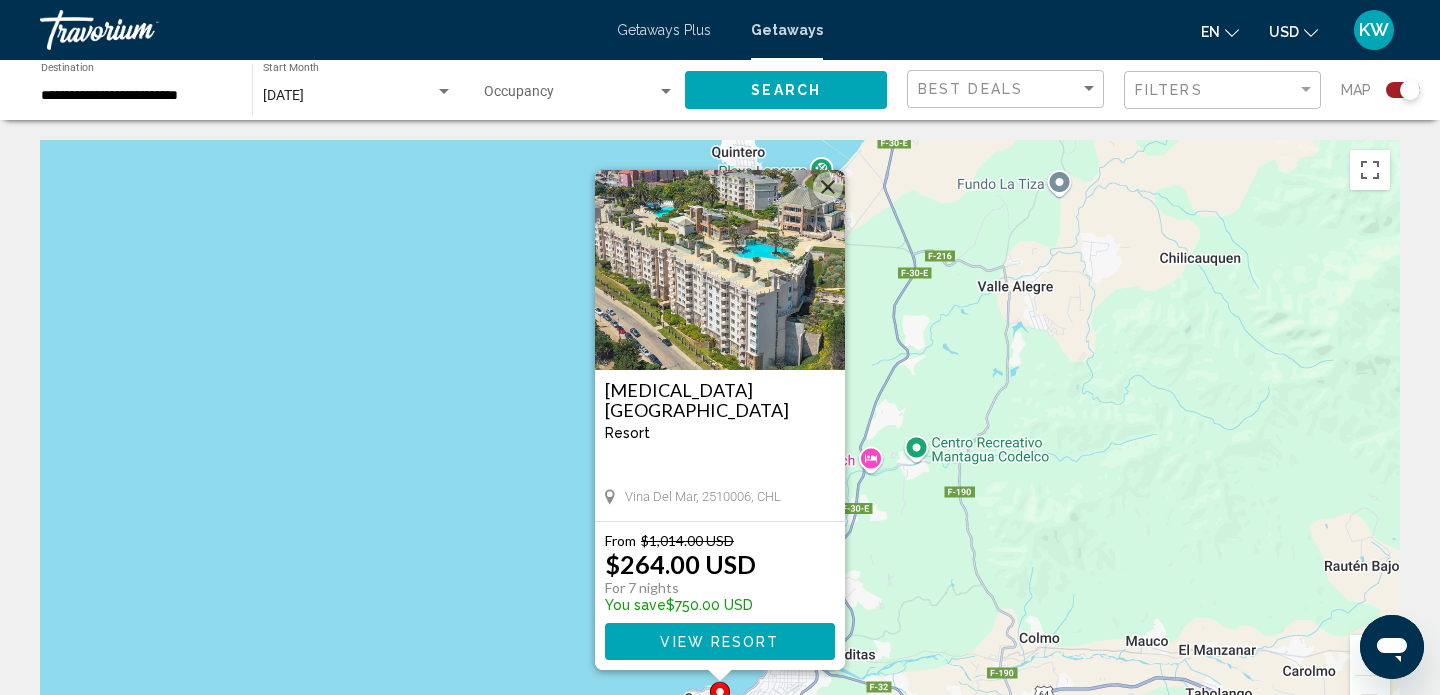 click on "To navigate, press the arrow keys. To activate drag with keyboard, press Alt + Enter. Once in keyboard drag state, use the arrow keys to move the marker. To complete the drag, press the Enter key. To cancel, press Escape.  Hippocampus Viña del Mar Resort & Club  Resort  -  This is an adults only resort
Vina del Mar, 2510006, CHL From $1,014.00 USD $264.00 USD For 7 nights You save  $750.00 USD  View Resort" at bounding box center (720, 440) 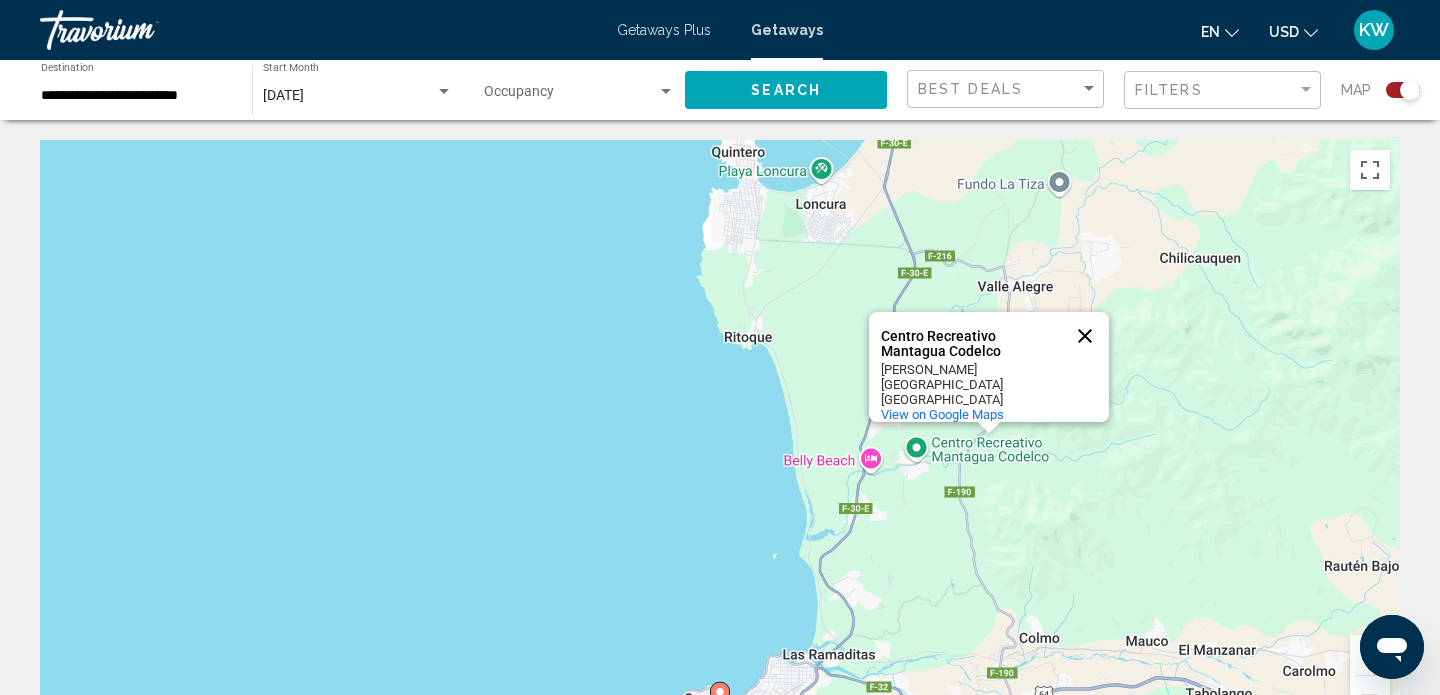 click at bounding box center [1085, 336] 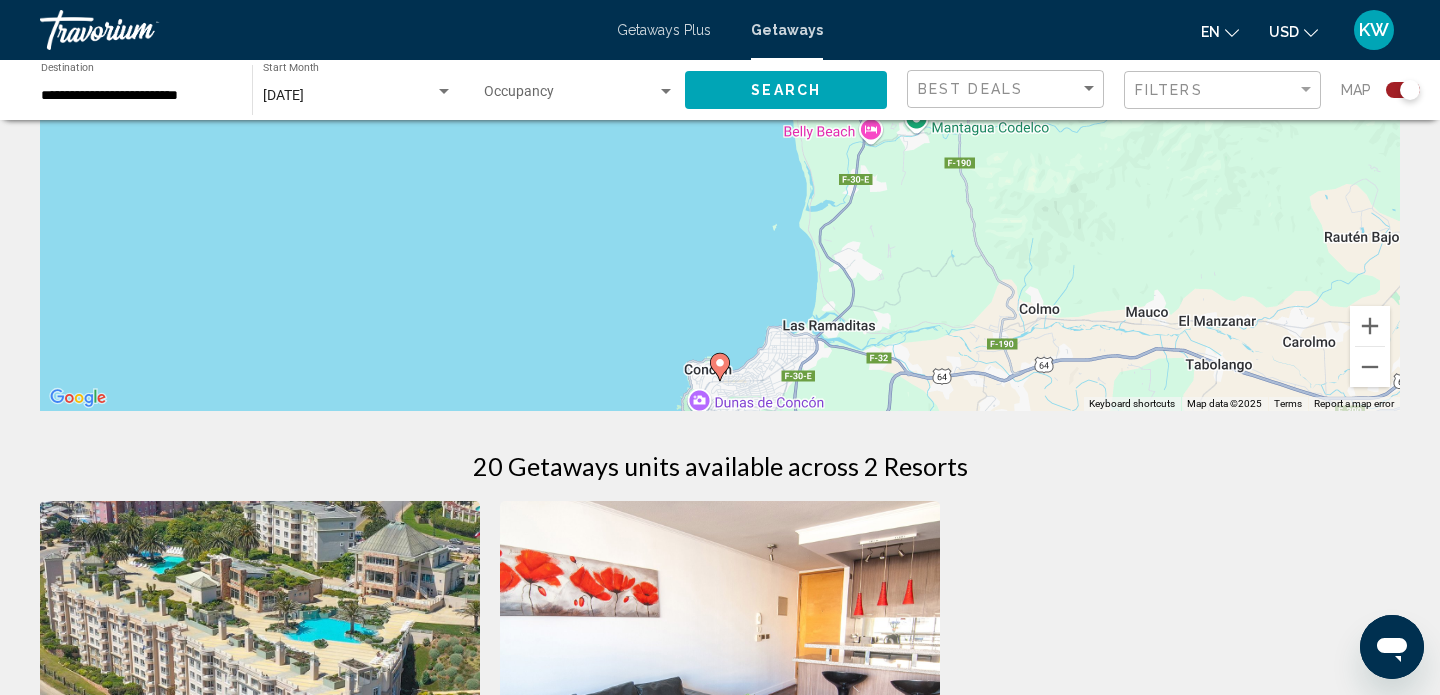 scroll, scrollTop: 223, scrollLeft: 0, axis: vertical 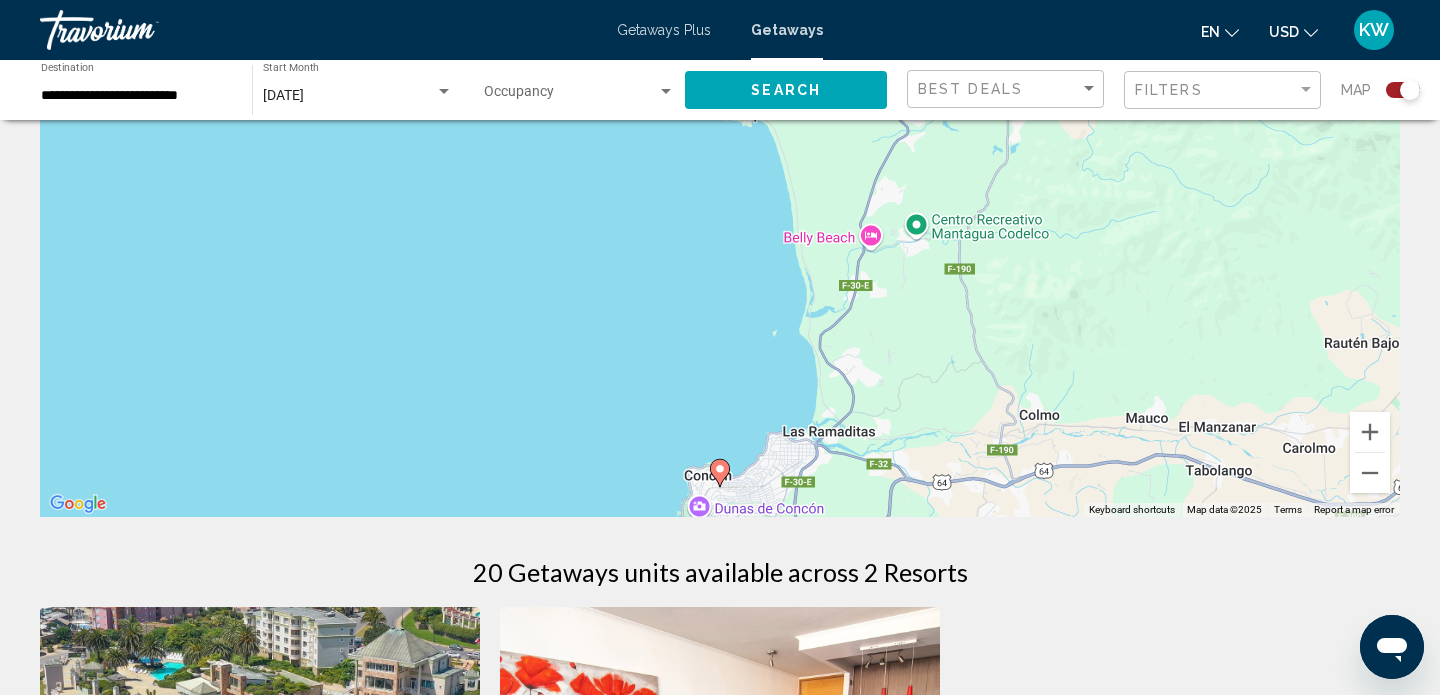 click on "**********" 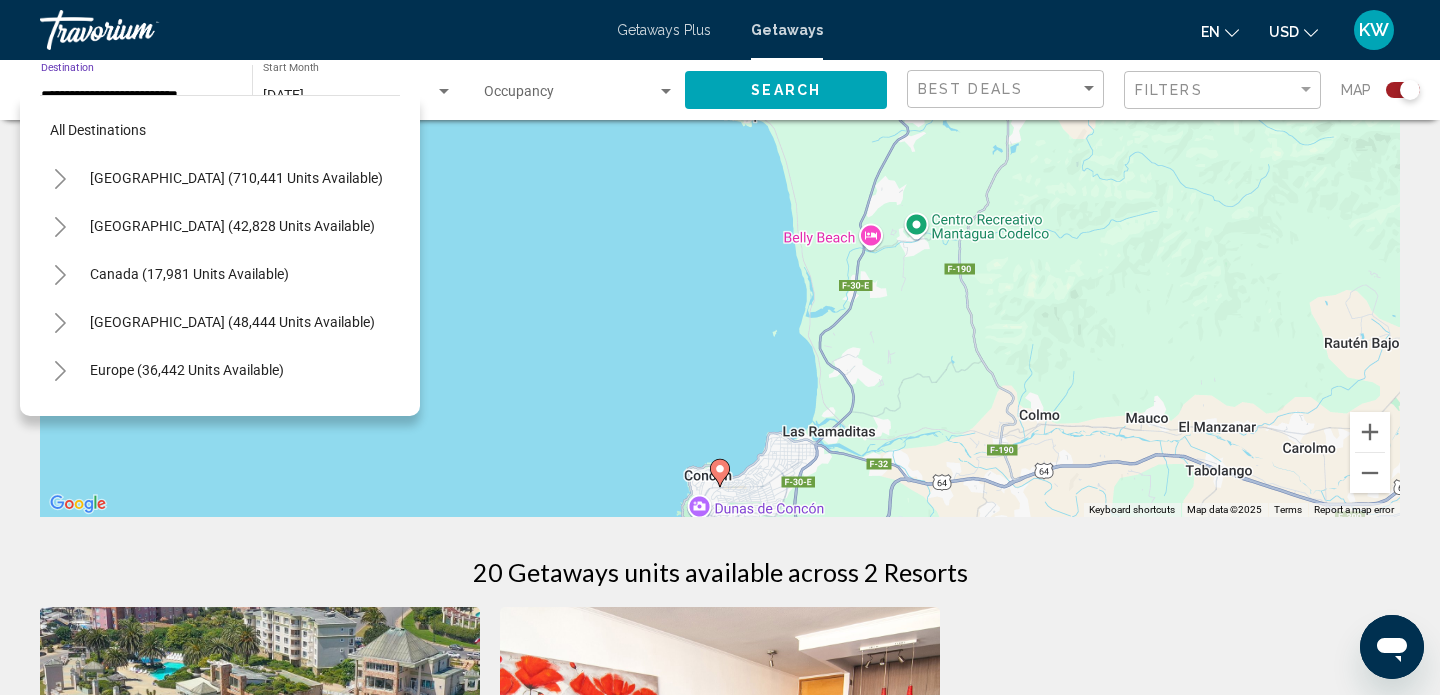scroll, scrollTop: 455, scrollLeft: 0, axis: vertical 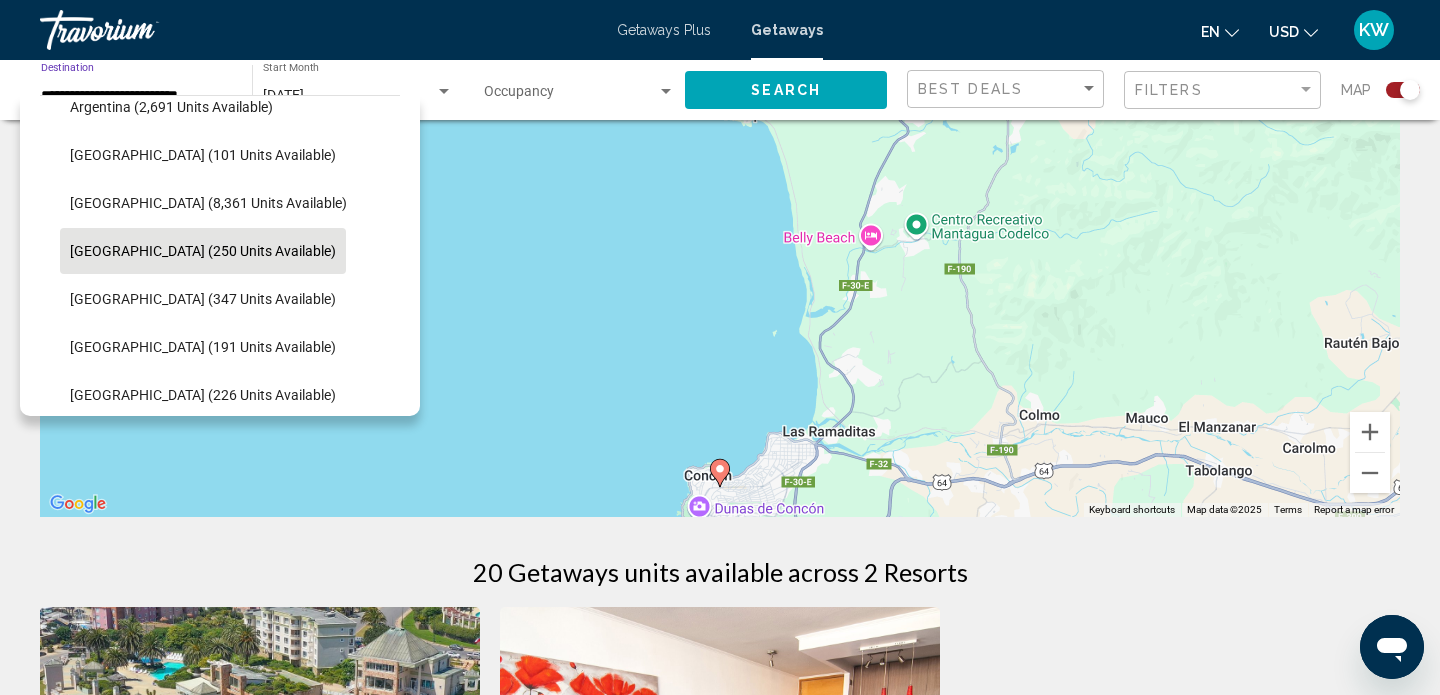 click on "Chile (250 units available)" 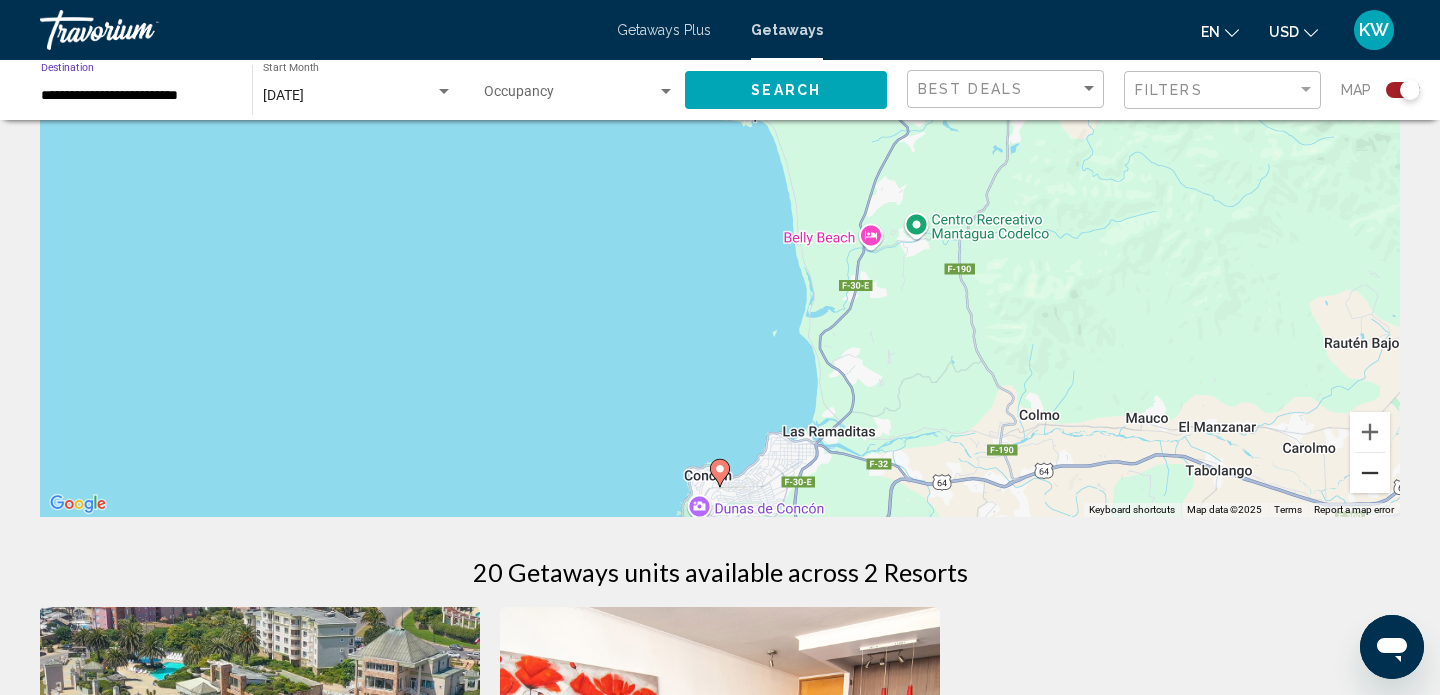 click at bounding box center (1370, 473) 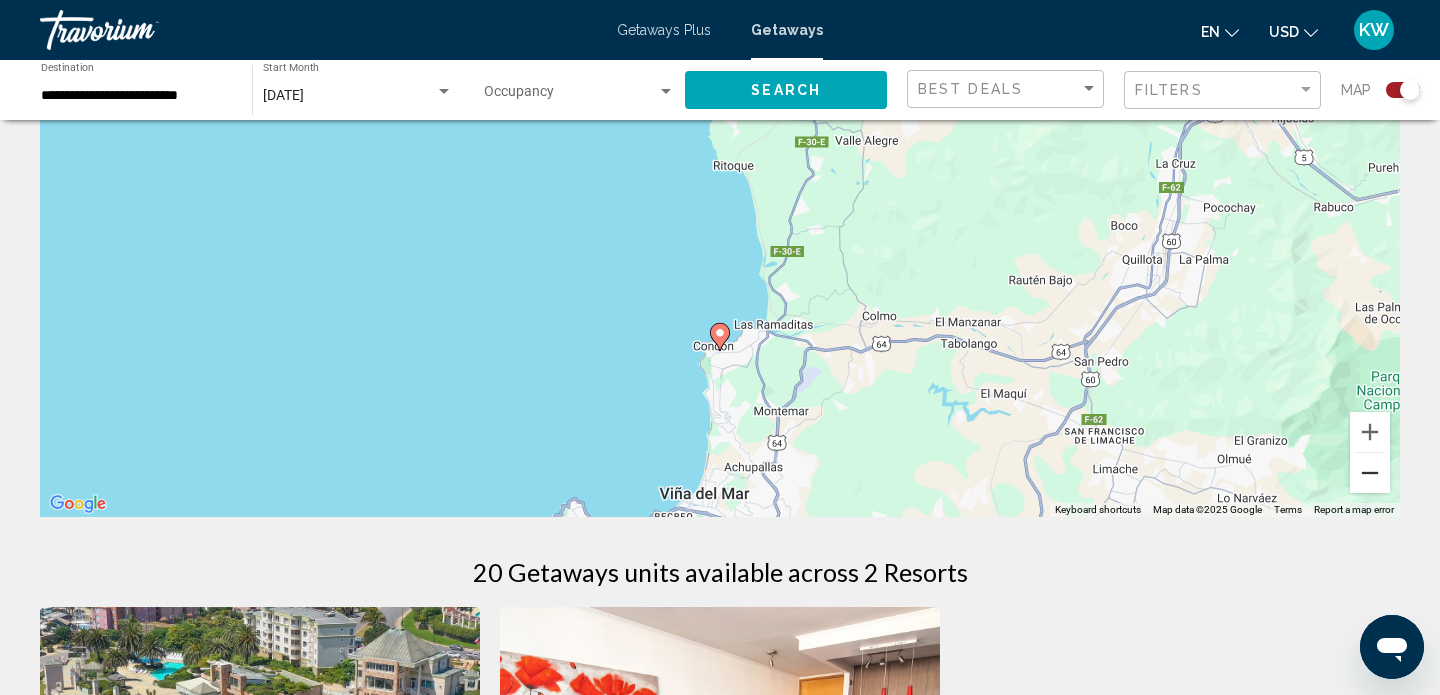 click at bounding box center (1370, 473) 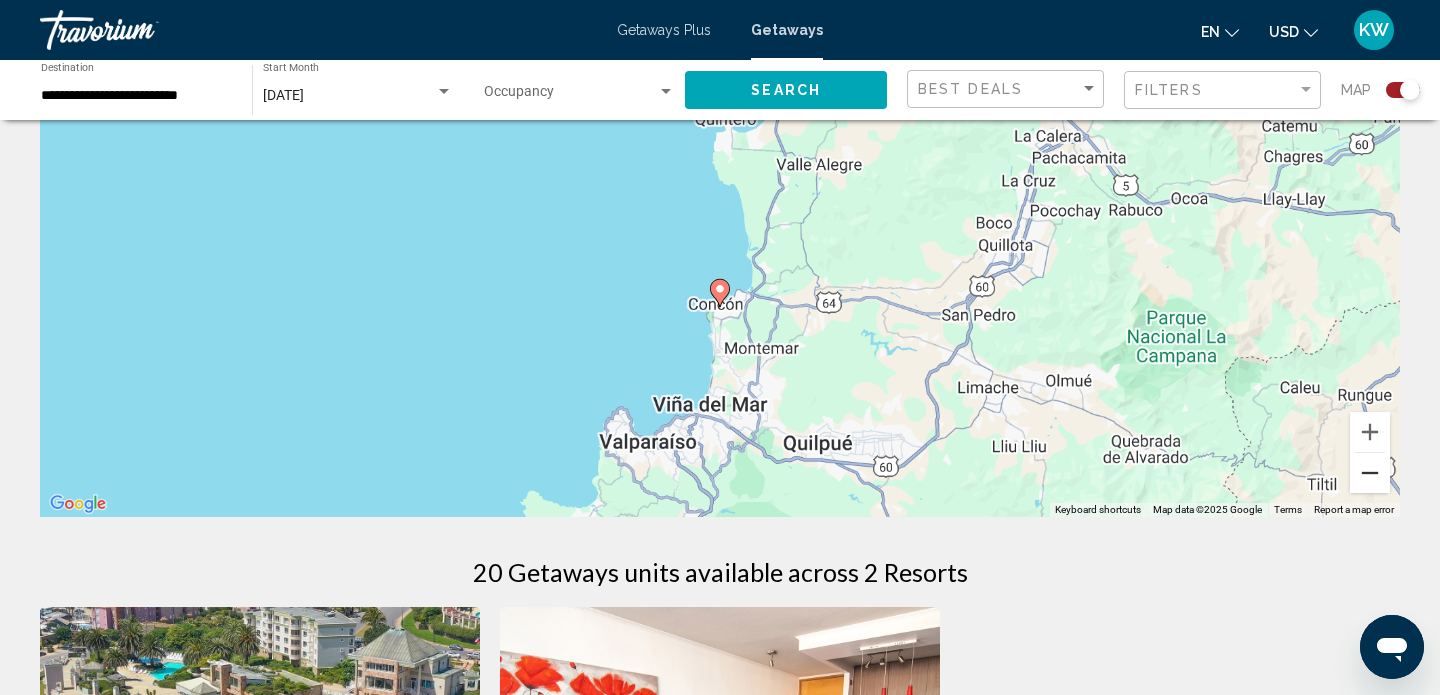 click at bounding box center (1370, 473) 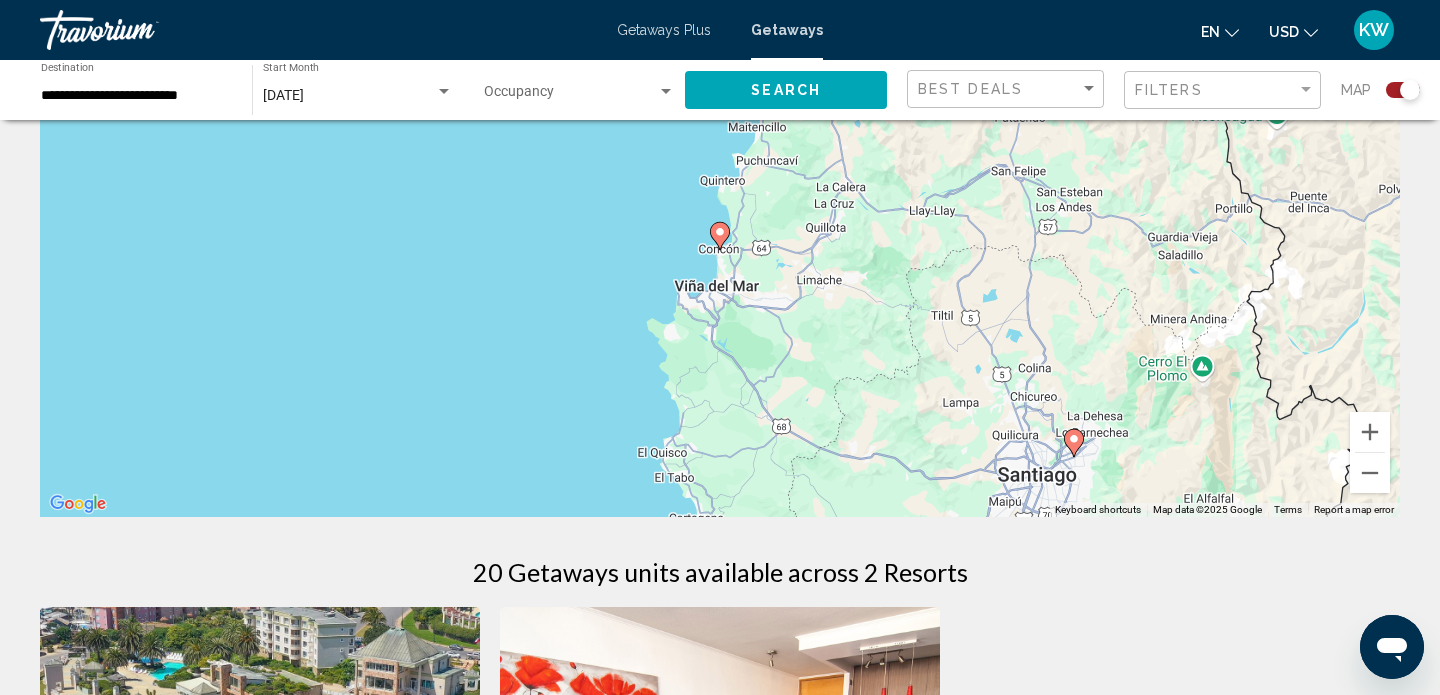 click on "To navigate, press the arrow keys. To activate drag with keyboard, press Alt + Enter. Once in keyboard drag state, use the arrow keys to move the marker. To complete the drag, press the Enter key. To cancel, press Escape." at bounding box center [720, 217] 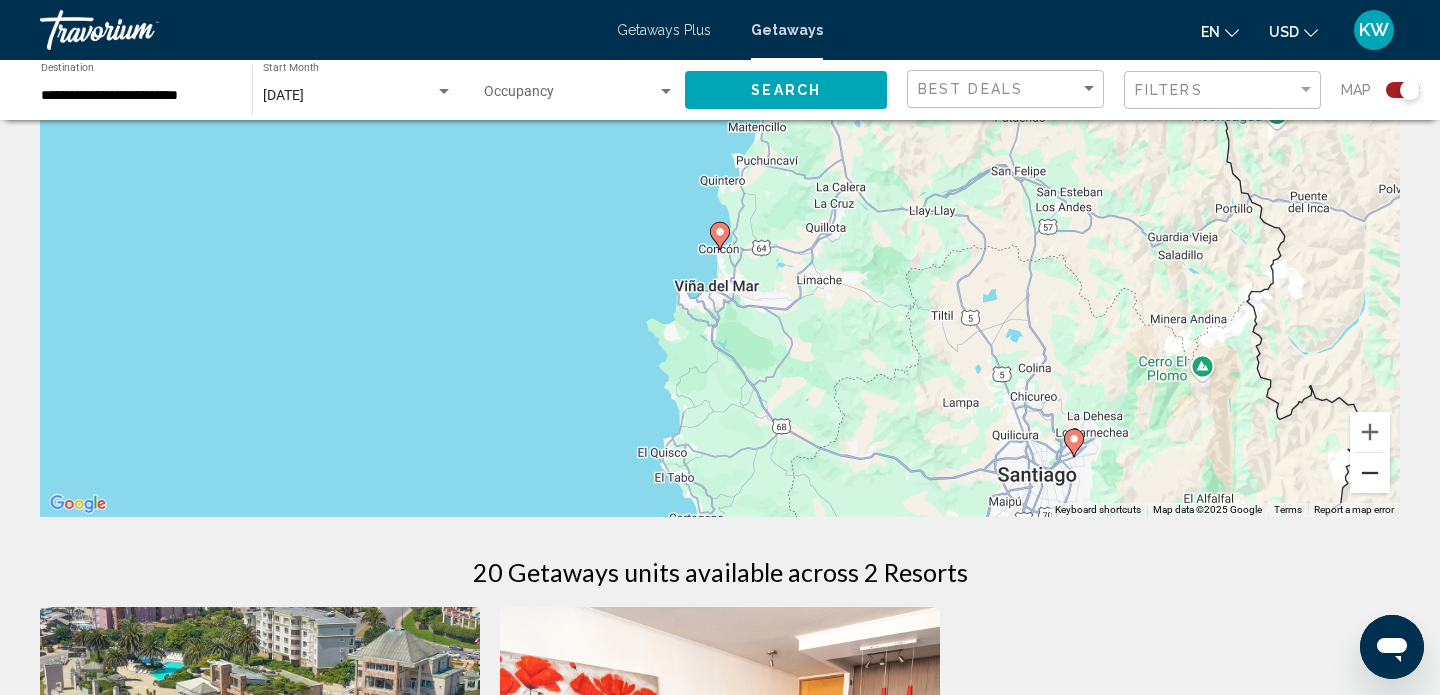 click at bounding box center [1370, 473] 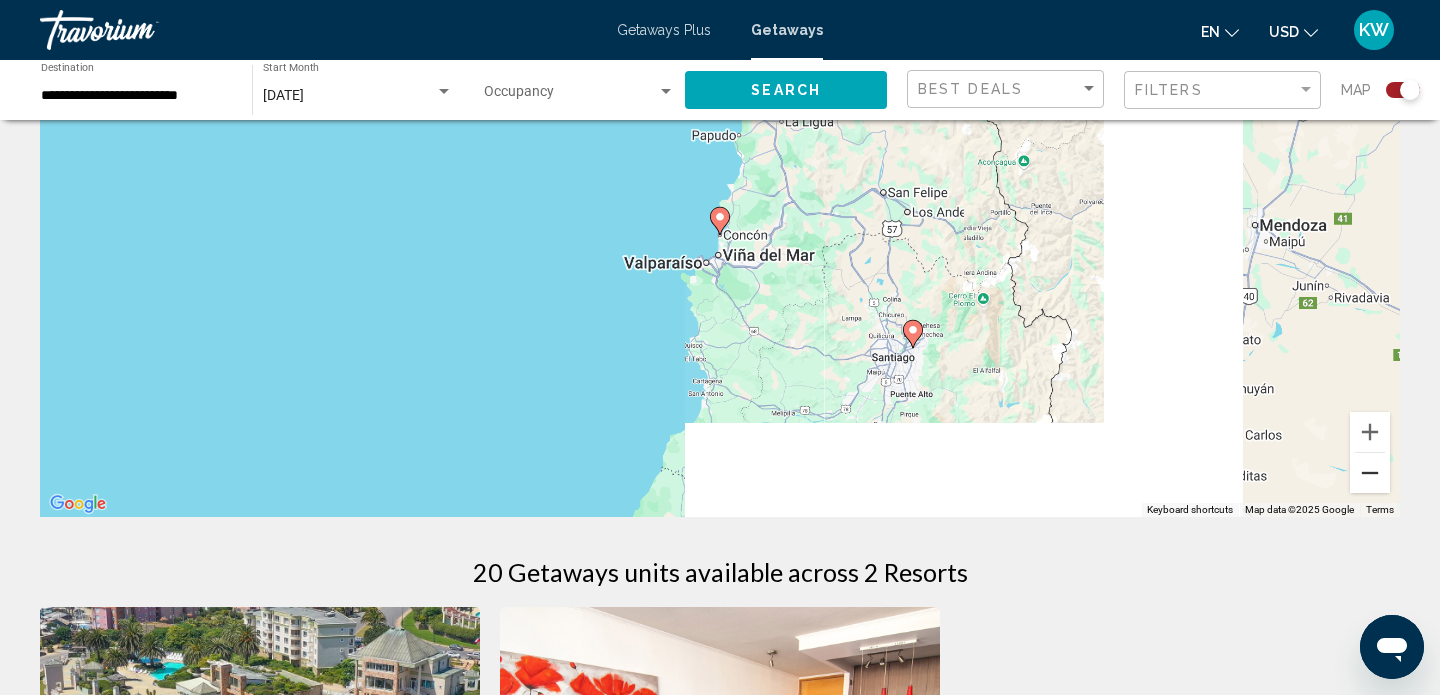 click at bounding box center (1370, 473) 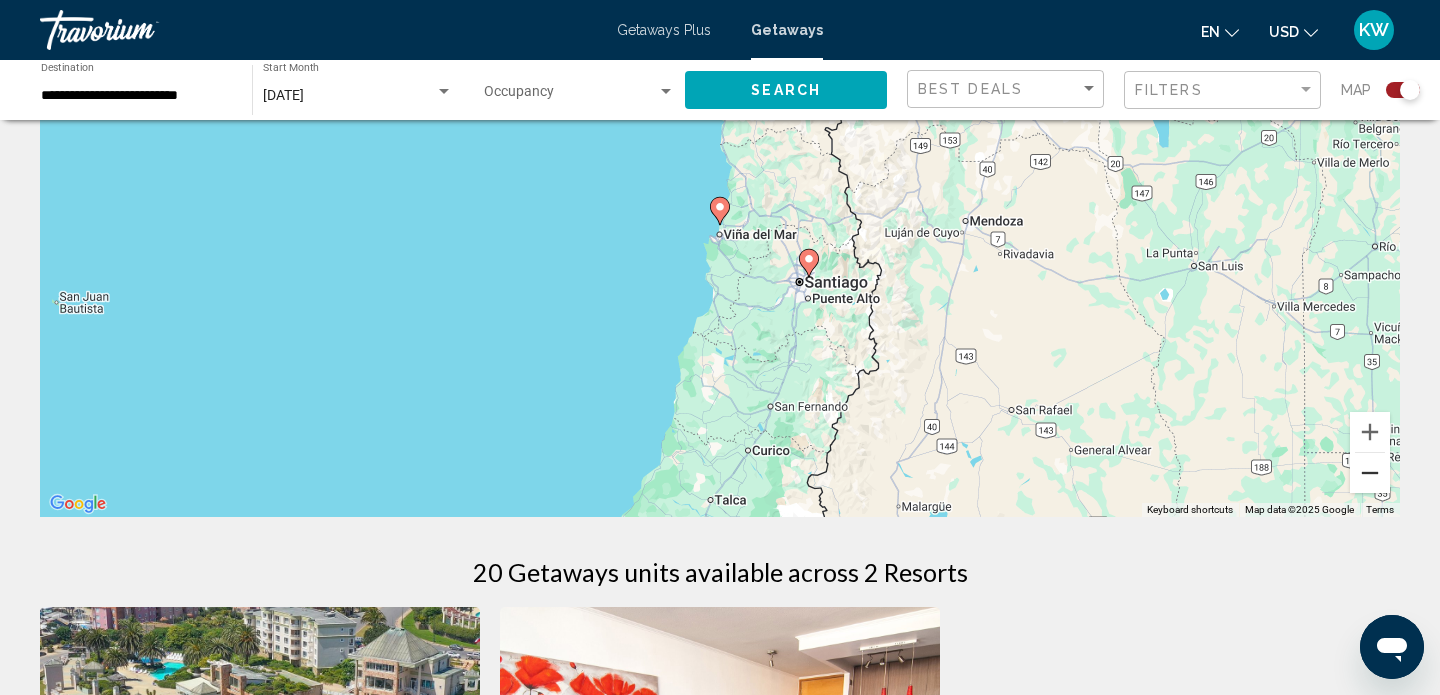click at bounding box center [1370, 473] 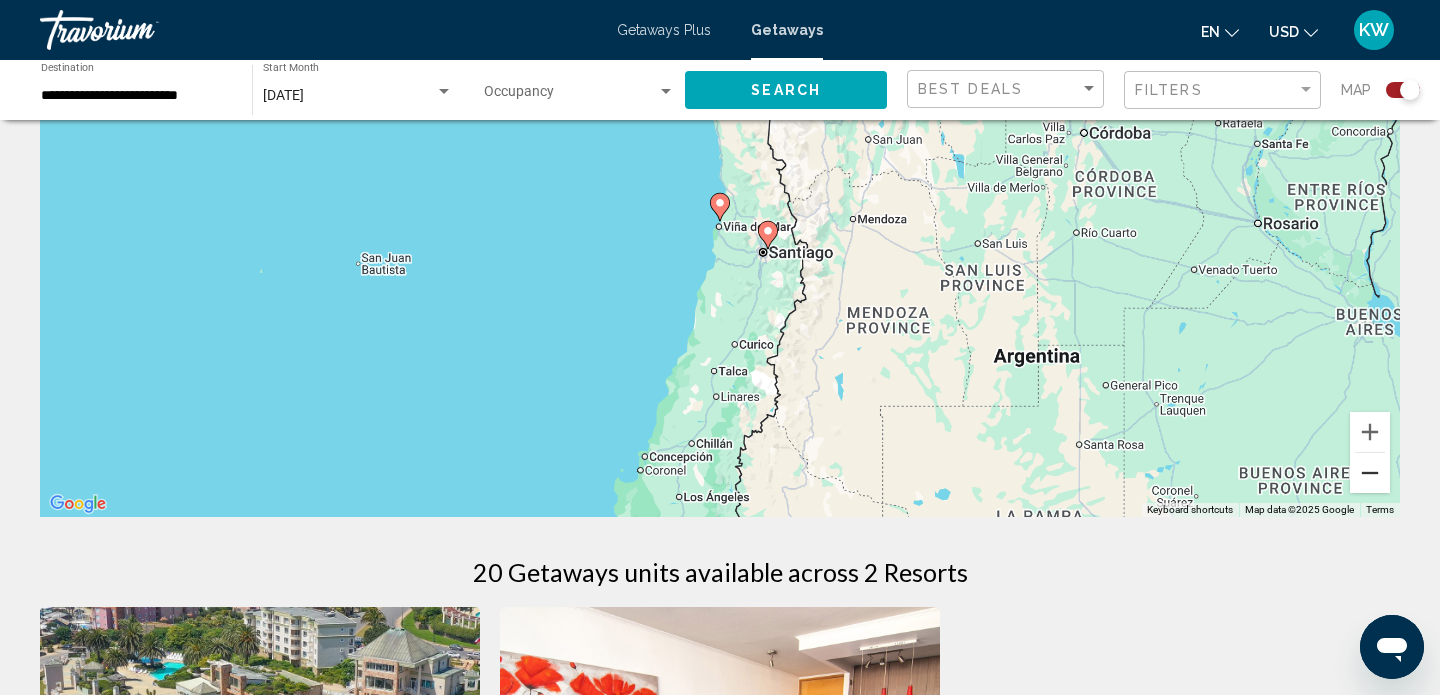 click at bounding box center [1370, 473] 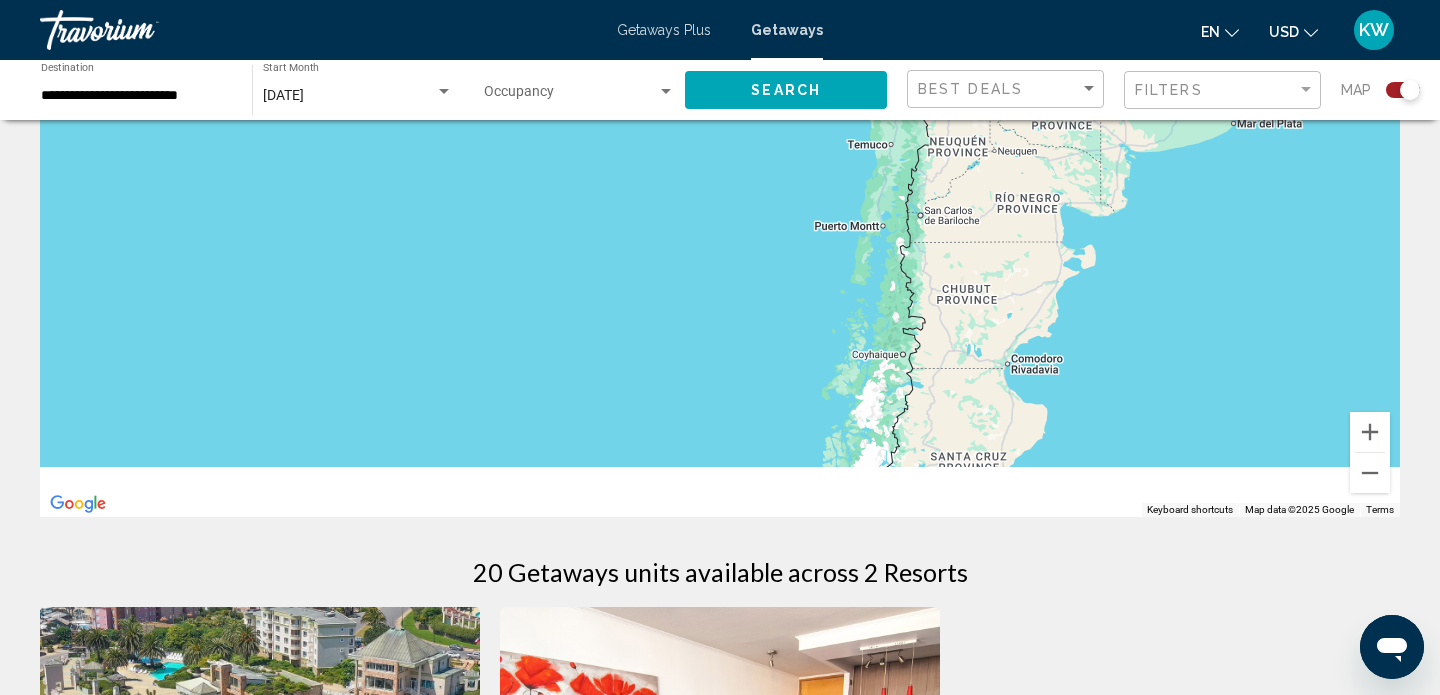 drag, startPoint x: 764, startPoint y: 410, endPoint x: 960, endPoint y: 170, distance: 309.86447 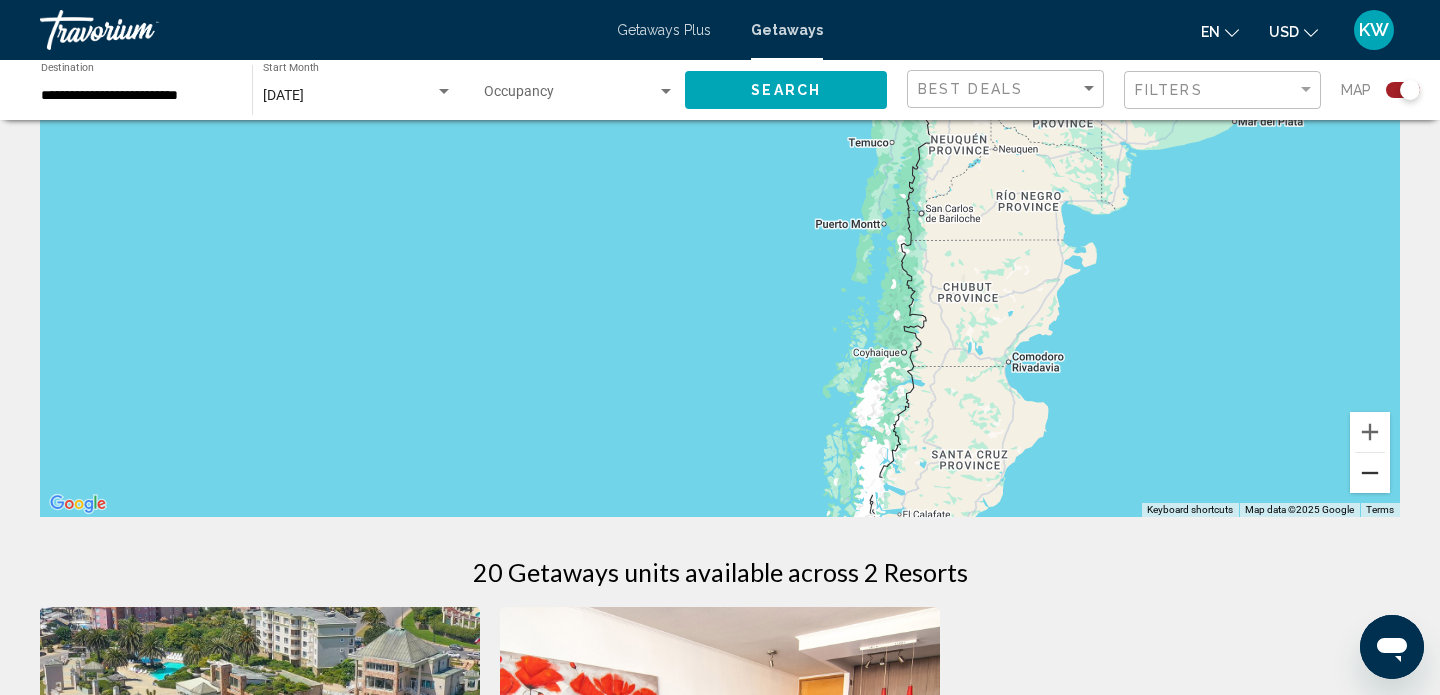 click at bounding box center [1370, 473] 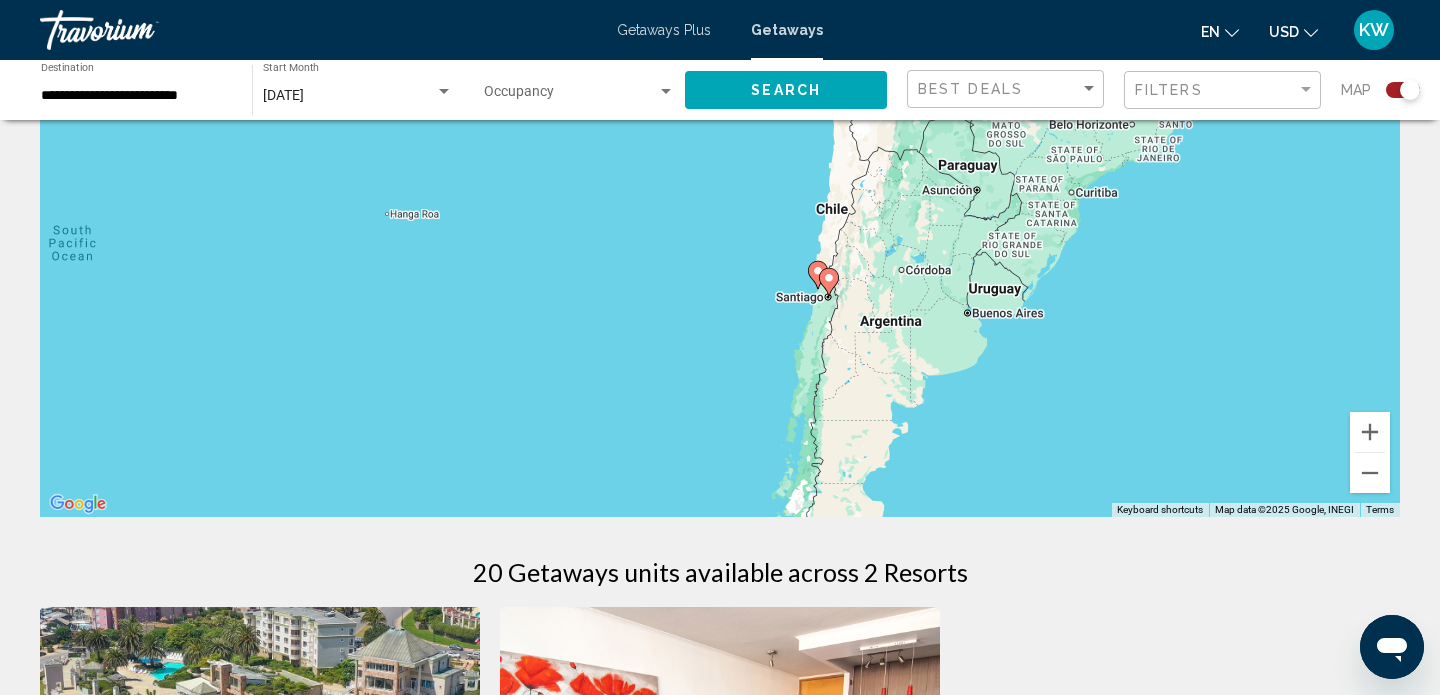 drag, startPoint x: 950, startPoint y: 224, endPoint x: 950, endPoint y: 419, distance: 195 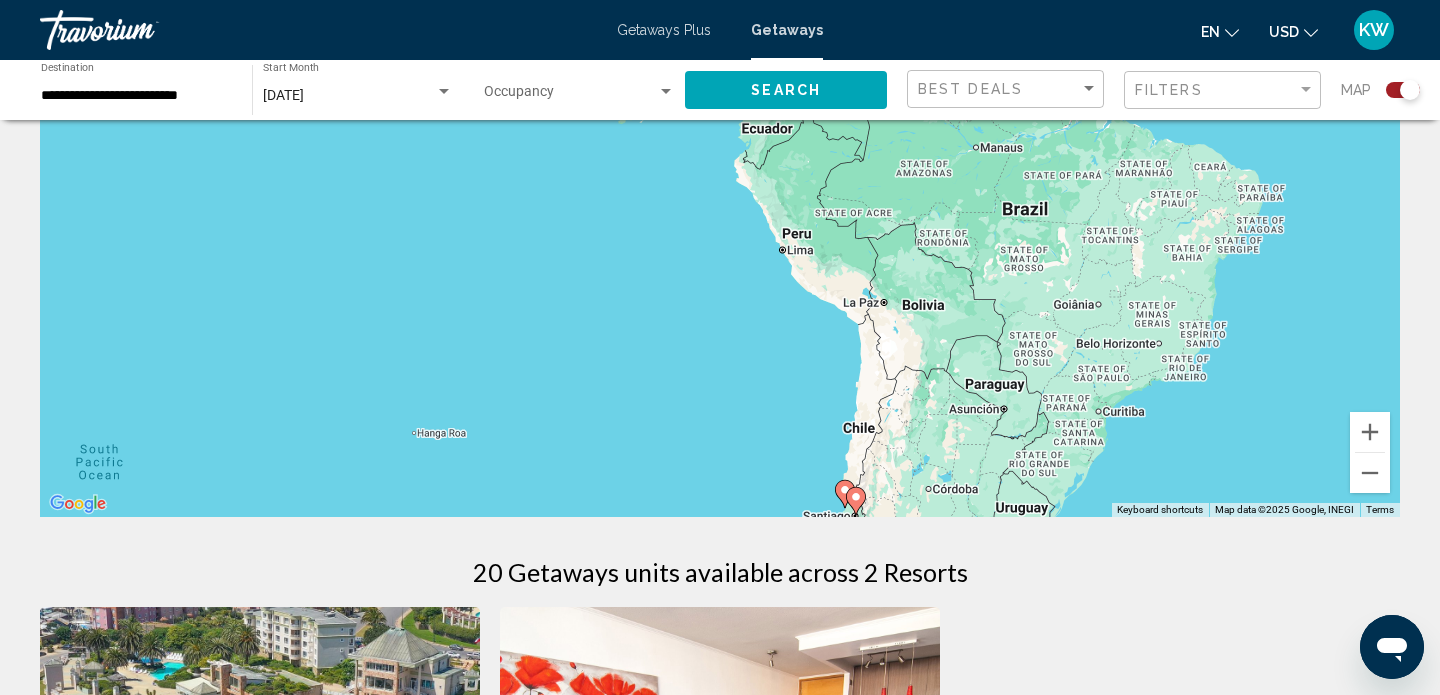 drag, startPoint x: 910, startPoint y: 230, endPoint x: 937, endPoint y: 451, distance: 222.64322 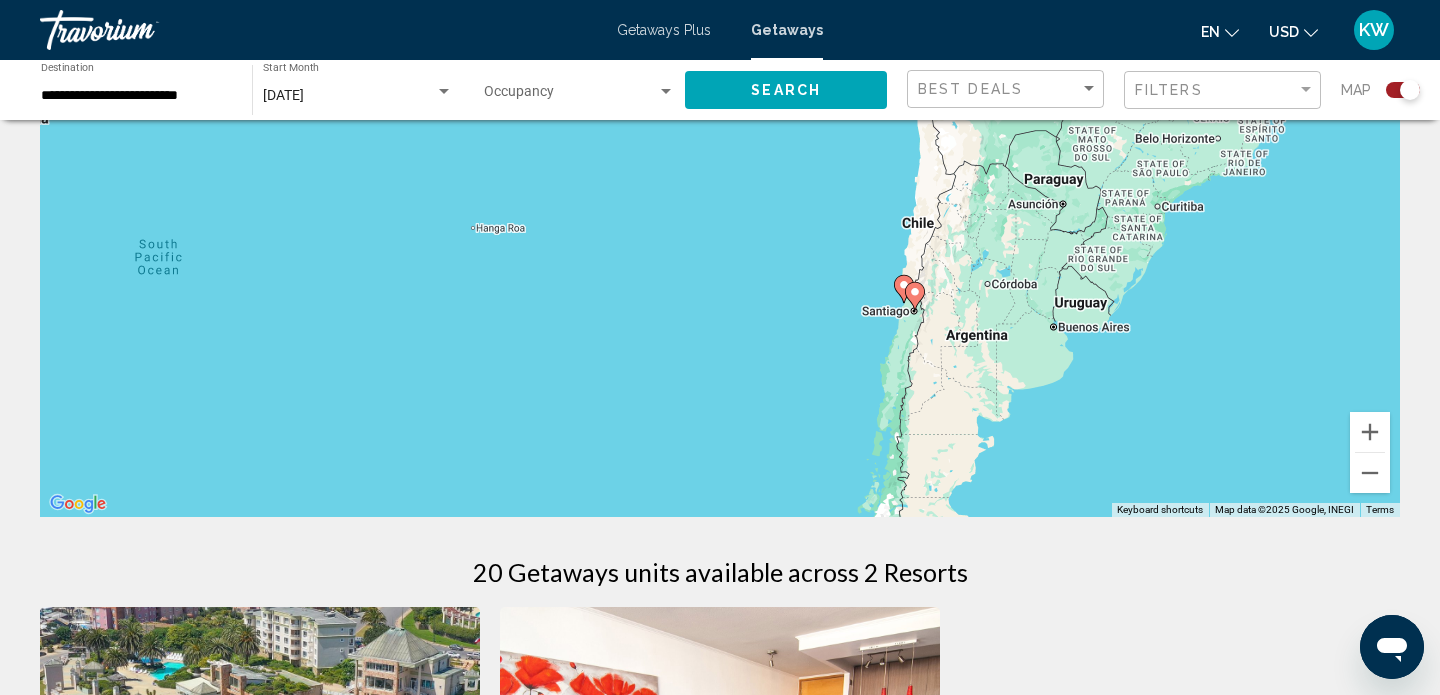 drag, startPoint x: 928, startPoint y: 379, endPoint x: 990, endPoint y: 159, distance: 228.56946 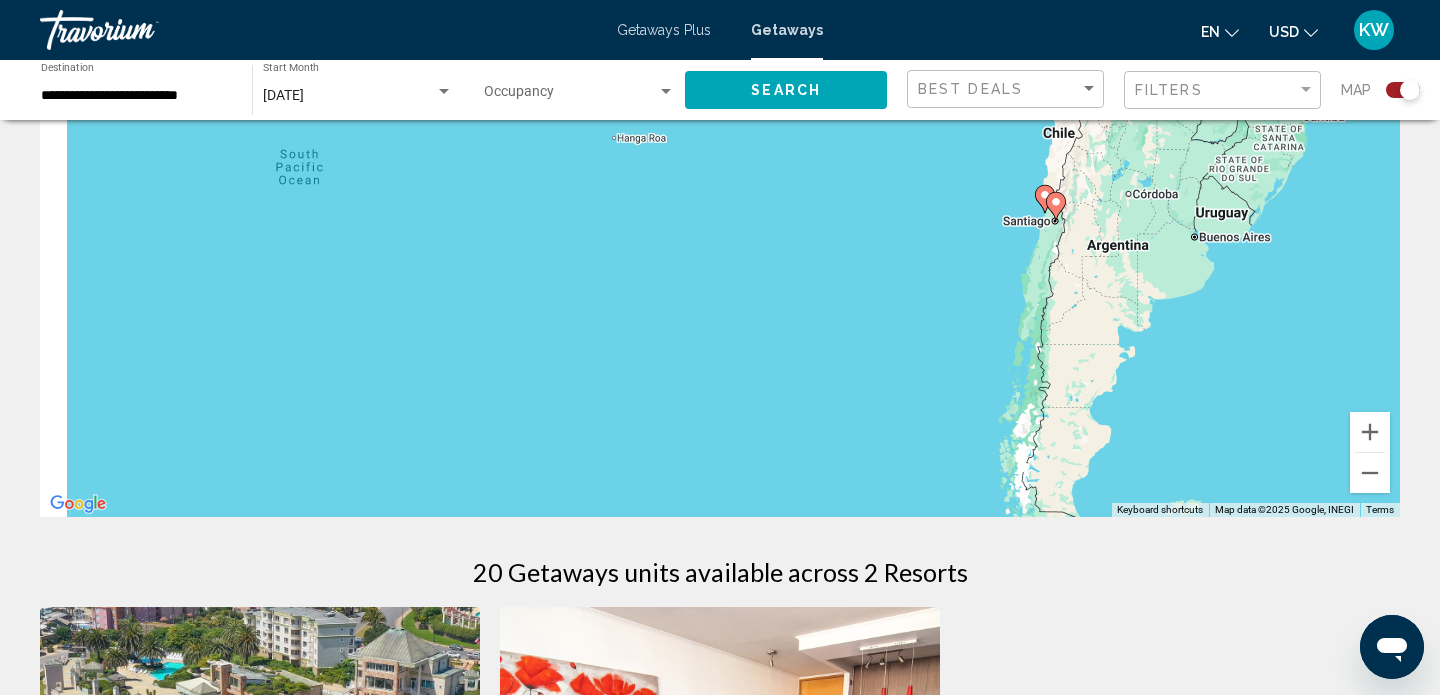drag, startPoint x: 921, startPoint y: 346, endPoint x: 1067, endPoint y: 261, distance: 168.94081 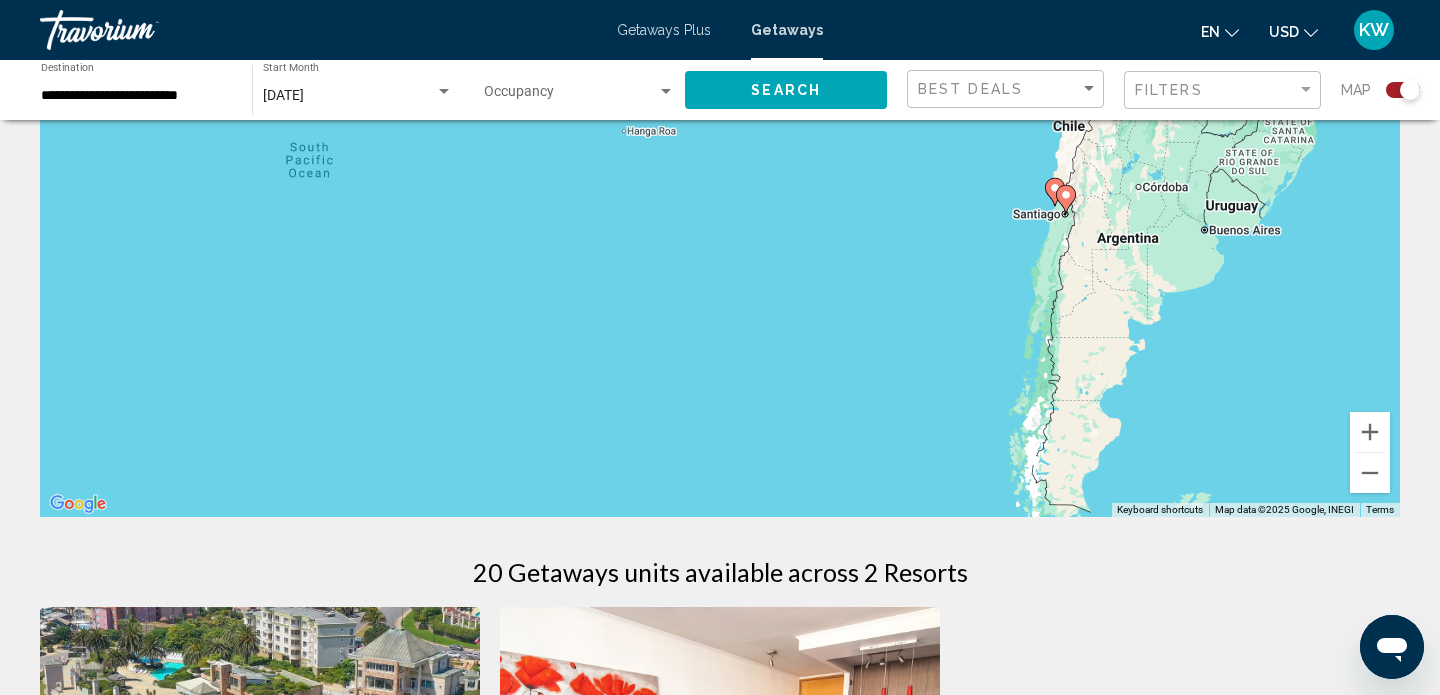 click on "To navigate, press the arrow keys. To activate drag with keyboard, press Alt + Enter. Once in keyboard drag state, use the arrow keys to move the marker. To complete the drag, press the Enter key. To cancel, press Escape." at bounding box center (720, 217) 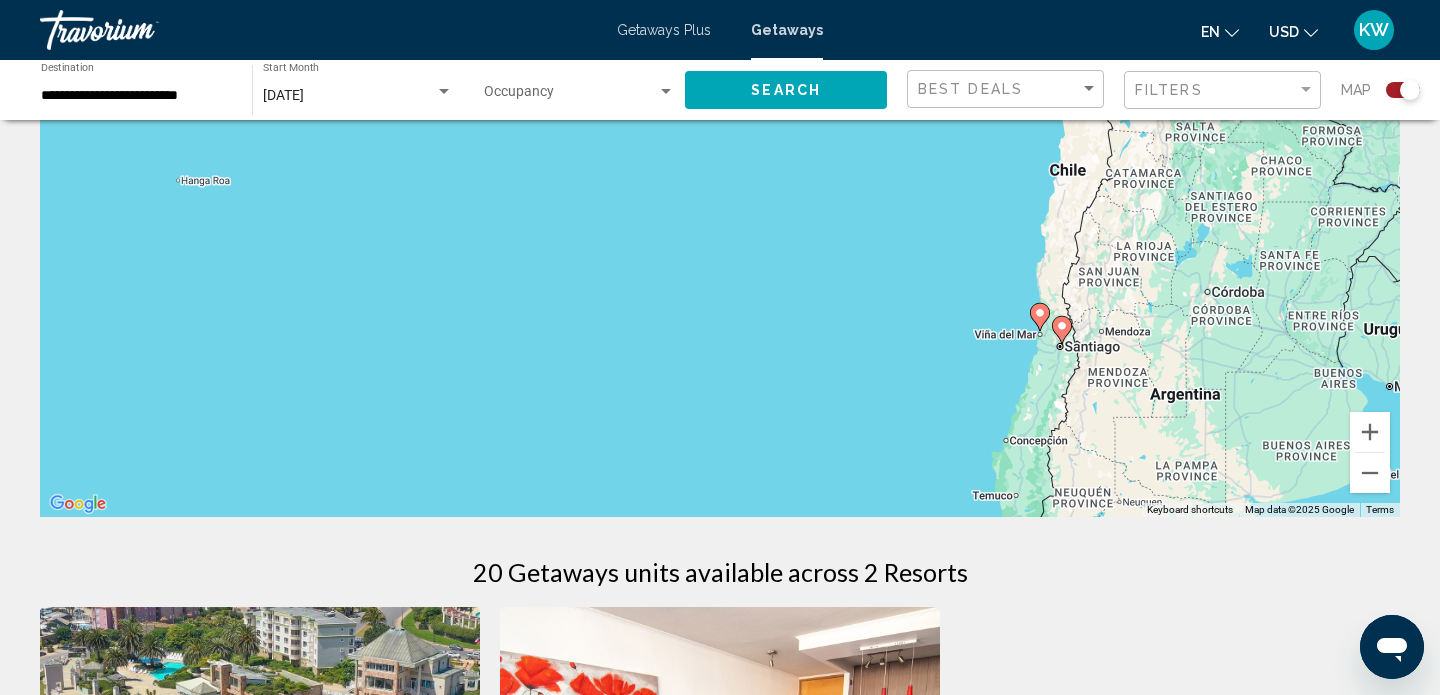 drag, startPoint x: 1064, startPoint y: 218, endPoint x: 1046, endPoint y: 370, distance: 153.06207 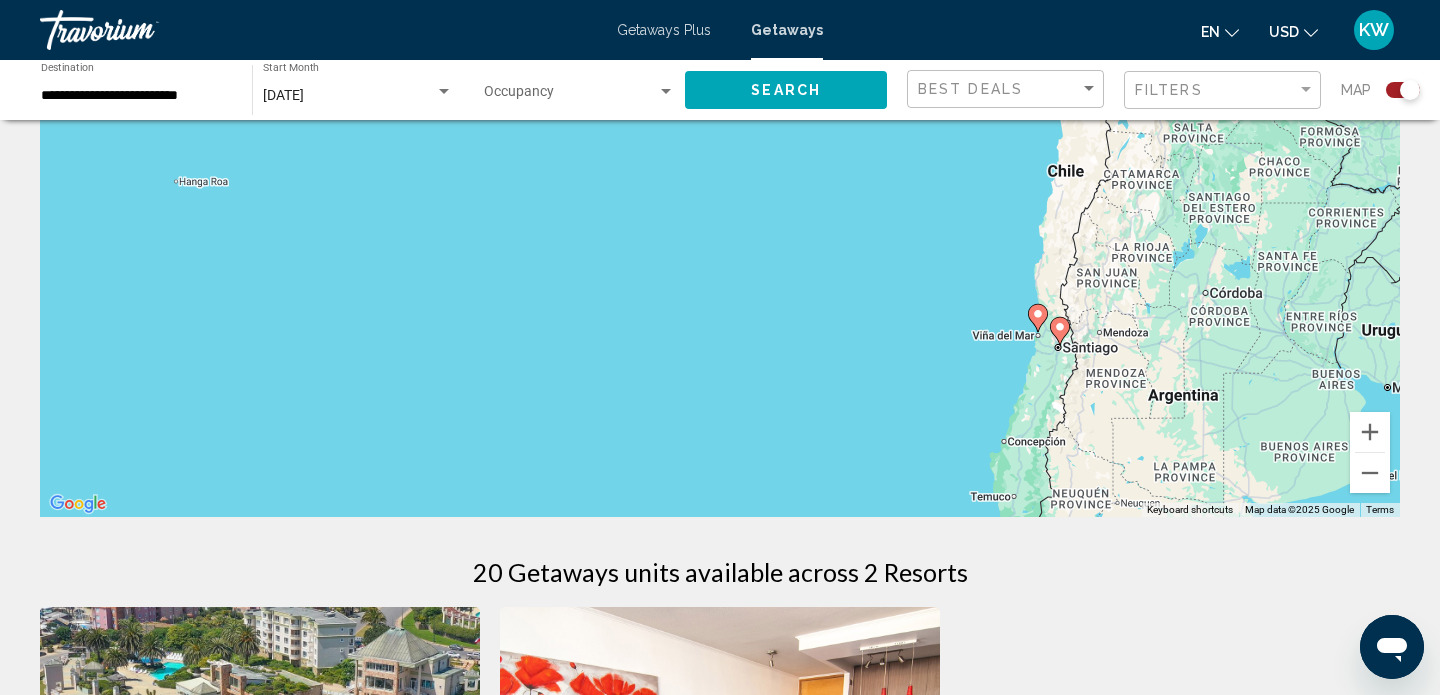 click on "To navigate, press the arrow keys. To activate drag with keyboard, press Alt + Enter. Once in keyboard drag state, use the arrow keys to move the marker. To complete the drag, press the Enter key. To cancel, press Escape." at bounding box center [720, 217] 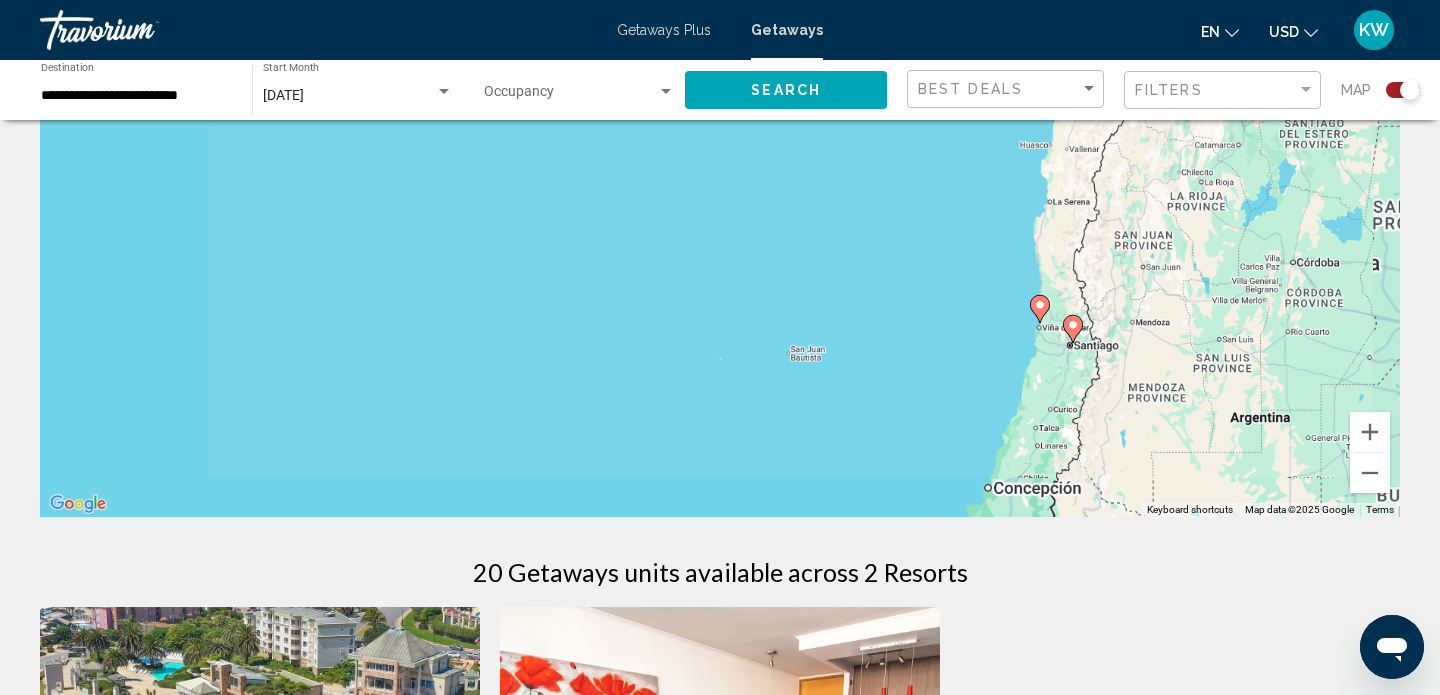 click on "To navigate, press the arrow keys. To activate drag with keyboard, press Alt + Enter. Once in keyboard drag state, use the arrow keys to move the marker. To complete the drag, press the Enter key. To cancel, press Escape." at bounding box center [720, 217] 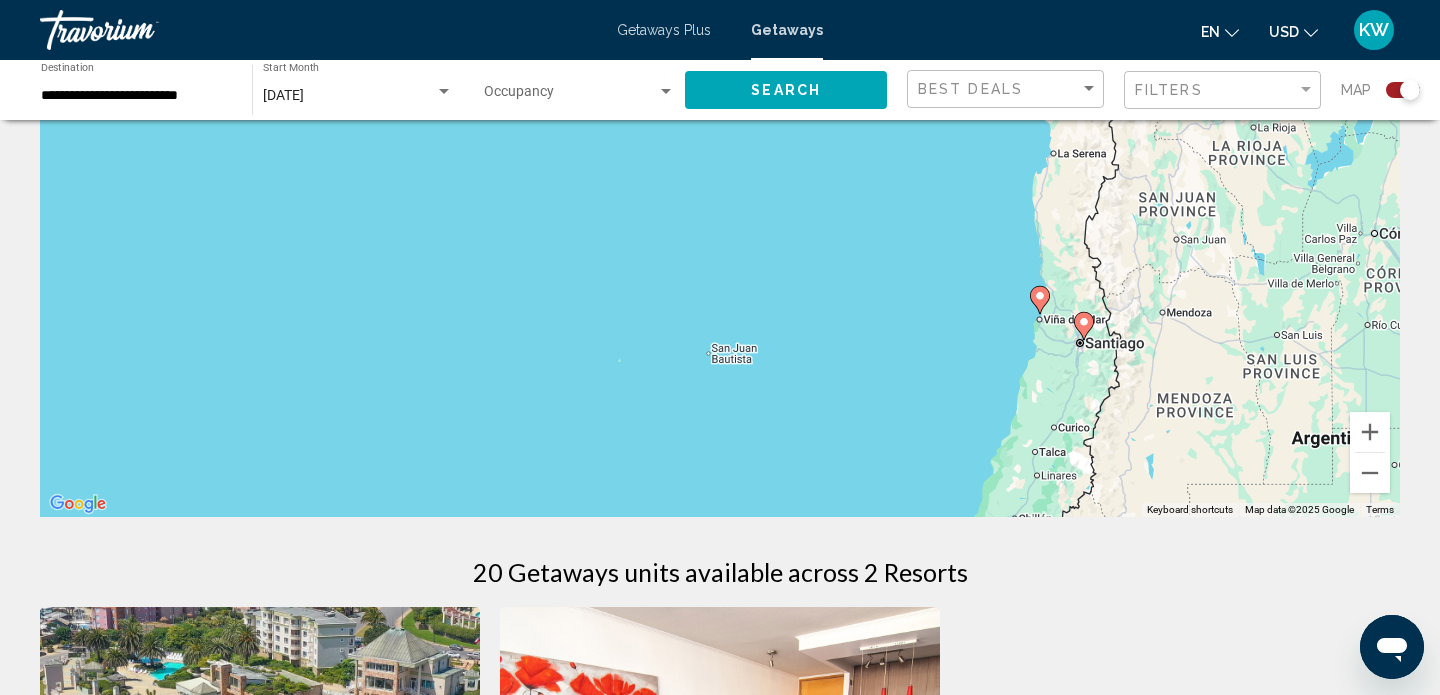 click 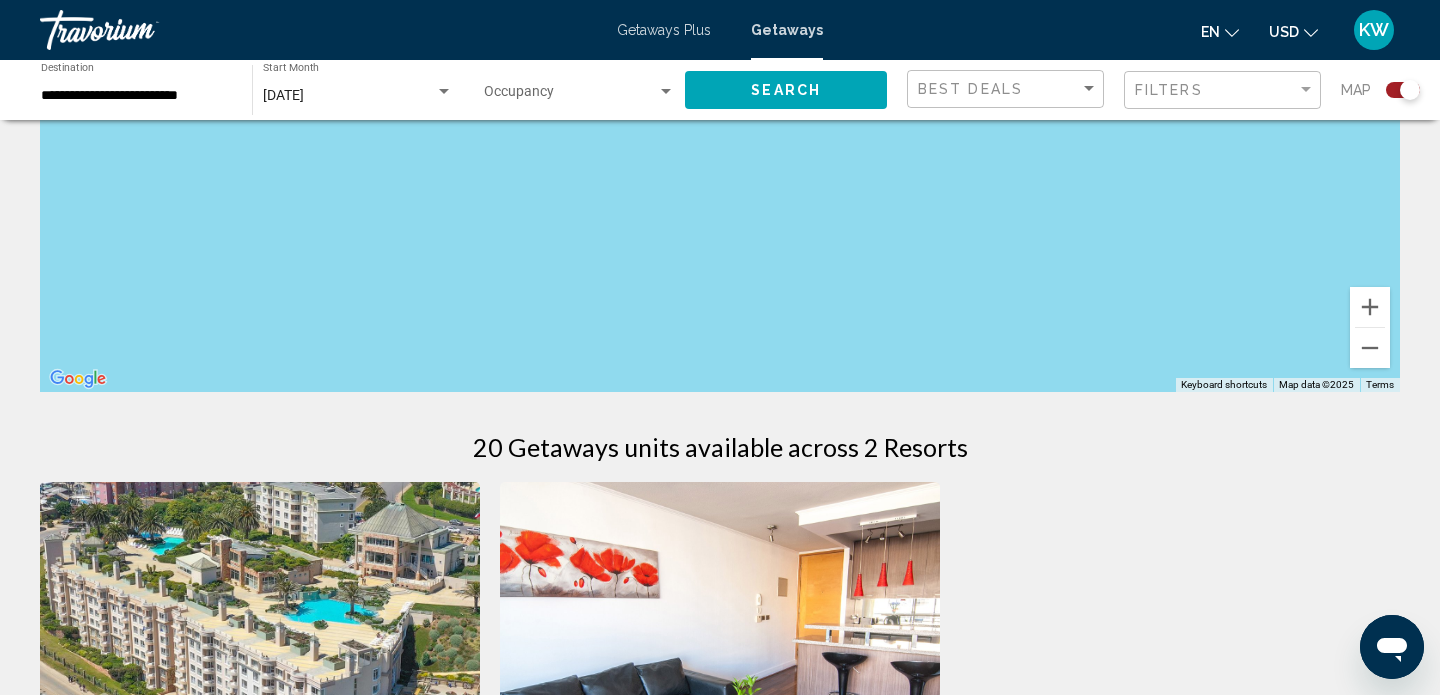 scroll, scrollTop: 197, scrollLeft: 0, axis: vertical 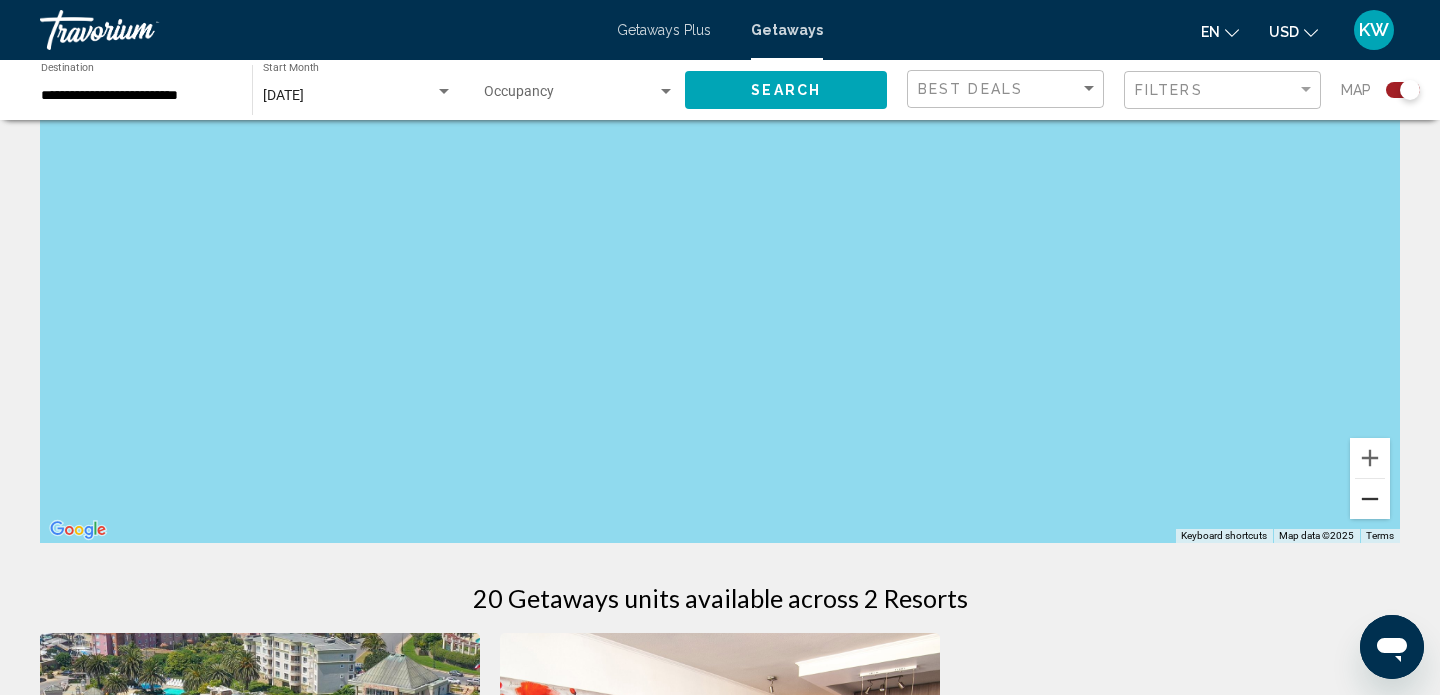 click at bounding box center (1370, 499) 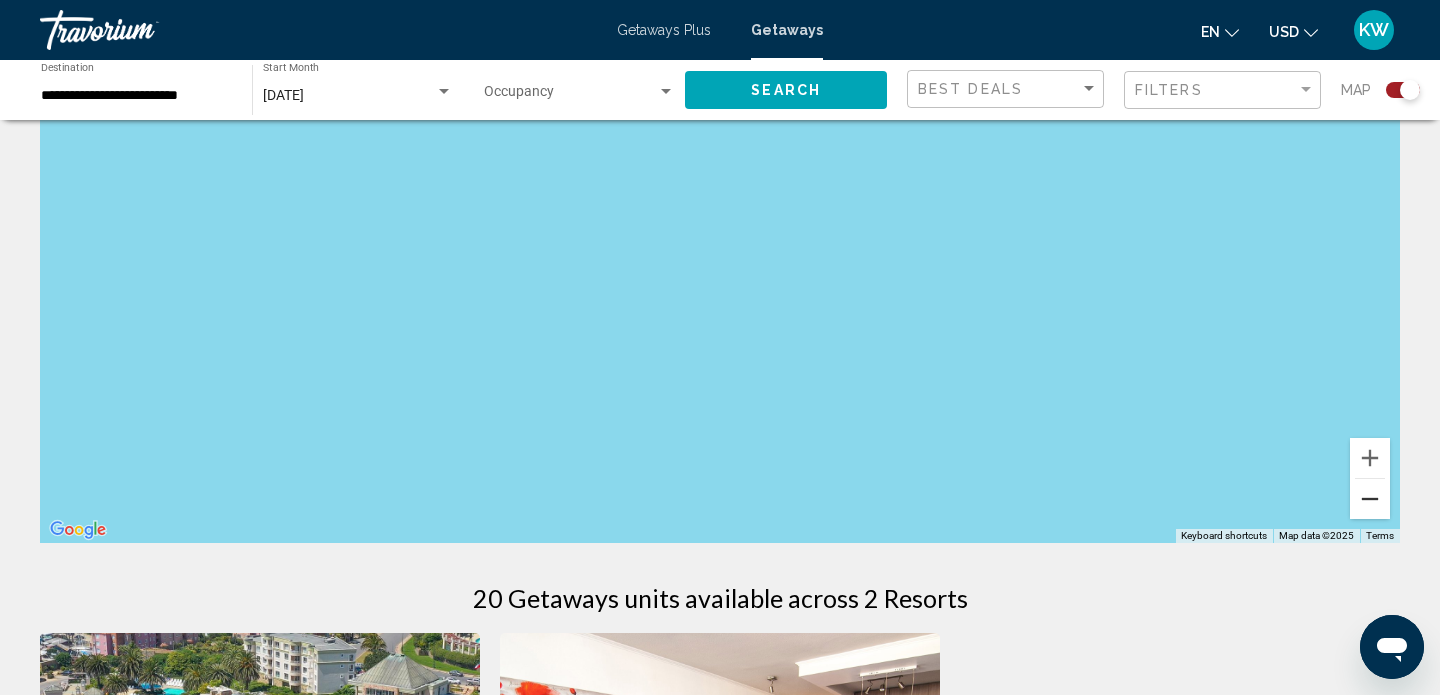 click at bounding box center [1370, 499] 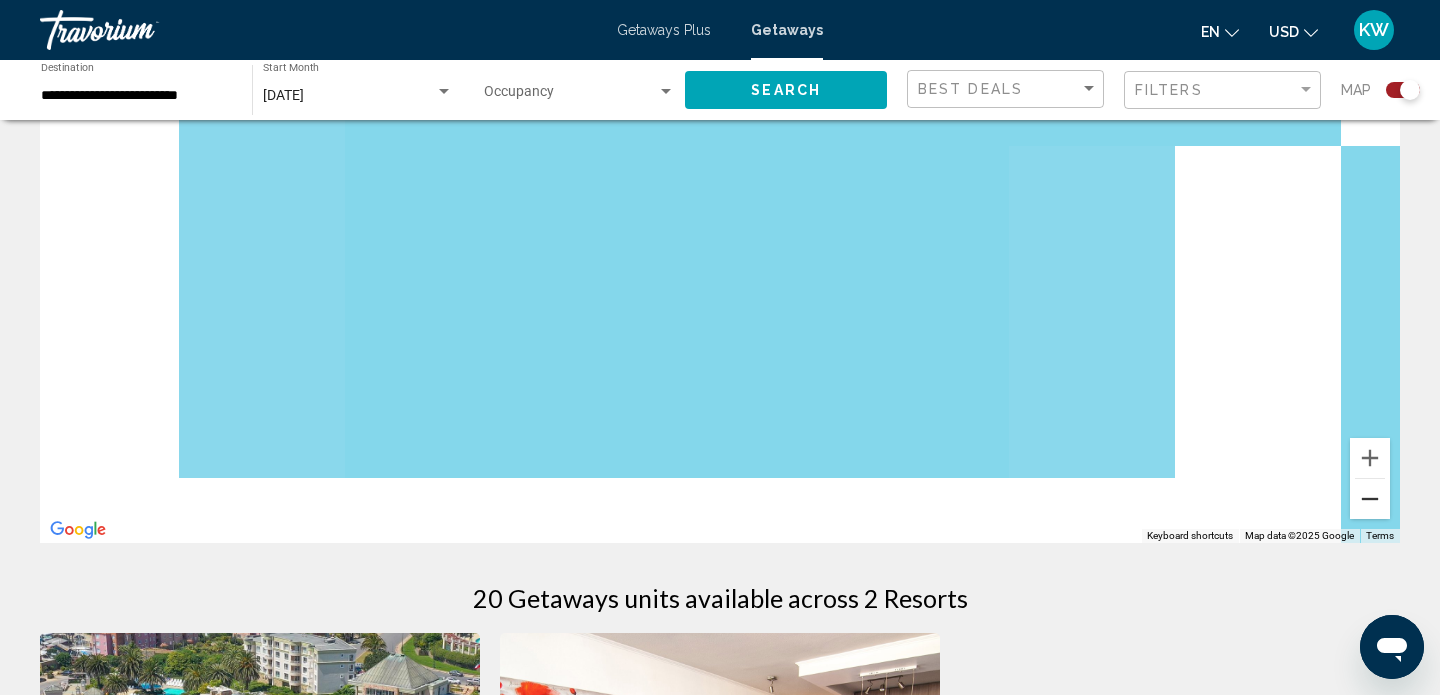 click at bounding box center (1370, 499) 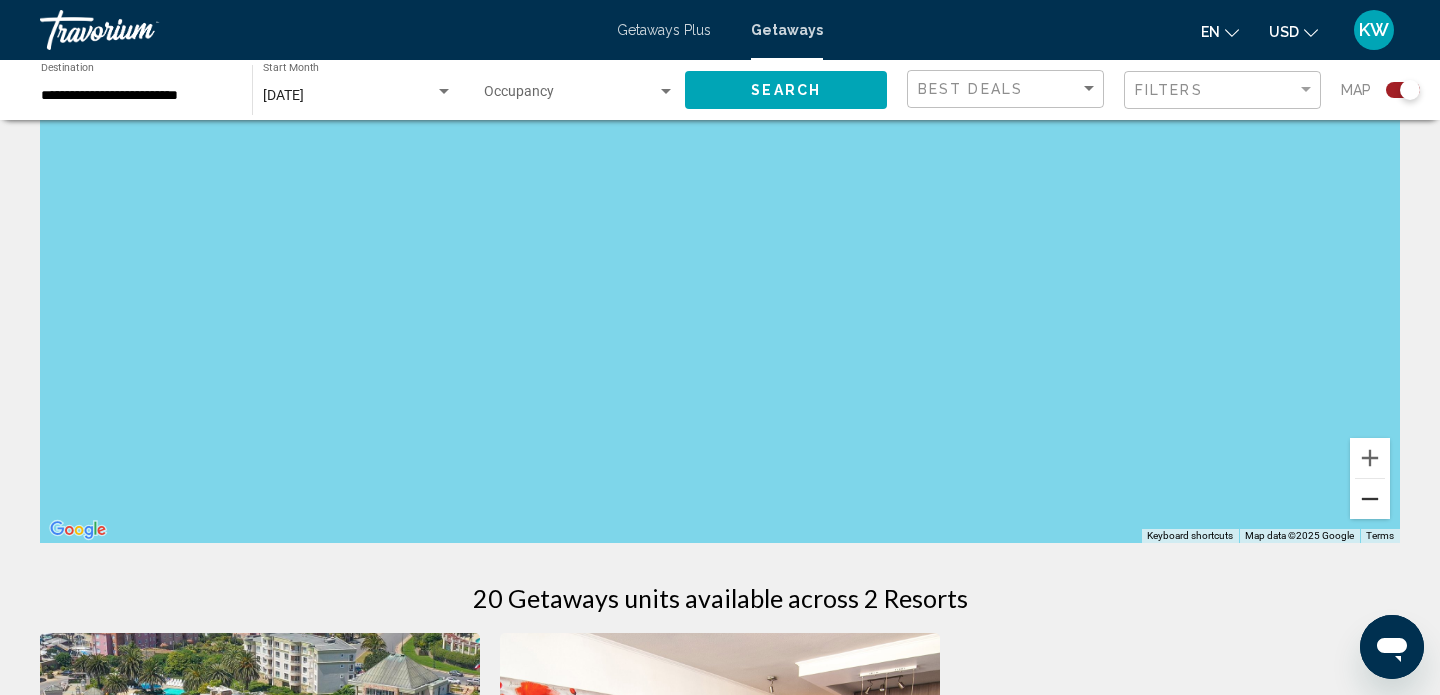 click at bounding box center [1370, 499] 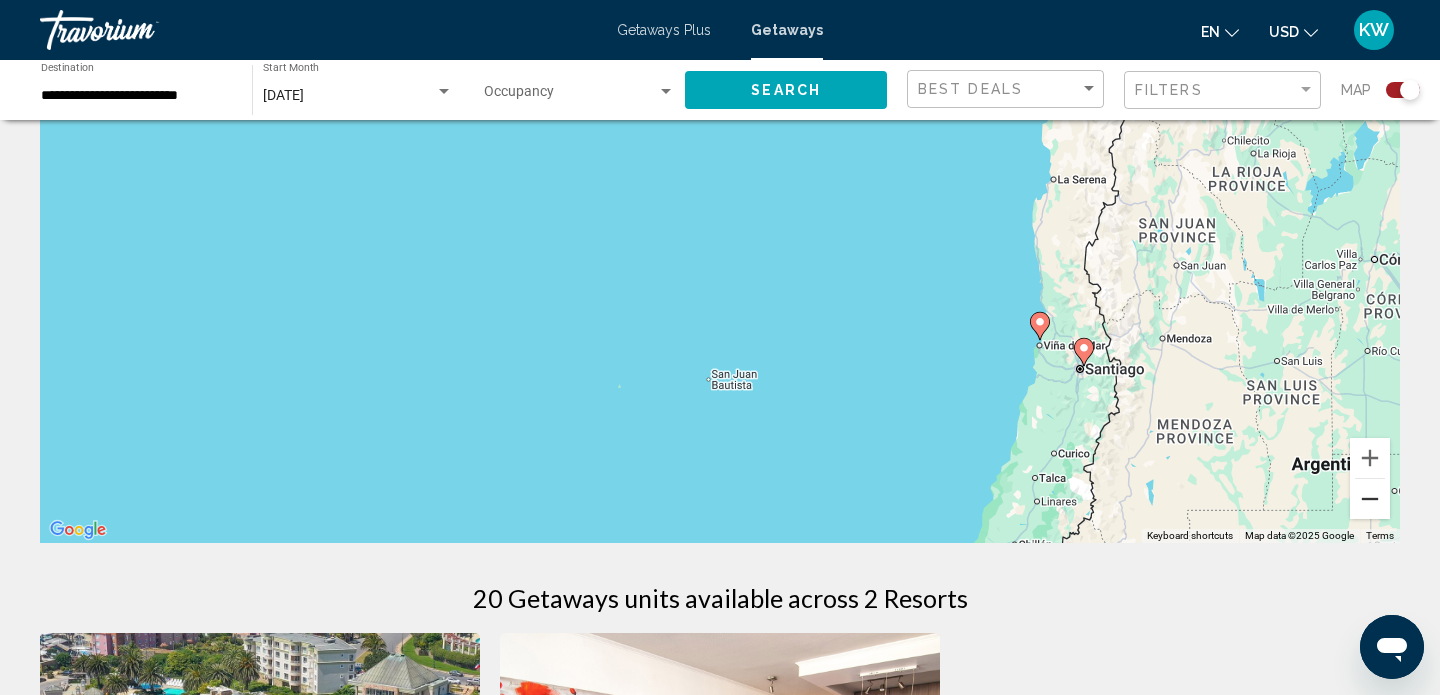 click at bounding box center [1370, 499] 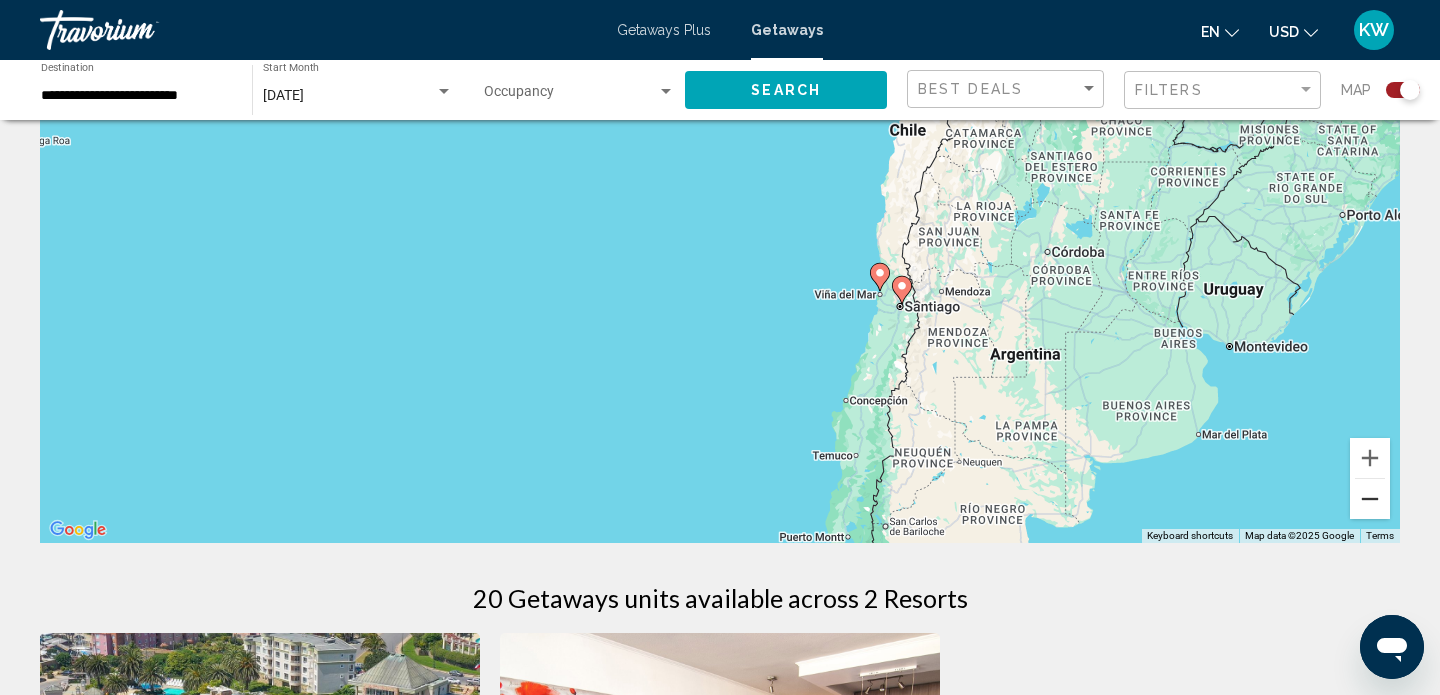 click at bounding box center [1370, 499] 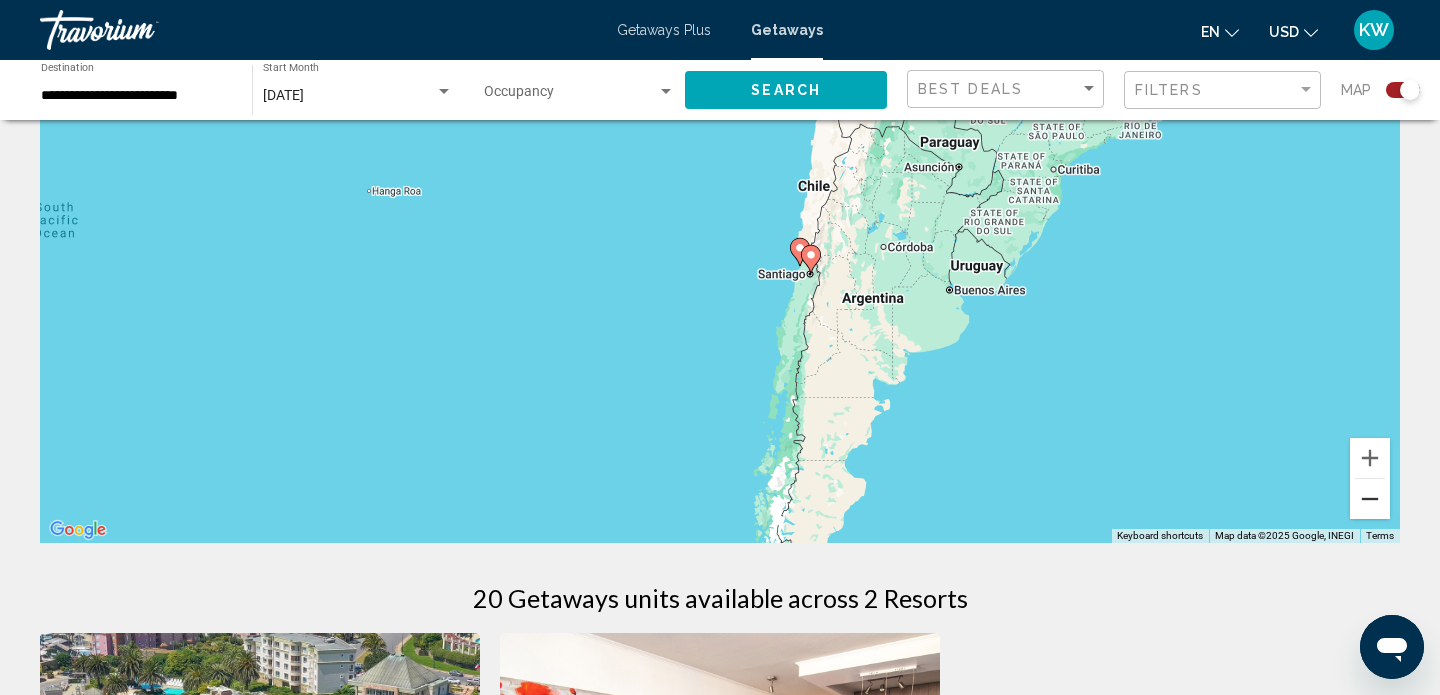 click at bounding box center [1370, 499] 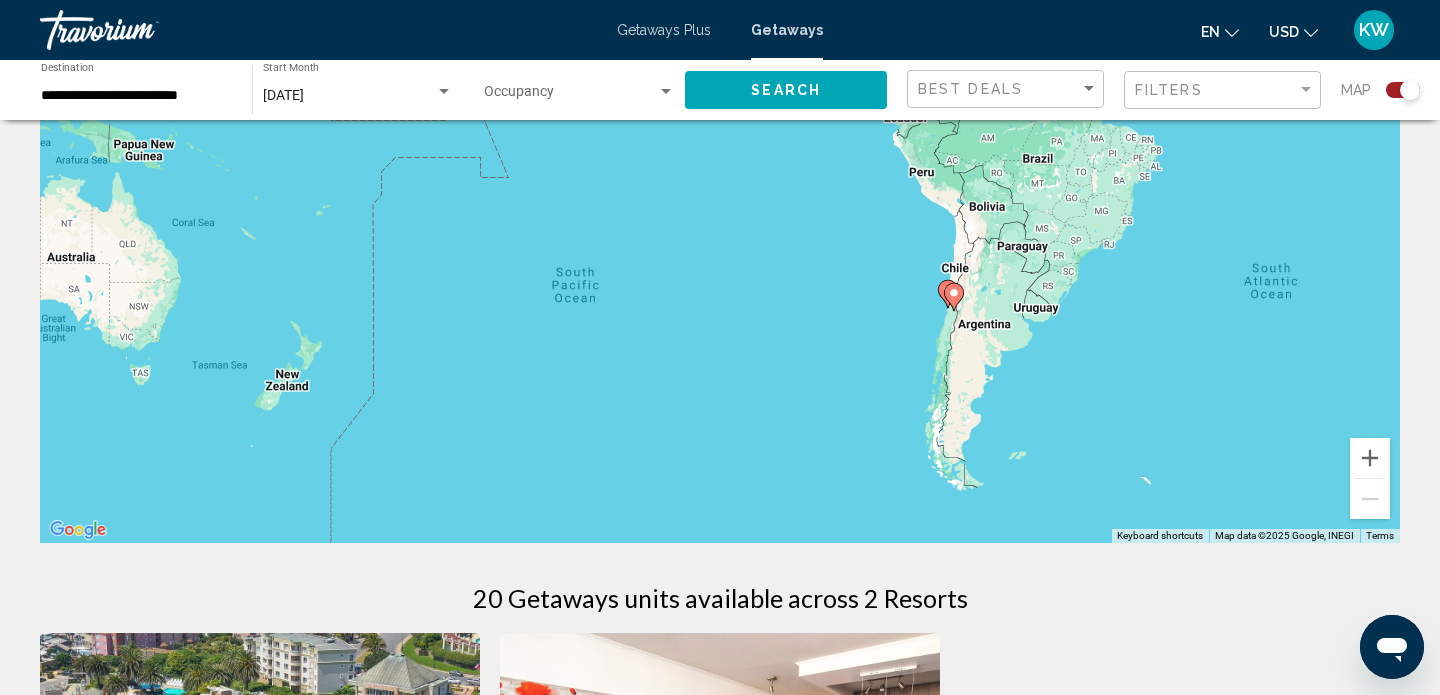 drag, startPoint x: 849, startPoint y: 260, endPoint x: 1042, endPoint y: 313, distance: 200.14494 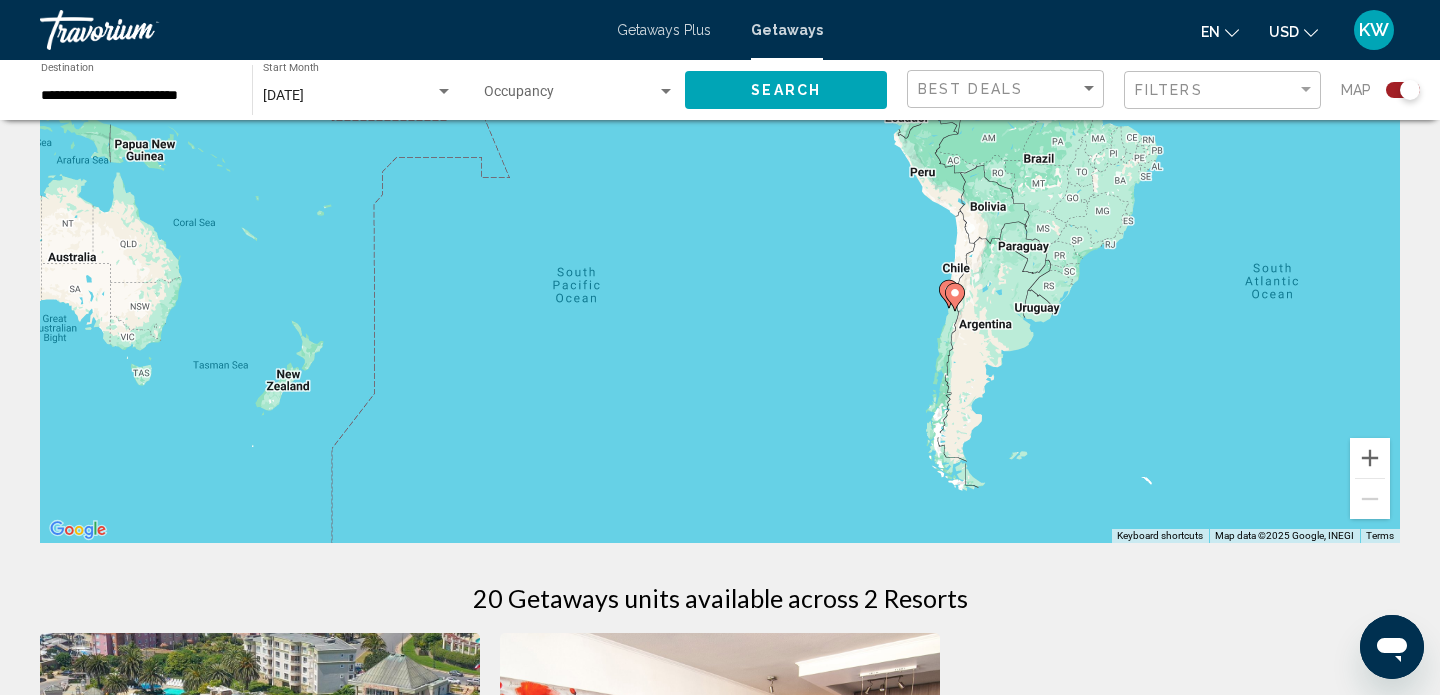 click on "To navigate, press the arrow keys. To activate drag with keyboard, press Alt + Enter. Once in keyboard drag state, use the arrow keys to move the marker. To complete the drag, press the Enter key. To cancel, press Escape." at bounding box center [720, 243] 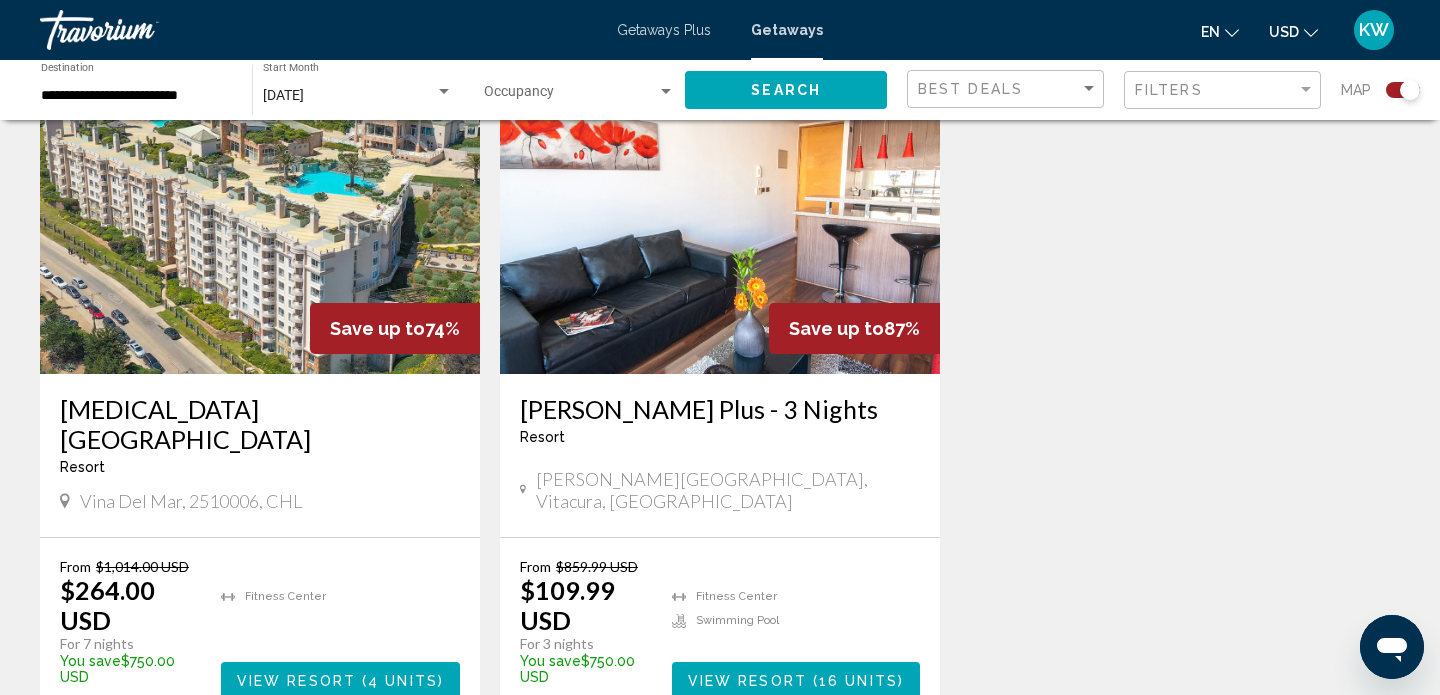scroll, scrollTop: 779, scrollLeft: 0, axis: vertical 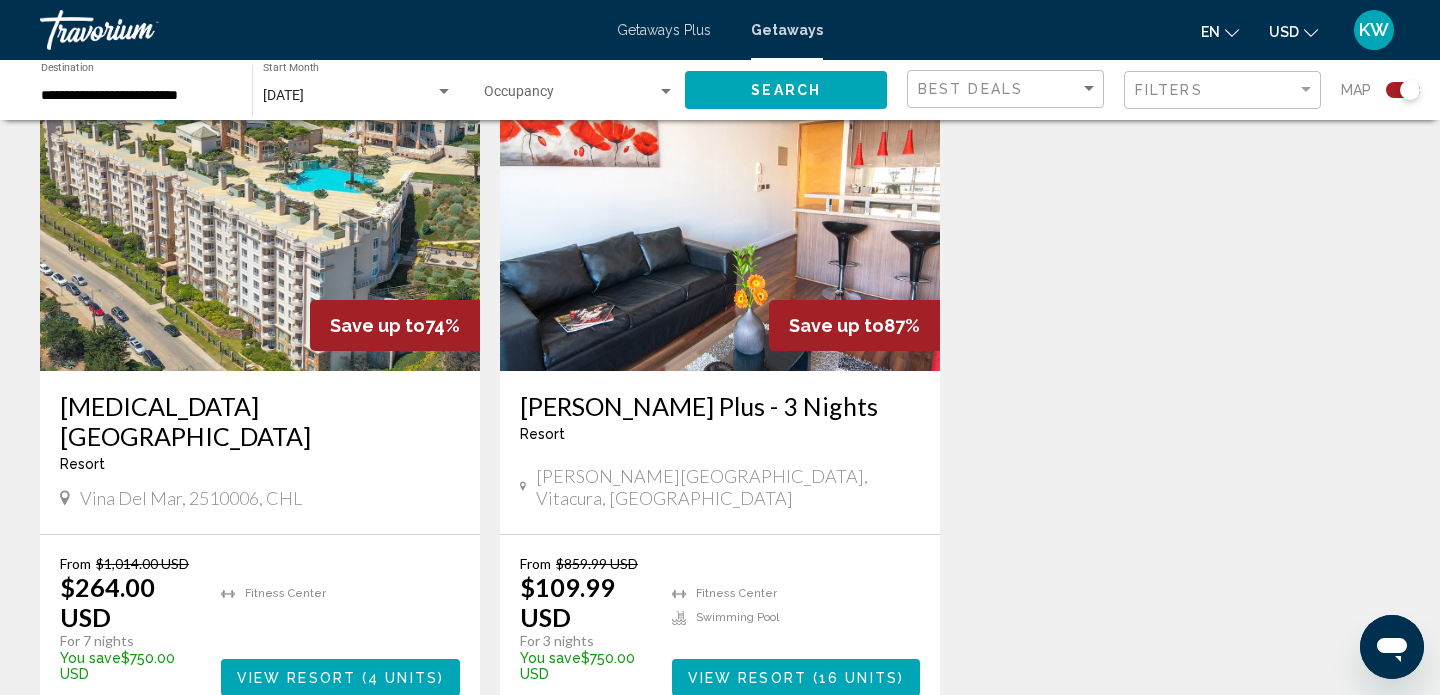 click on "**********" 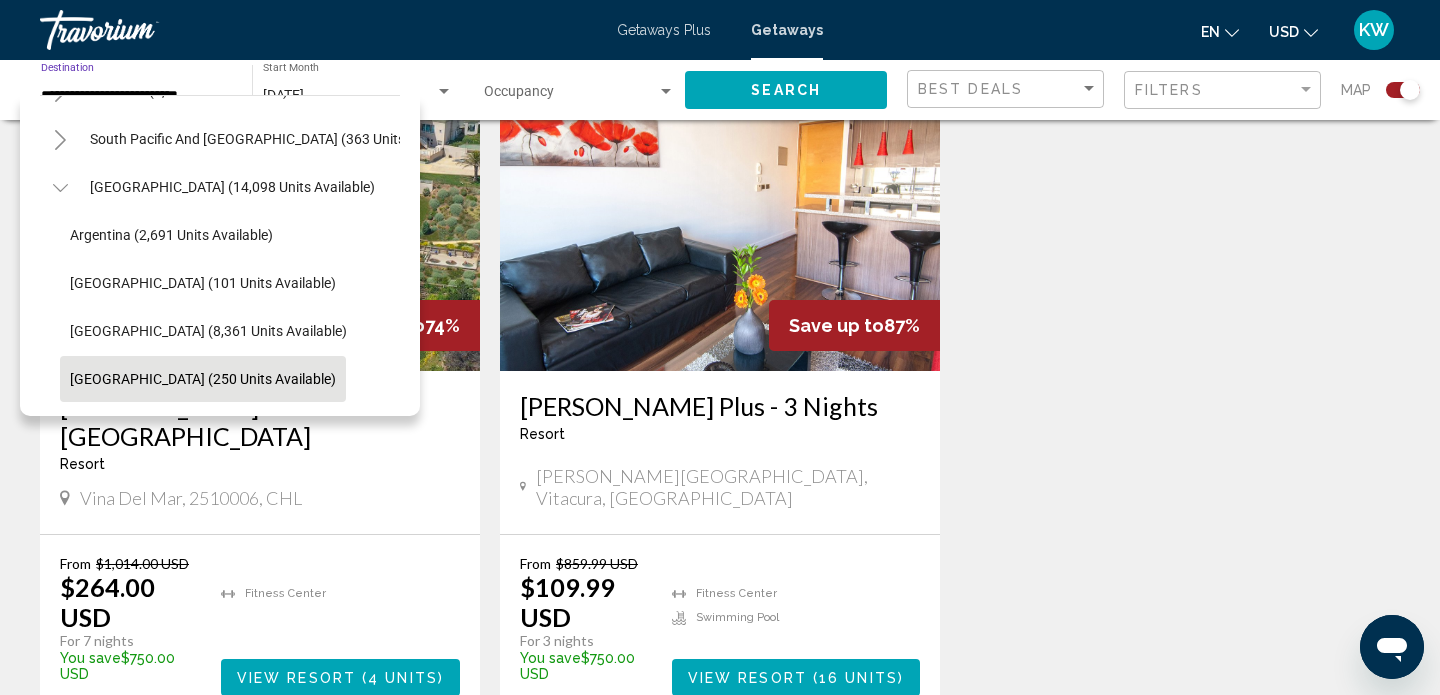 scroll, scrollTop: 322, scrollLeft: 0, axis: vertical 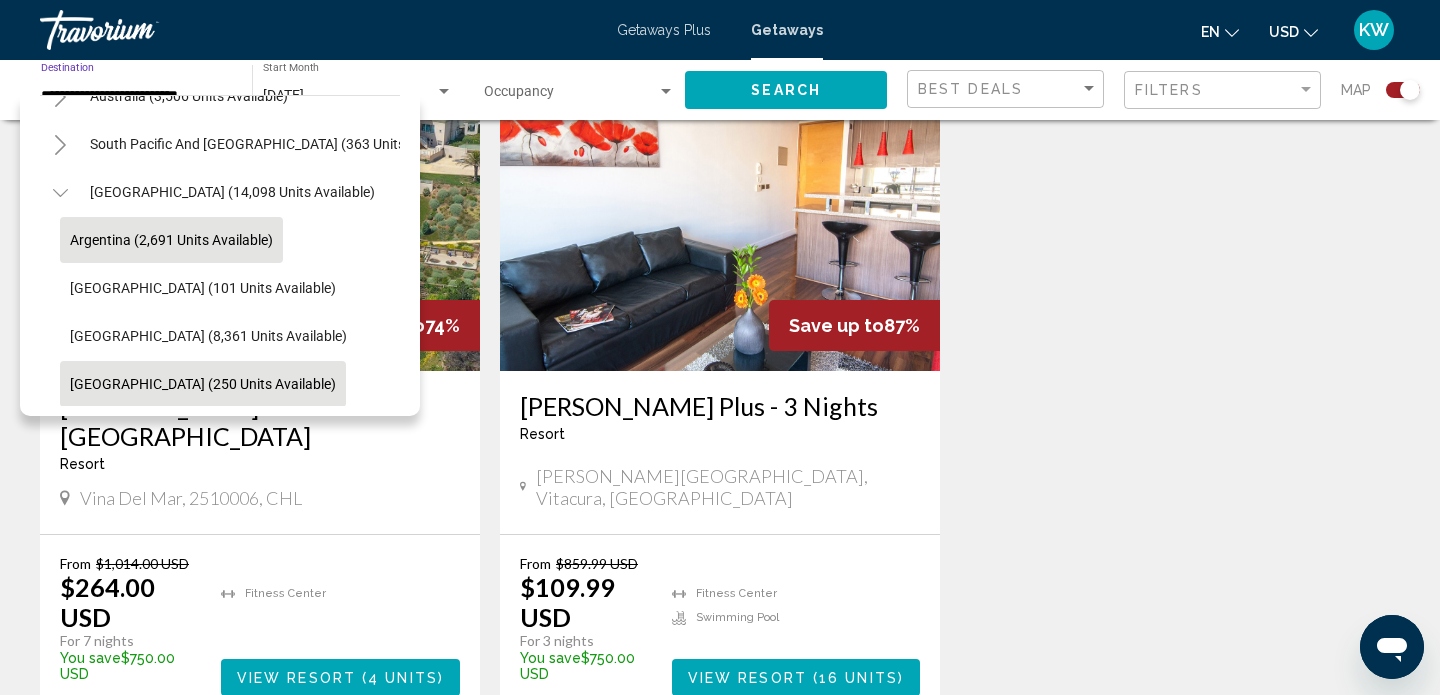 click on "Argentina (2,691 units available)" 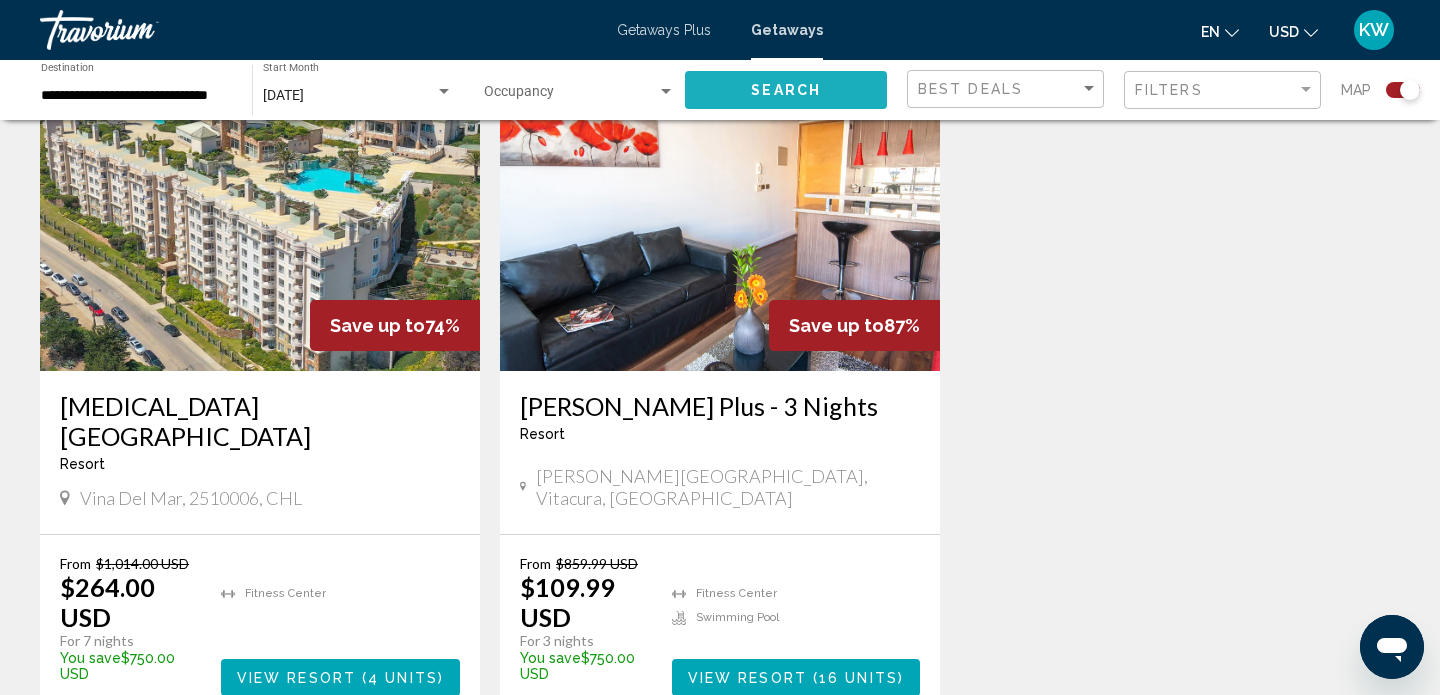 click on "Search" 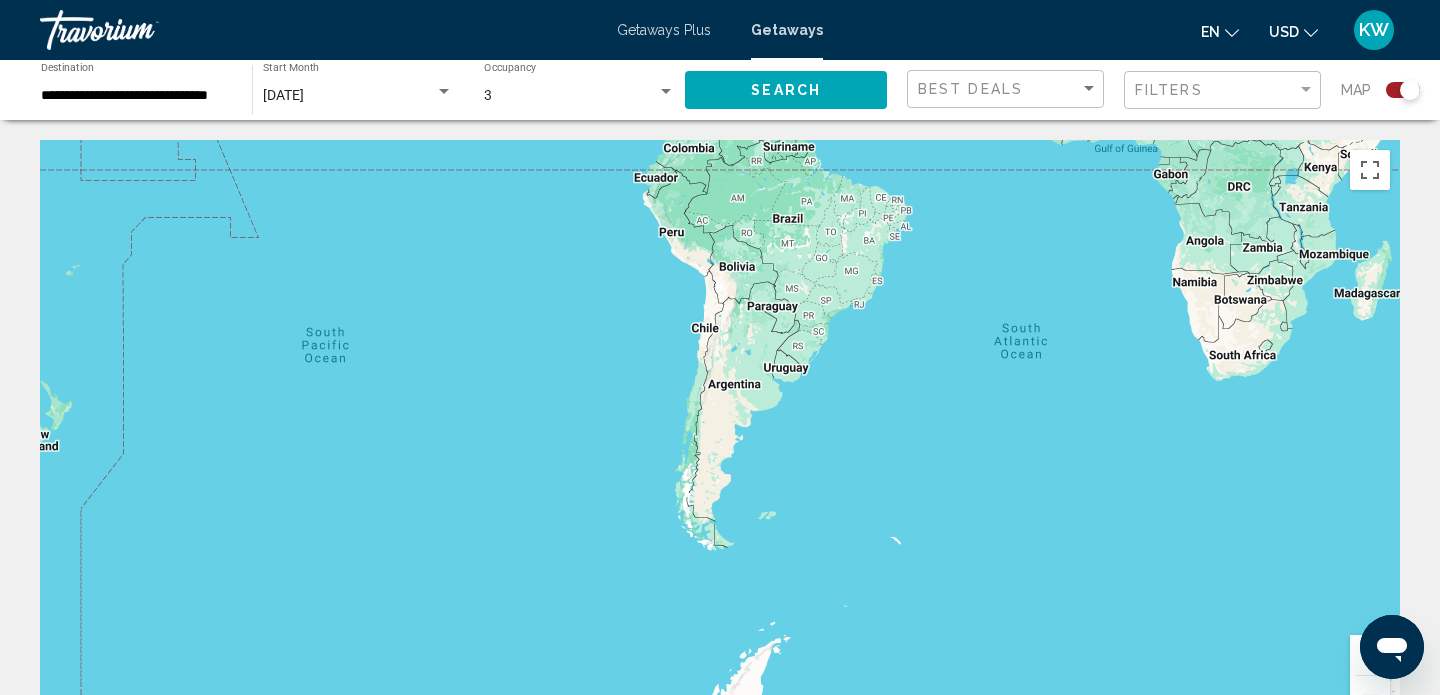 drag, startPoint x: 694, startPoint y: 616, endPoint x: 908, endPoint y: 165, distance: 499.19635 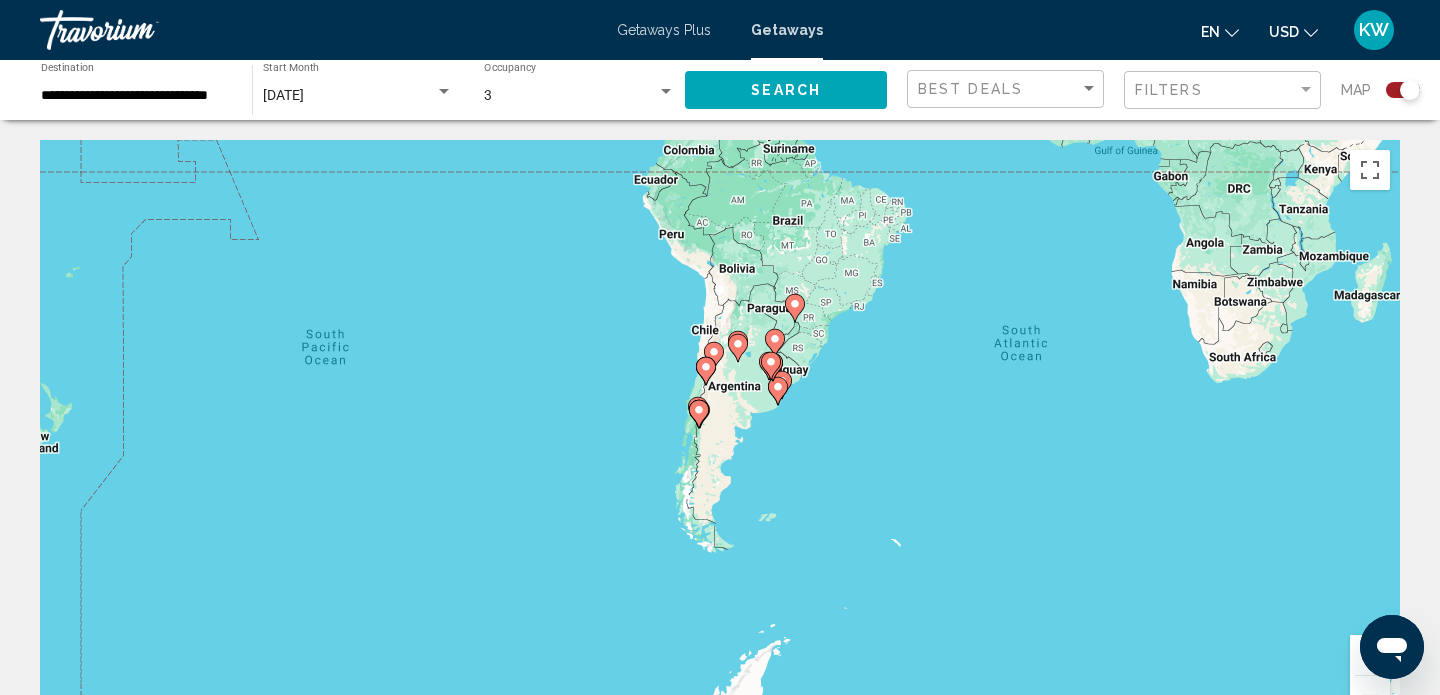 click on "To navigate, press the arrow keys. To activate drag with keyboard, press Alt + Enter. Once in keyboard drag state, use the arrow keys to move the marker. To complete the drag, press the Enter key. To cancel, press Escape." at bounding box center [720, 440] 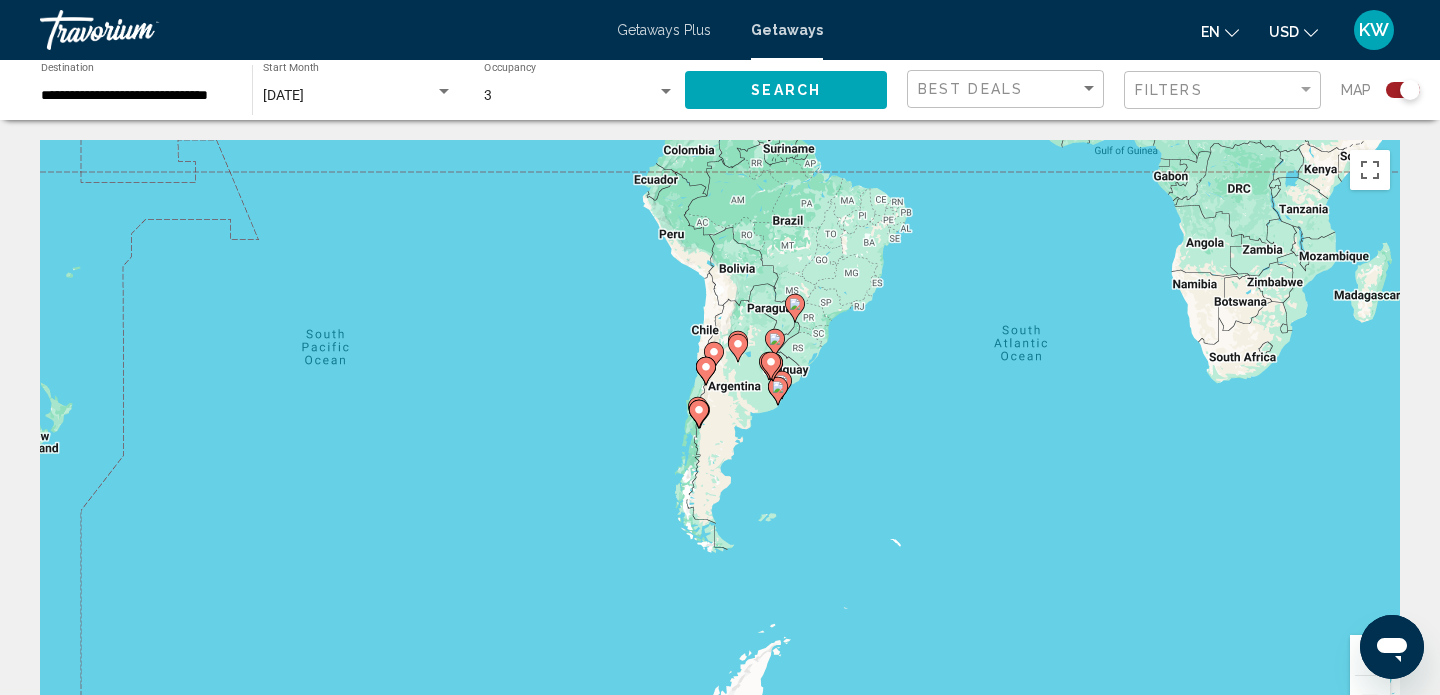 click on "To navigate, press the arrow keys. To activate drag with keyboard, press Alt + Enter. Once in keyboard drag state, use the arrow keys to move the marker. To complete the drag, press the Enter key. To cancel, press Escape." at bounding box center [720, 440] 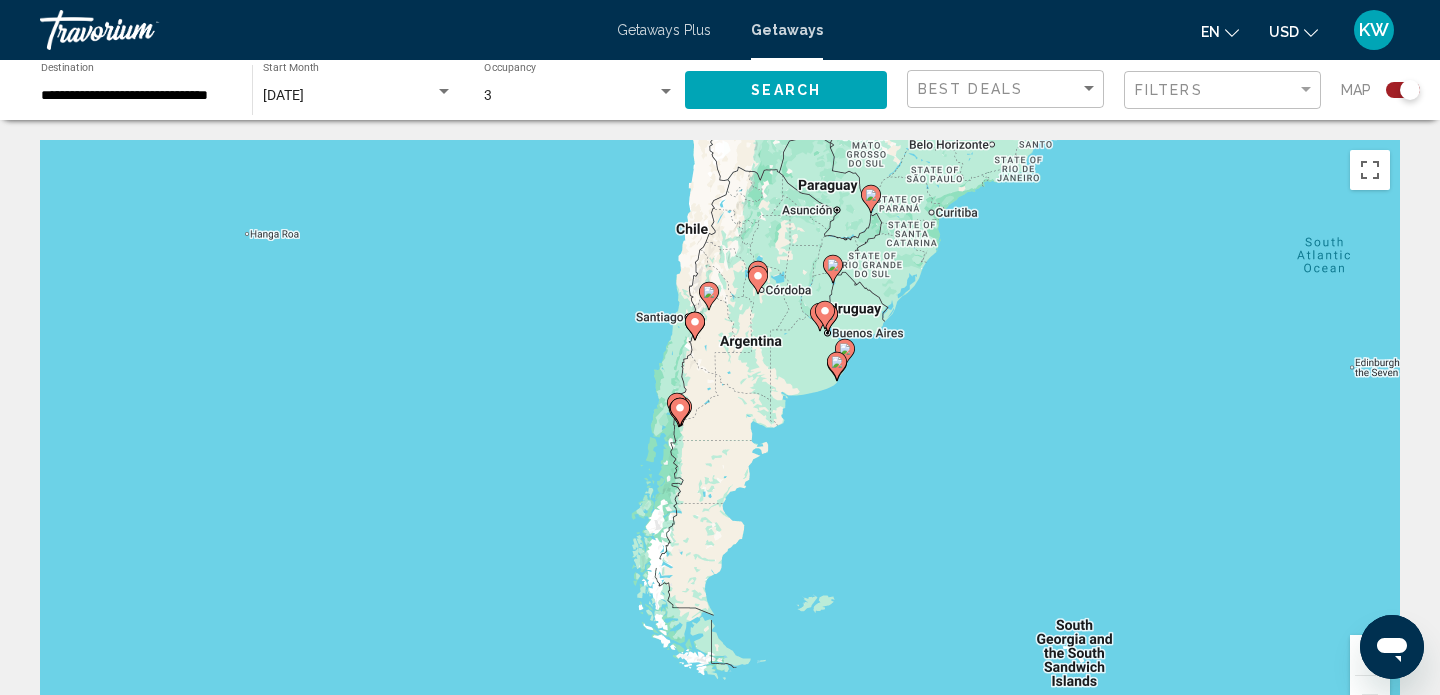 click on "To navigate, press the arrow keys. To activate drag with keyboard, press Alt + Enter. Once in keyboard drag state, use the arrow keys to move the marker. To complete the drag, press the Enter key. To cancel, press Escape." at bounding box center (720, 440) 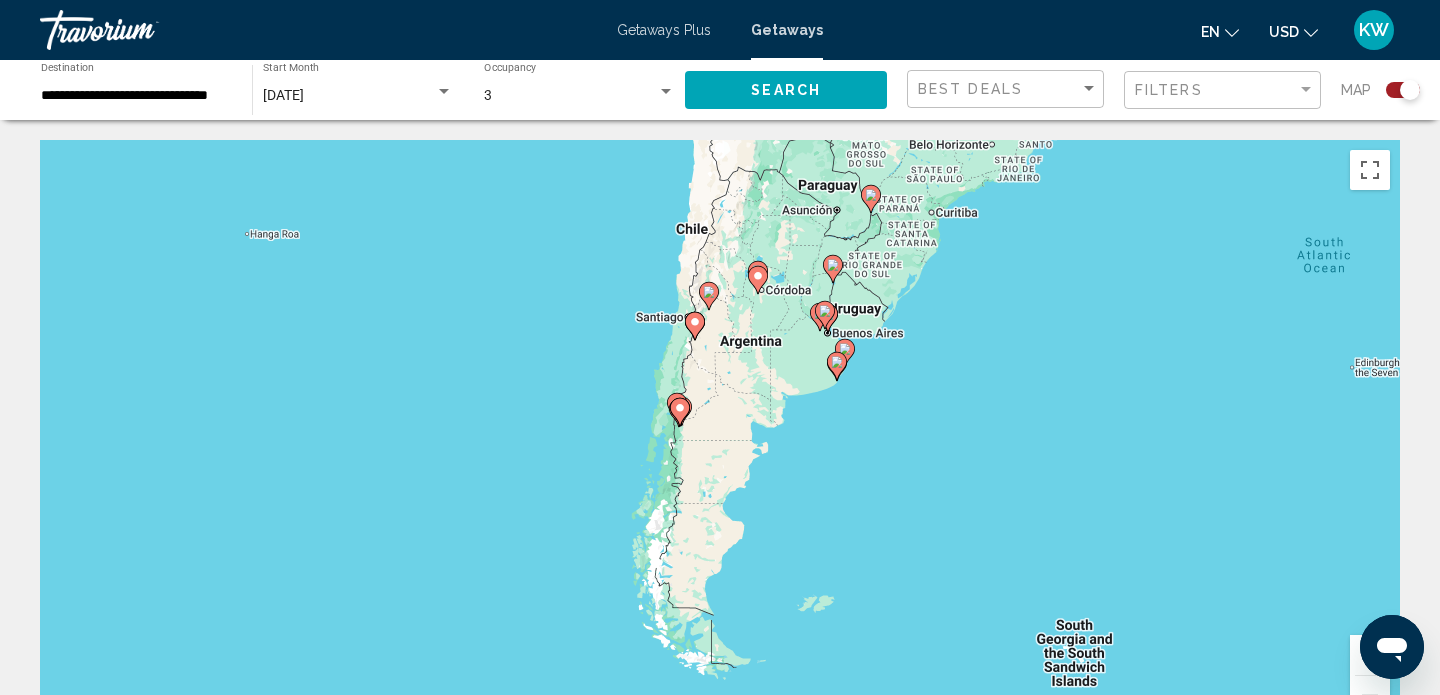click on "To navigate, press the arrow keys. To activate drag with keyboard, press Alt + Enter. Once in keyboard drag state, use the arrow keys to move the marker. To complete the drag, press the Enter key. To cancel, press Escape." at bounding box center [720, 440] 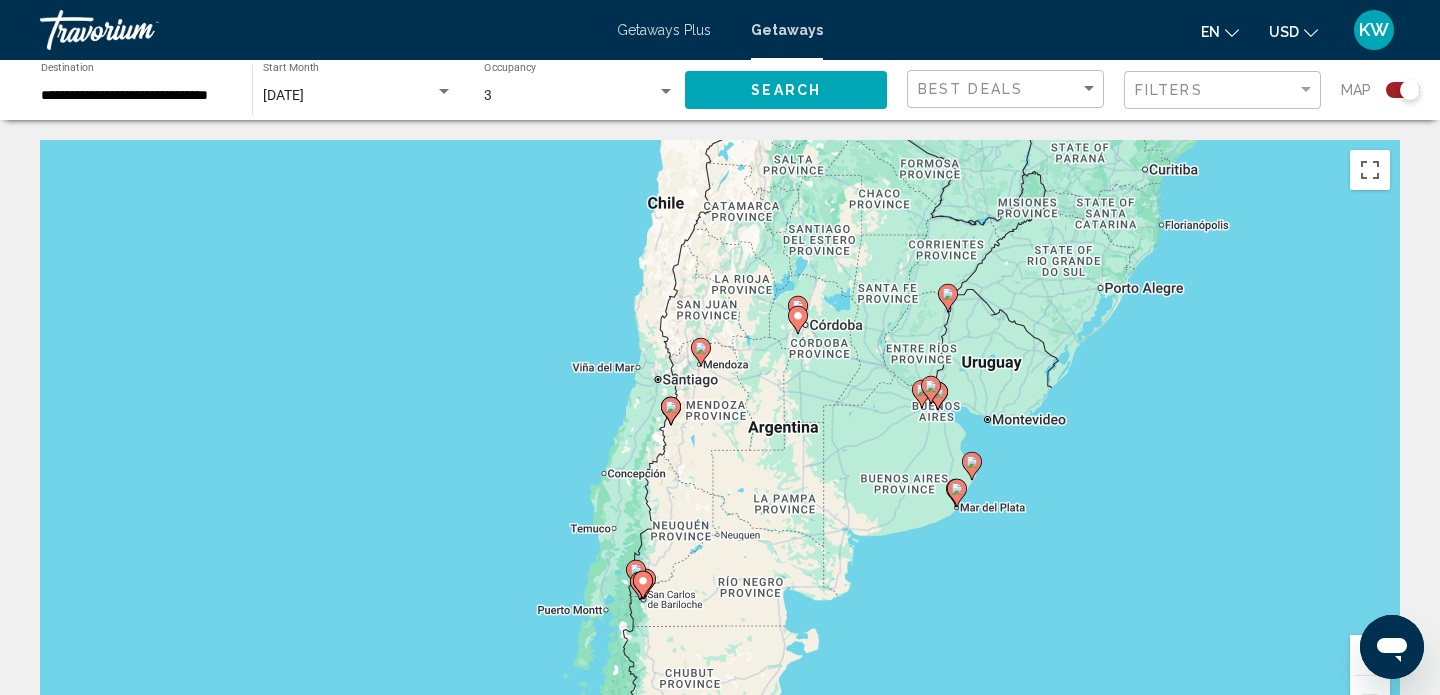 drag, startPoint x: 755, startPoint y: 363, endPoint x: 747, endPoint y: 534, distance: 171.18703 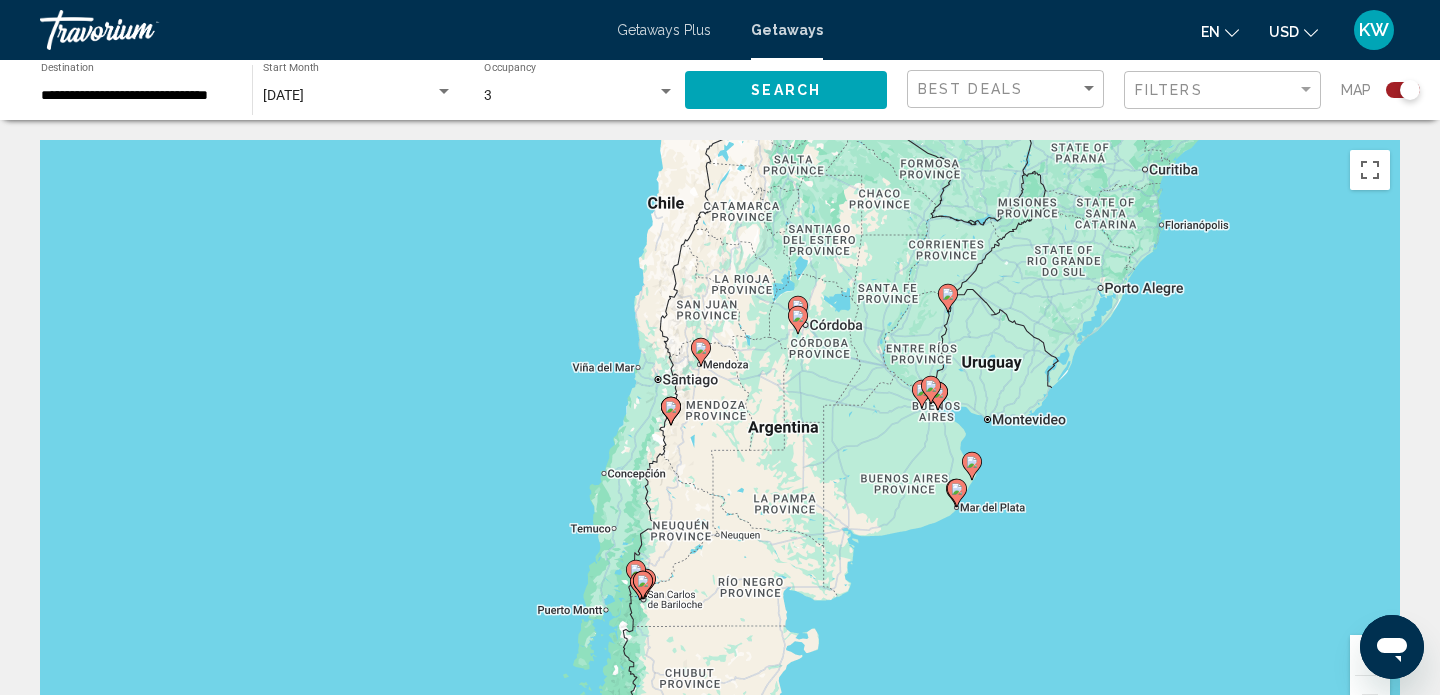 click on "To navigate, press the arrow keys. To activate drag with keyboard, press Alt + Enter. Once in keyboard drag state, use the arrow keys to move the marker. To complete the drag, press the Enter key. To cancel, press Escape." at bounding box center [720, 440] 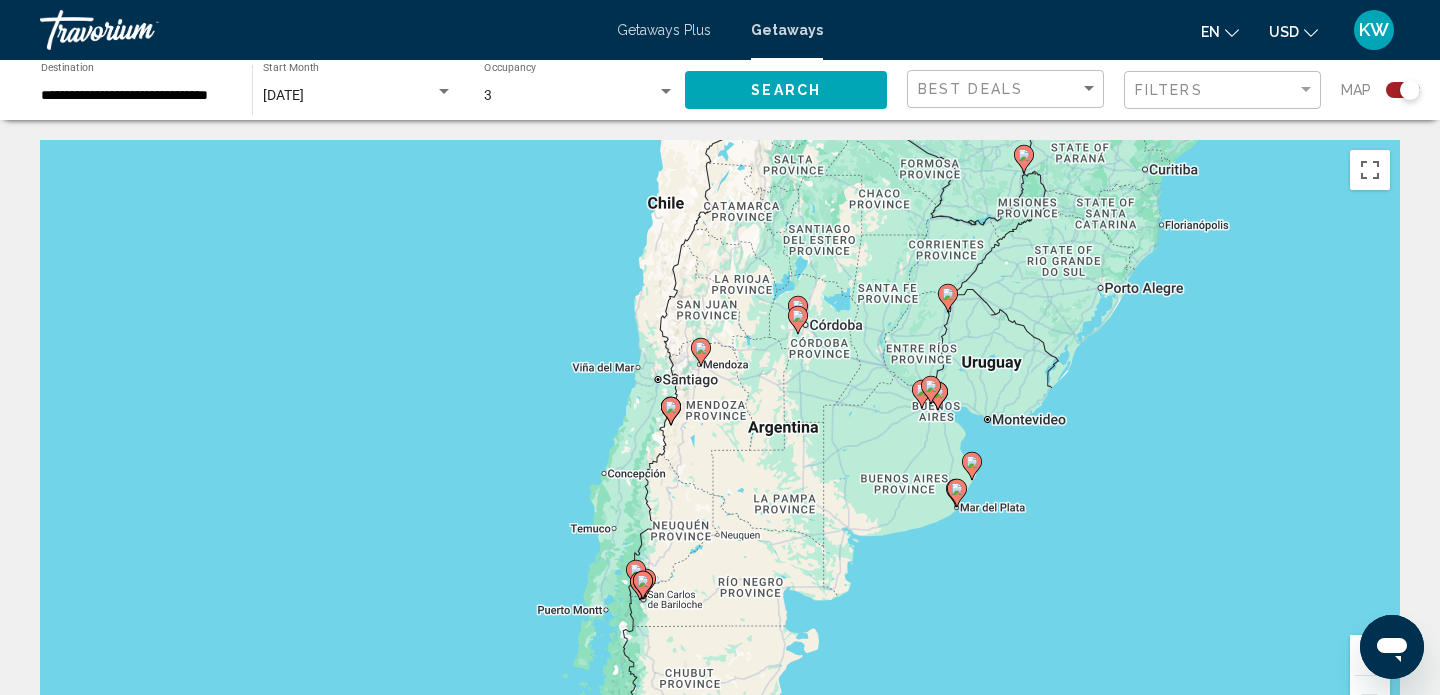 click on "To navigate, press the arrow keys. To activate drag with keyboard, press Alt + Enter. Once in keyboard drag state, use the arrow keys to move the marker. To complete the drag, press the Enter key. To cancel, press Escape." at bounding box center [720, 440] 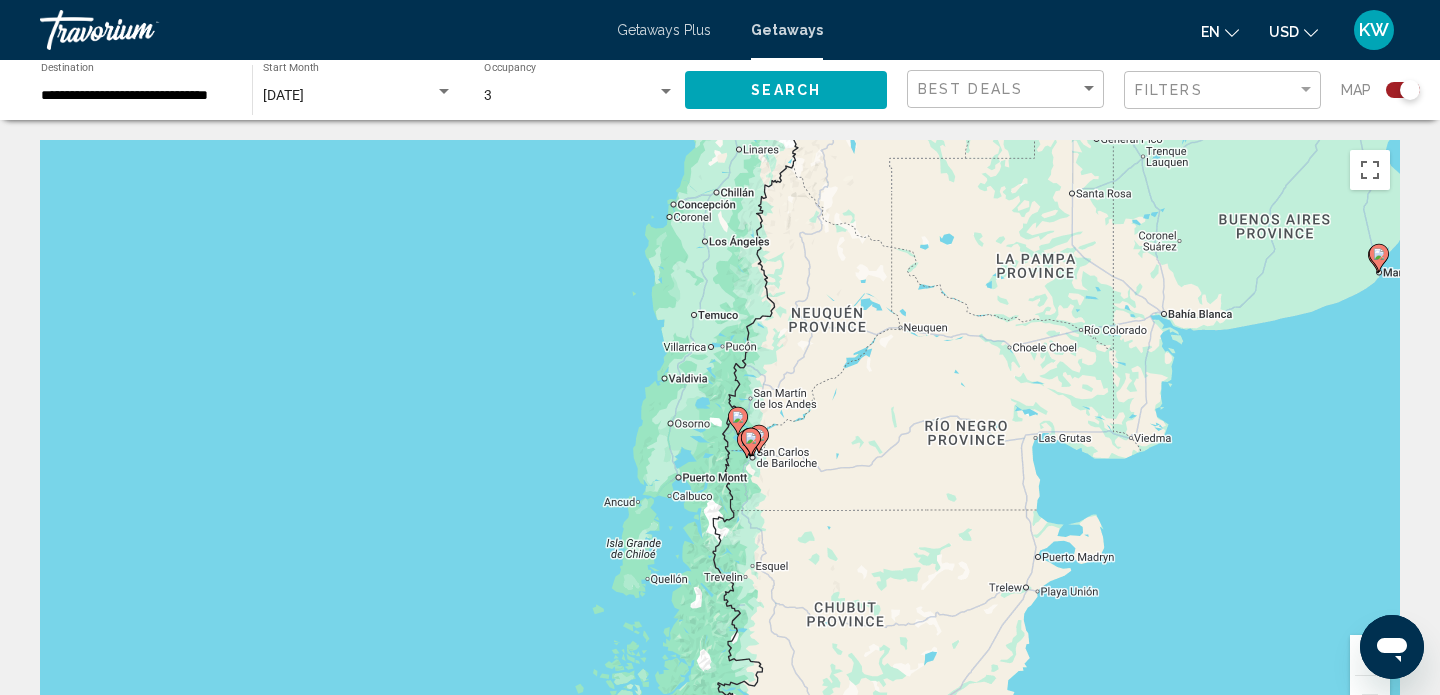 drag, startPoint x: 657, startPoint y: 615, endPoint x: 805, endPoint y: 427, distance: 239.26555 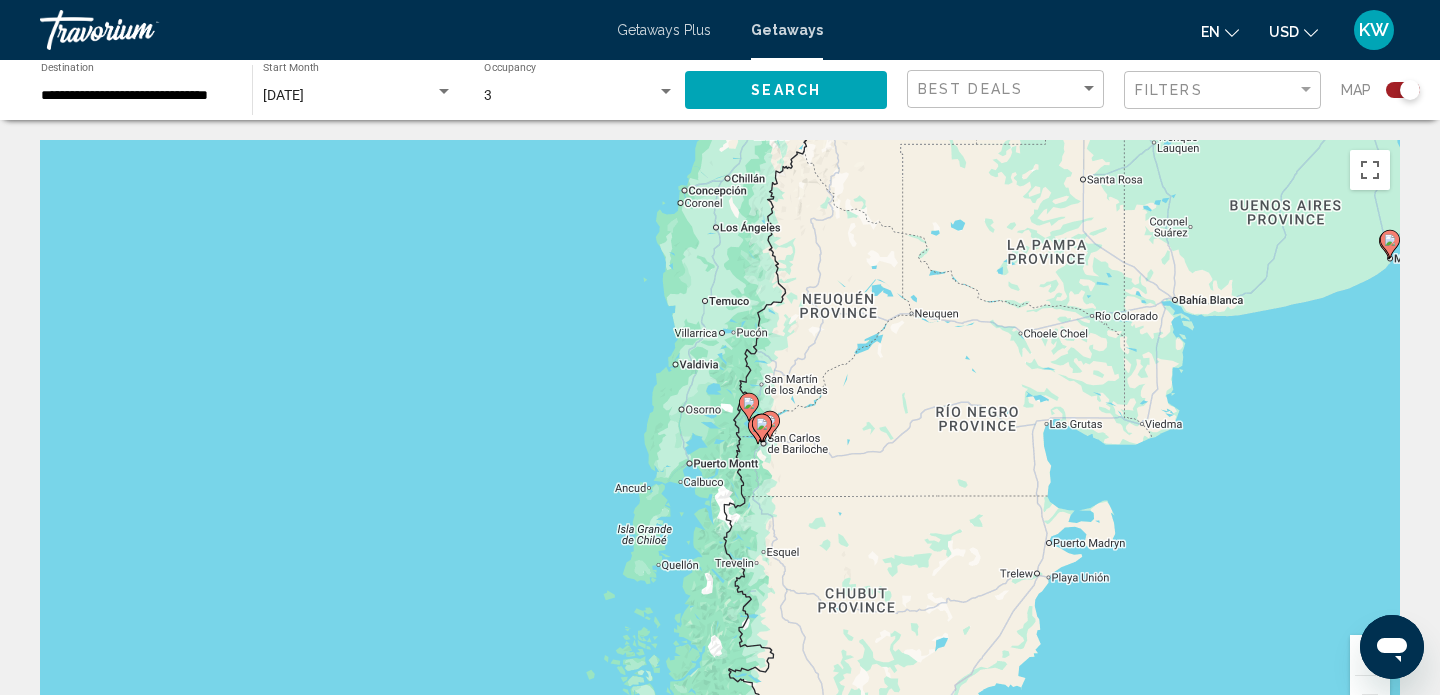 click on "To navigate, press the arrow keys. To activate drag with keyboard, press Alt + Enter. Once in keyboard drag state, use the arrow keys to move the marker. To complete the drag, press the Enter key. To cancel, press Escape." at bounding box center [720, 440] 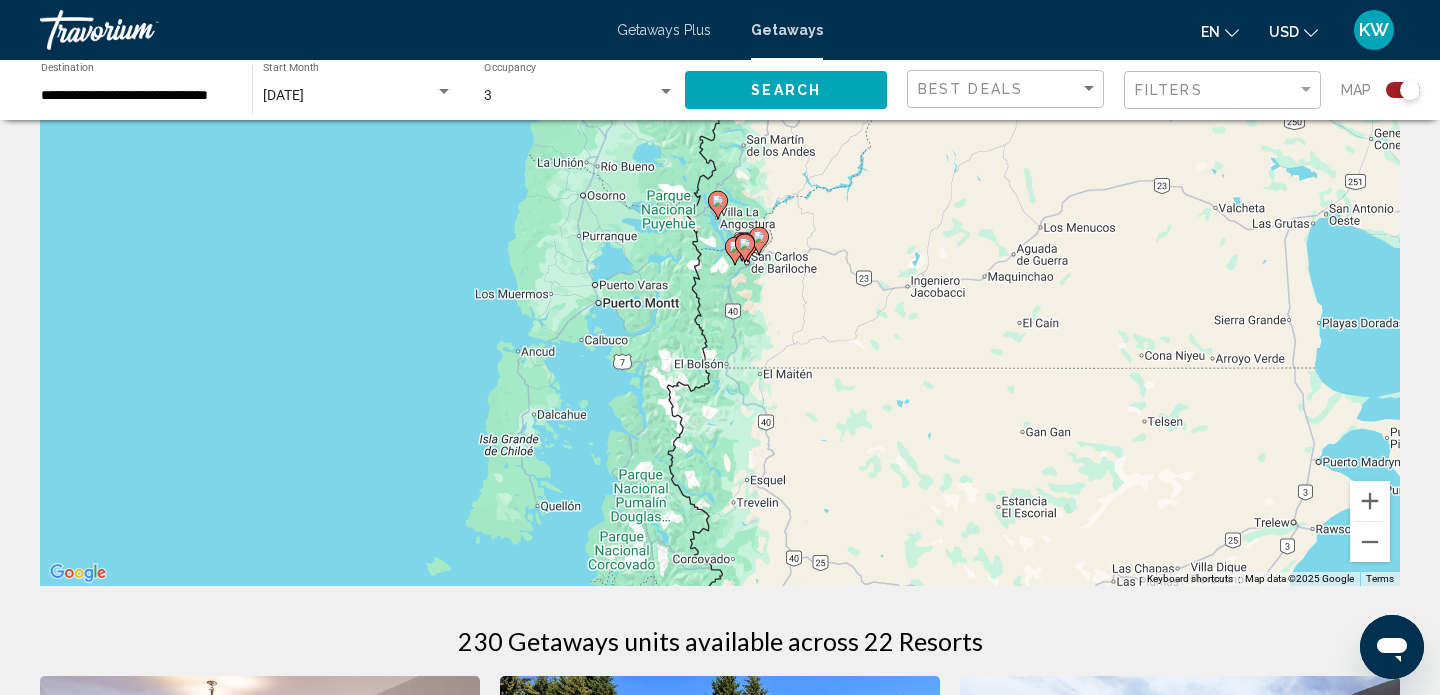 scroll, scrollTop: 166, scrollLeft: 0, axis: vertical 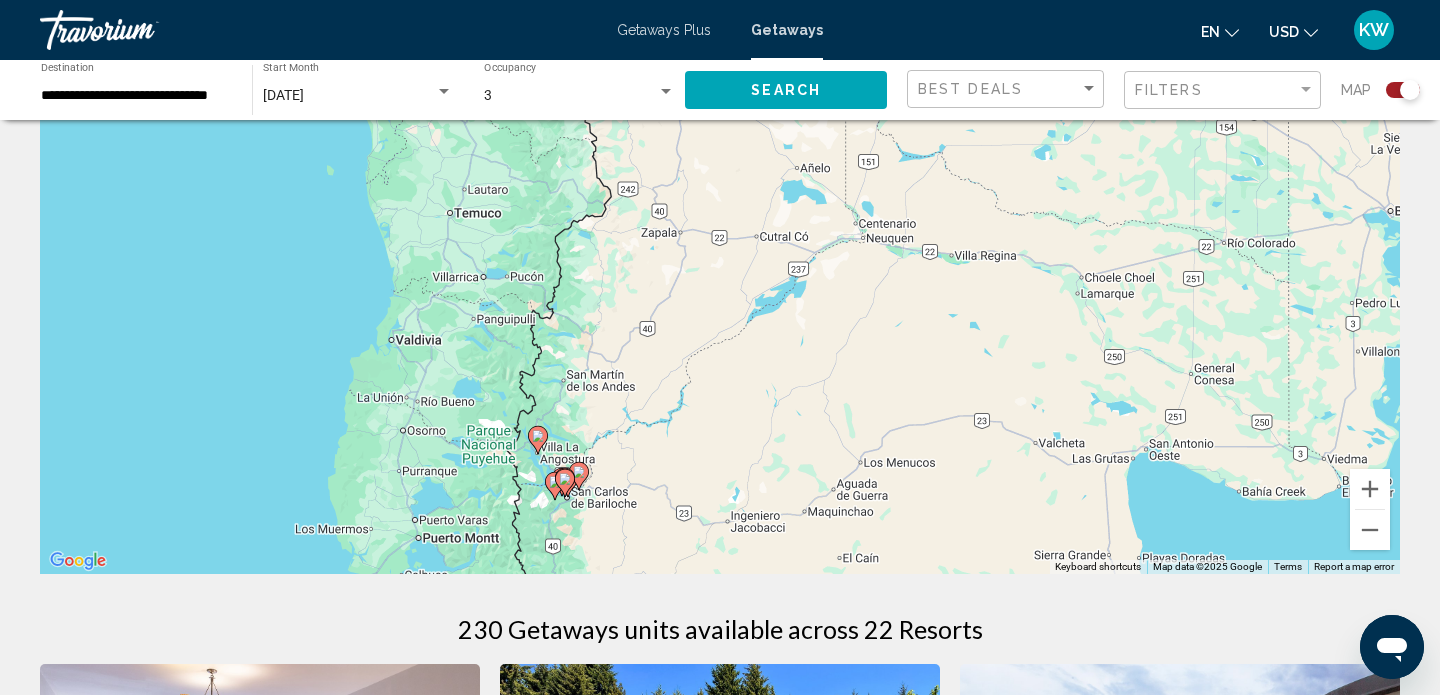 drag, startPoint x: 1023, startPoint y: 292, endPoint x: 803, endPoint y: 606, distance: 383.40057 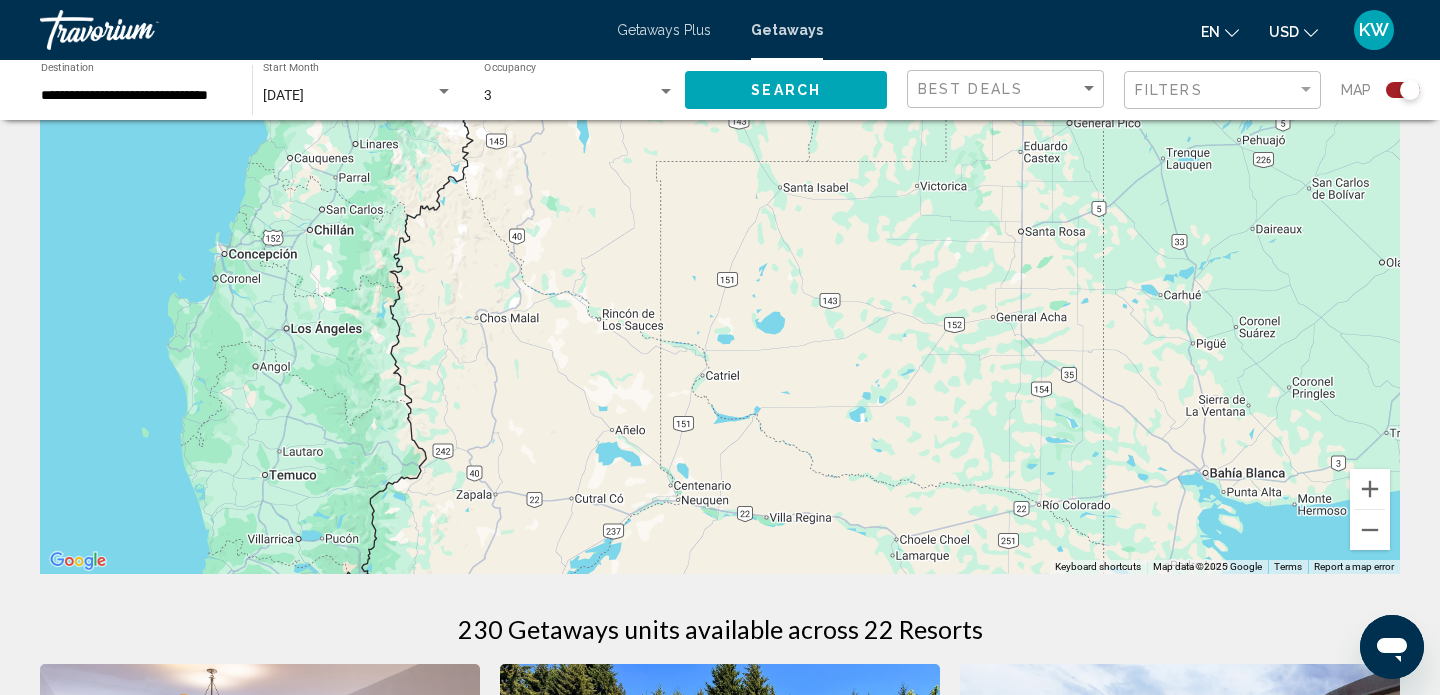 drag, startPoint x: 994, startPoint y: 375, endPoint x: 855, endPoint y: 546, distance: 220.36787 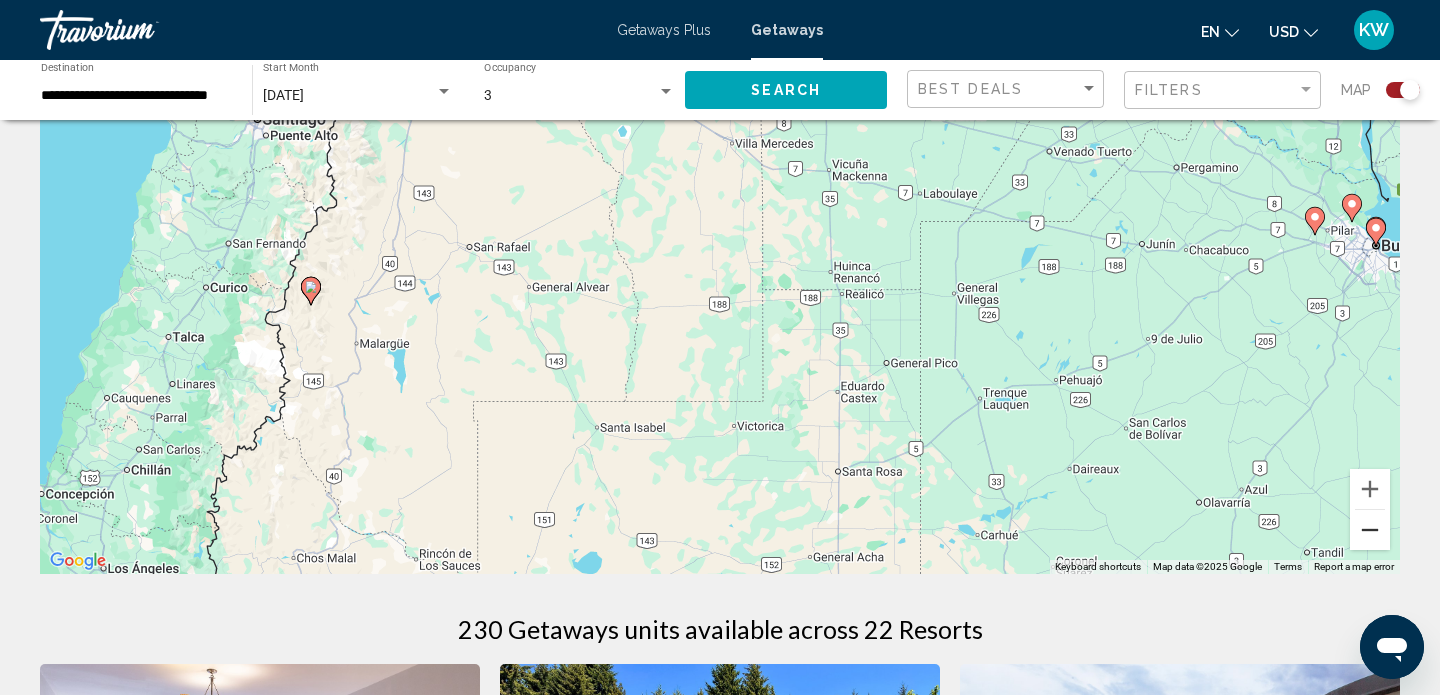 click at bounding box center (1370, 530) 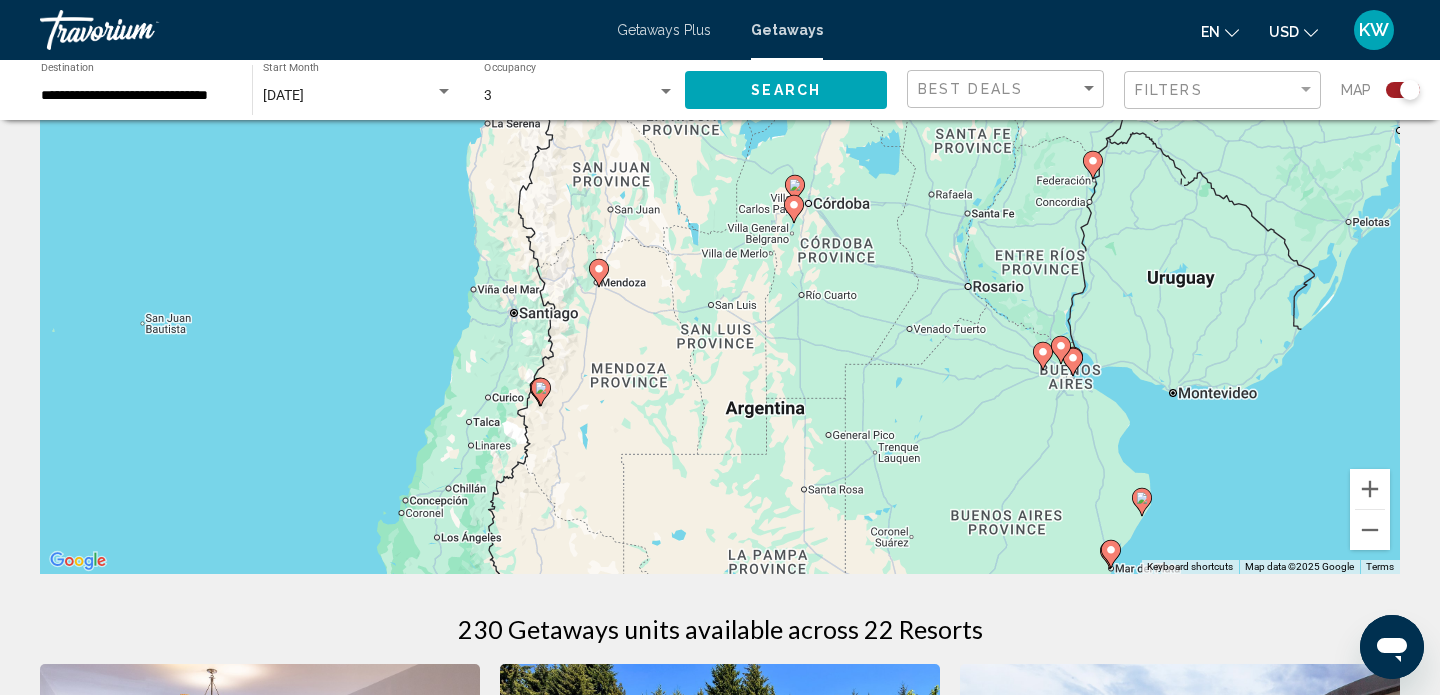 drag, startPoint x: 1047, startPoint y: 328, endPoint x: 1072, endPoint y: 442, distance: 116.70904 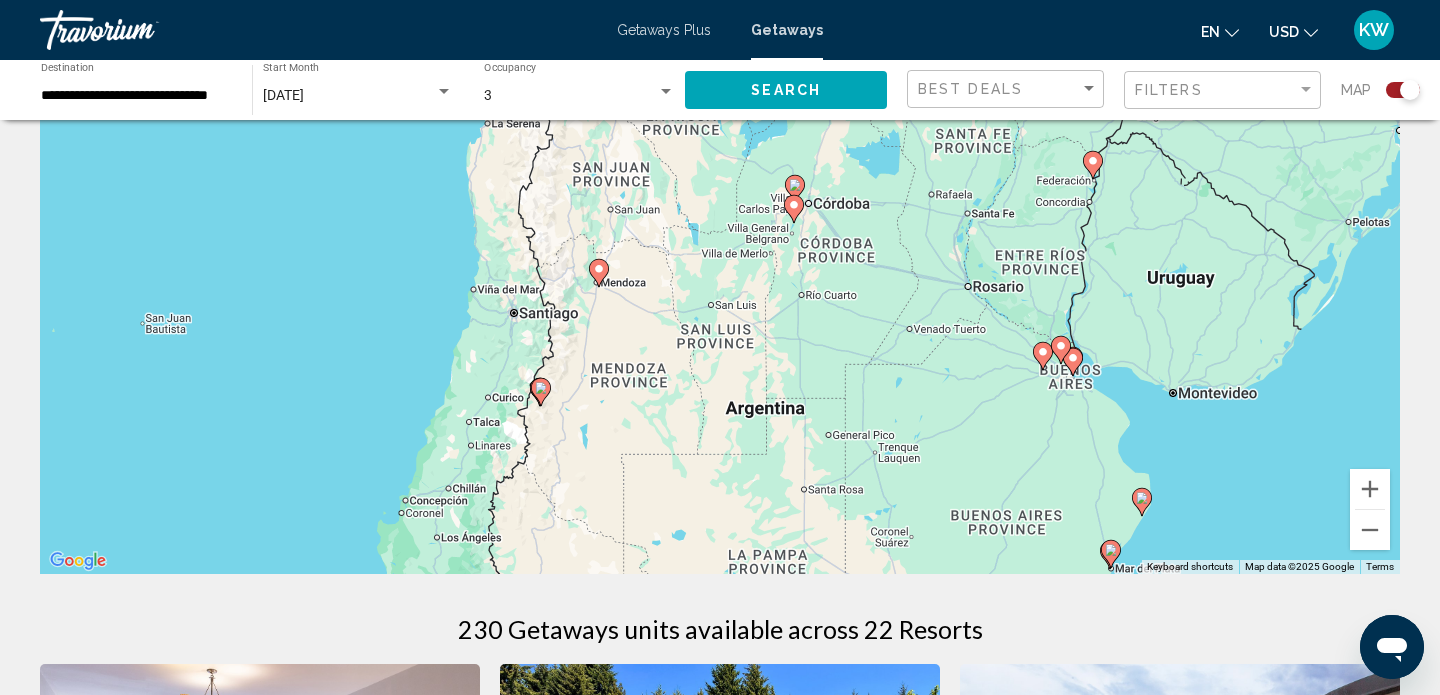 click on "To navigate, press the arrow keys. To activate drag with keyboard, press Alt + Enter. Once in keyboard drag state, use the arrow keys to move the marker. To complete the drag, press the Enter key. To cancel, press Escape." at bounding box center (720, 274) 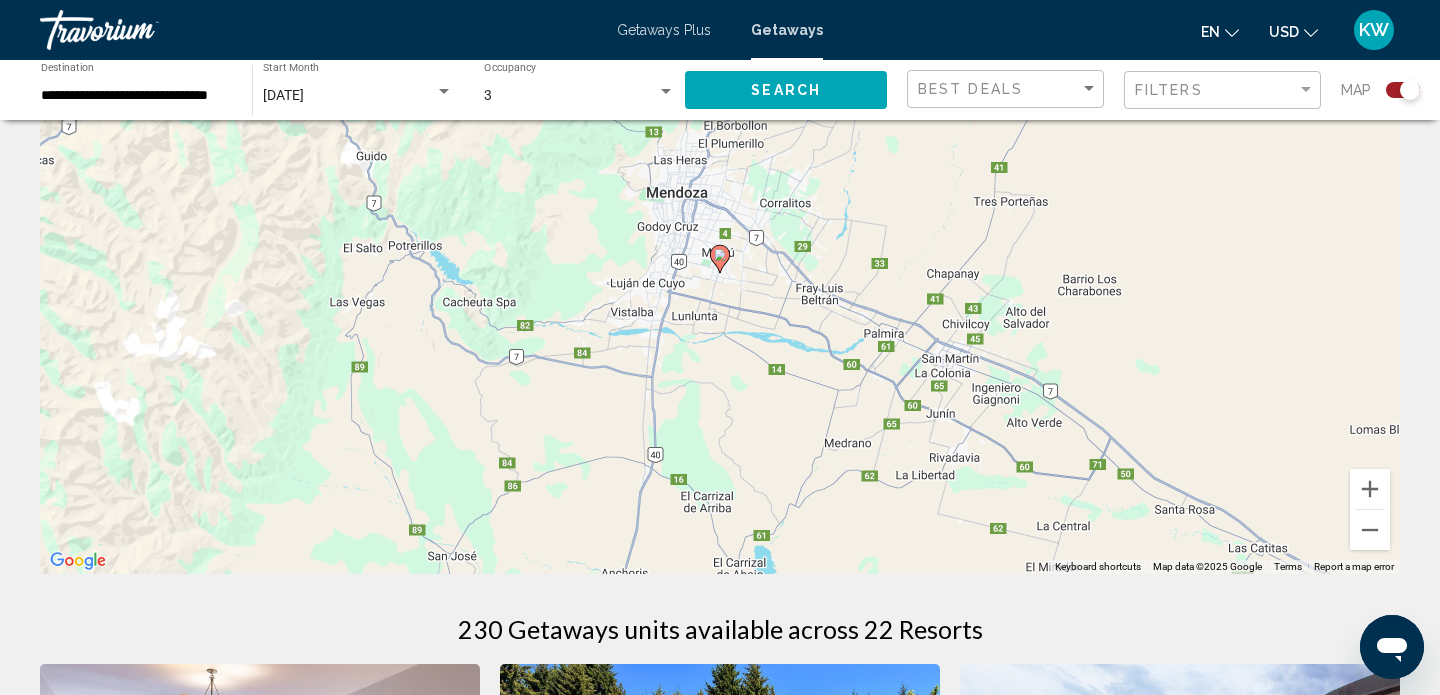 click 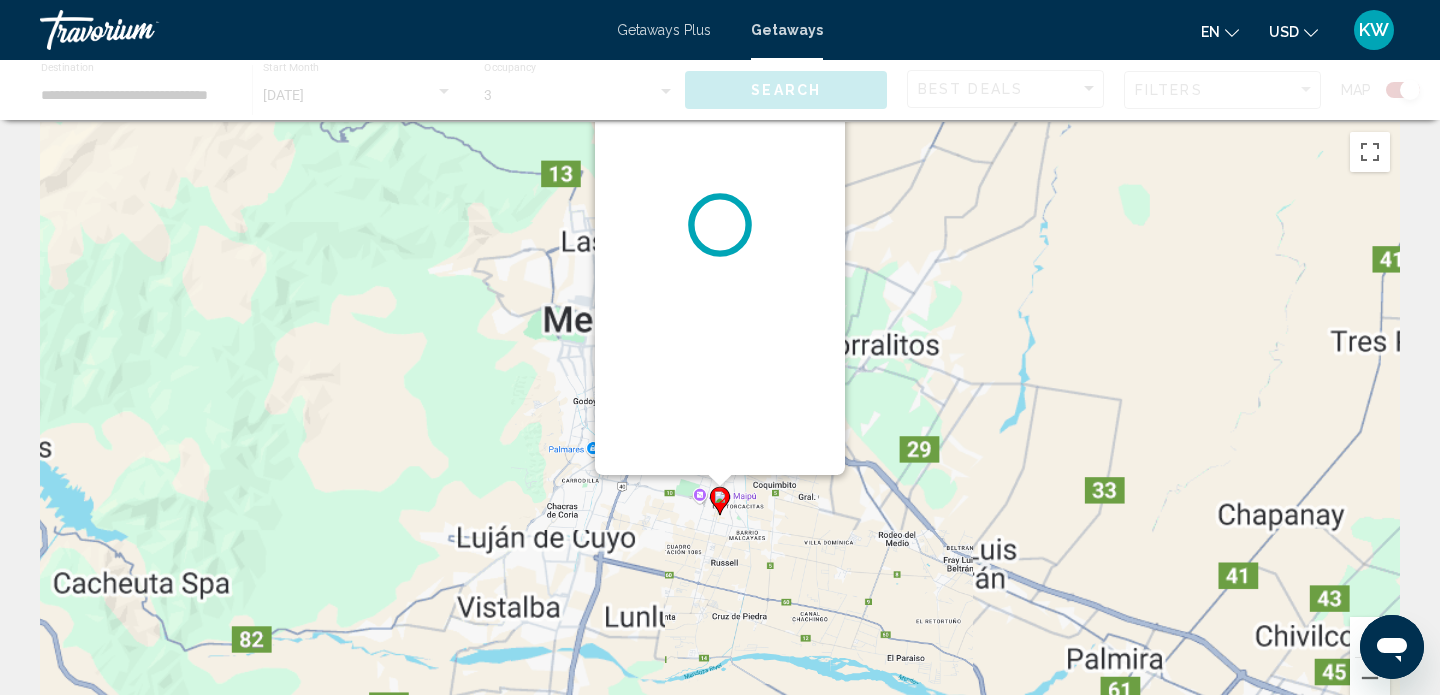 scroll, scrollTop: 0, scrollLeft: 0, axis: both 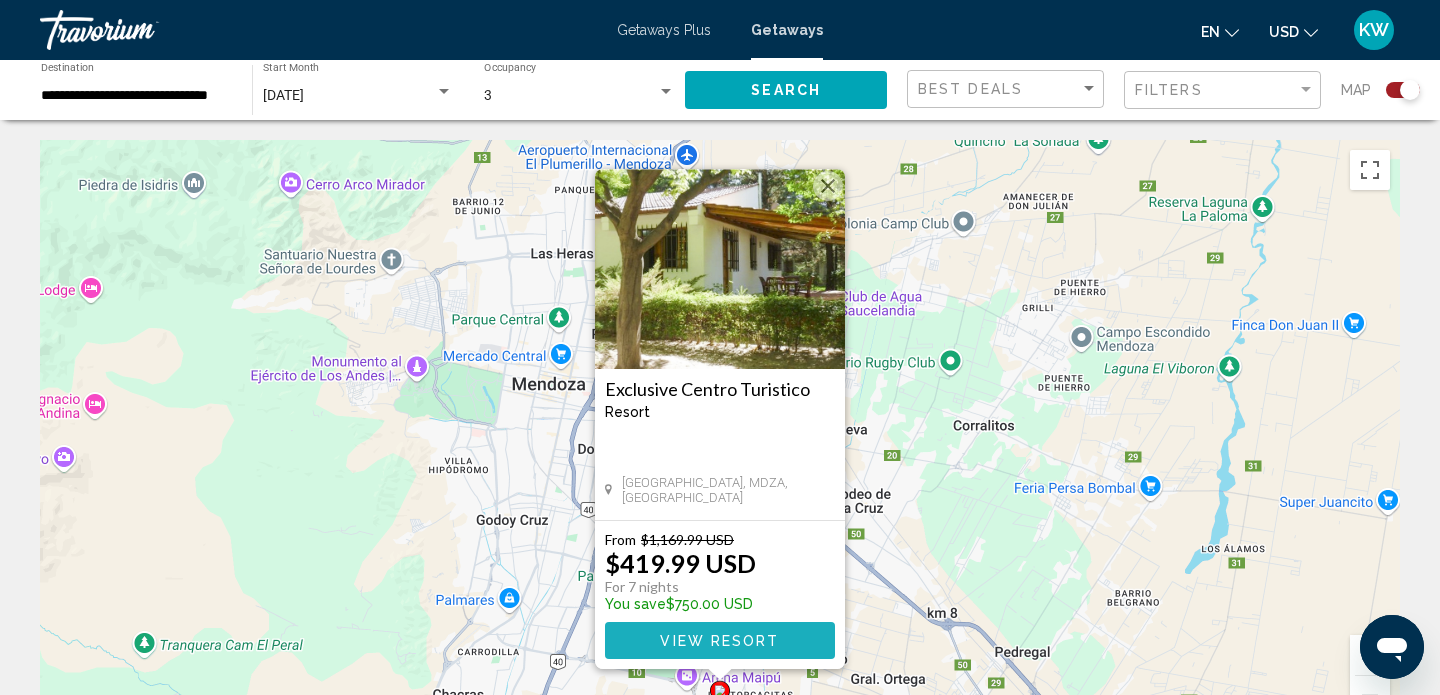 click on "View Resort" at bounding box center [719, 641] 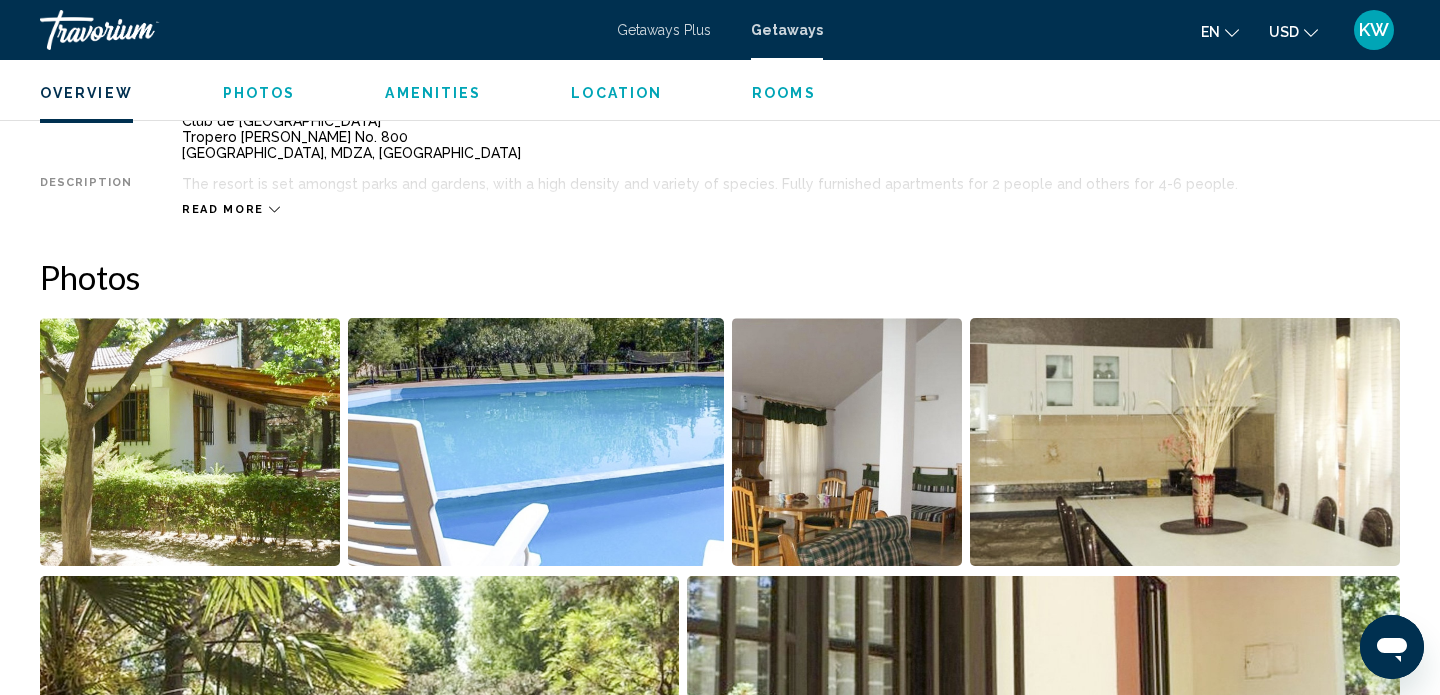 scroll, scrollTop: 594, scrollLeft: 0, axis: vertical 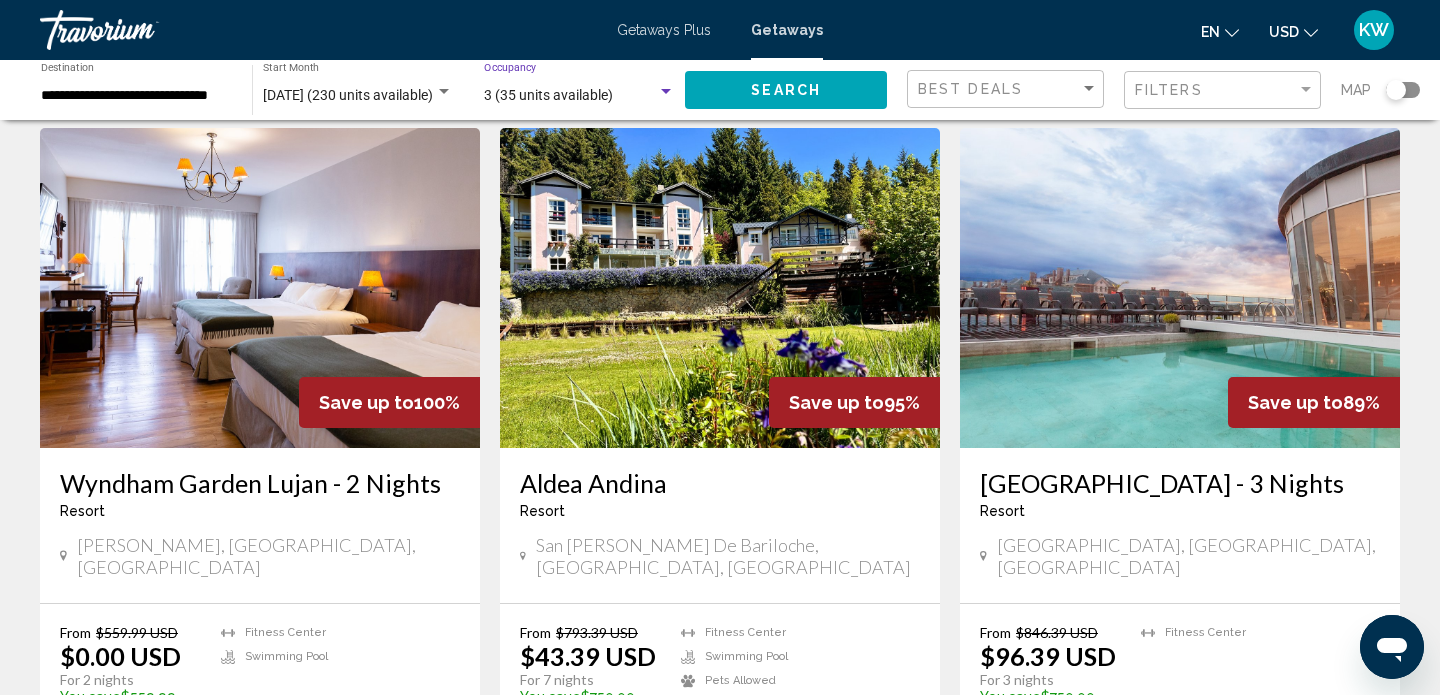 click at bounding box center [666, 91] 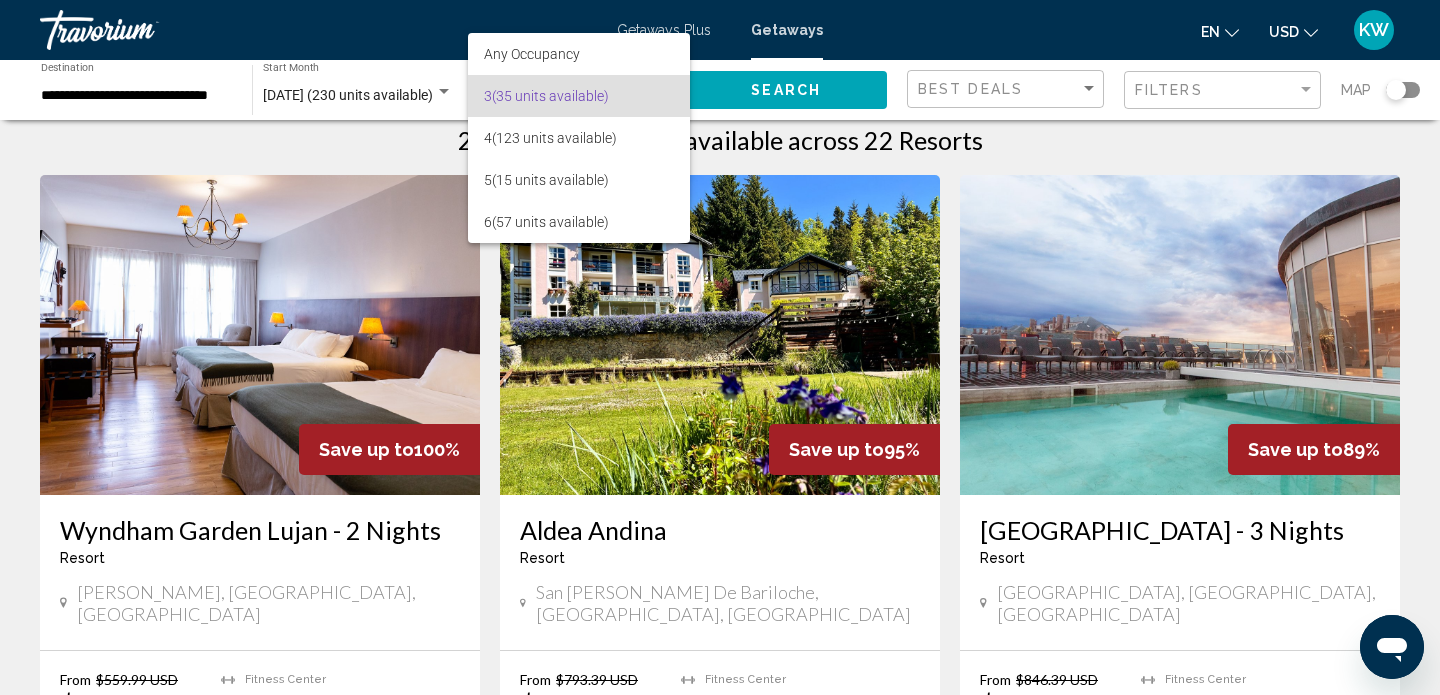 scroll, scrollTop: 26, scrollLeft: 0, axis: vertical 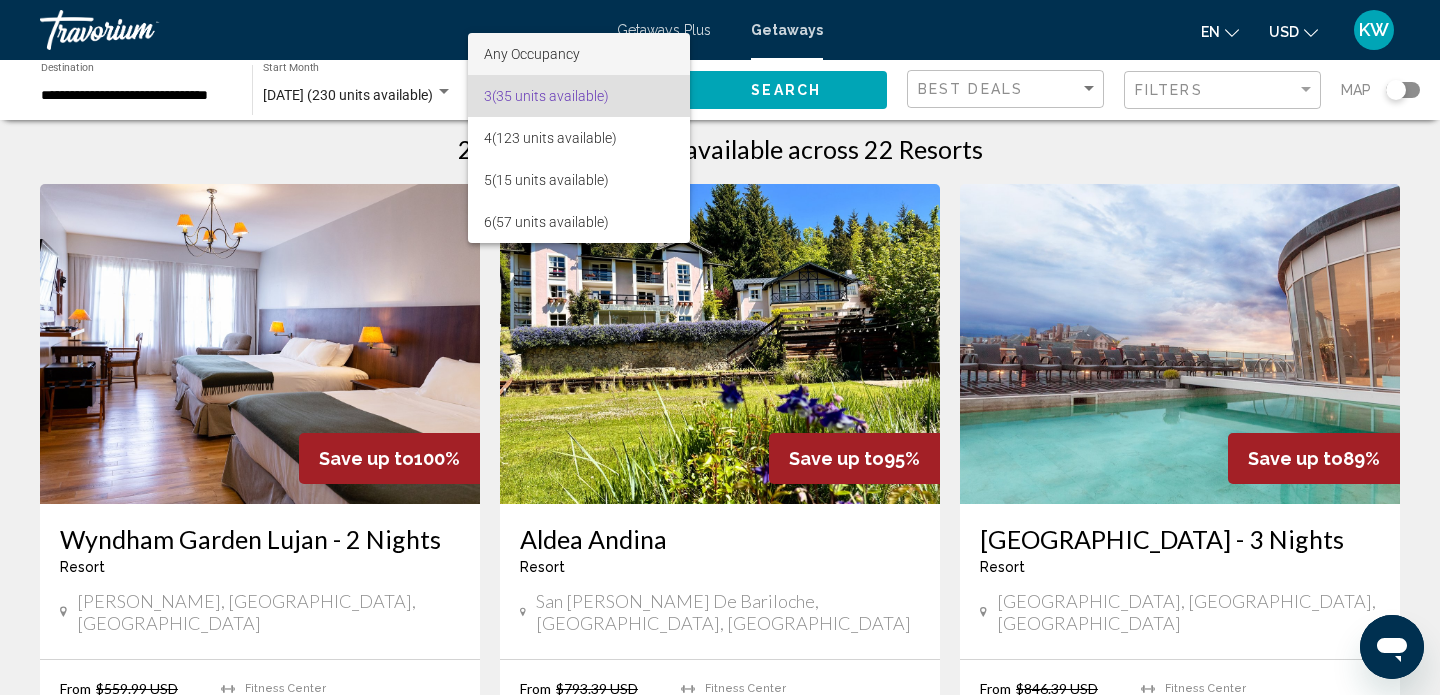 click on "Any Occupancy" at bounding box center [579, 54] 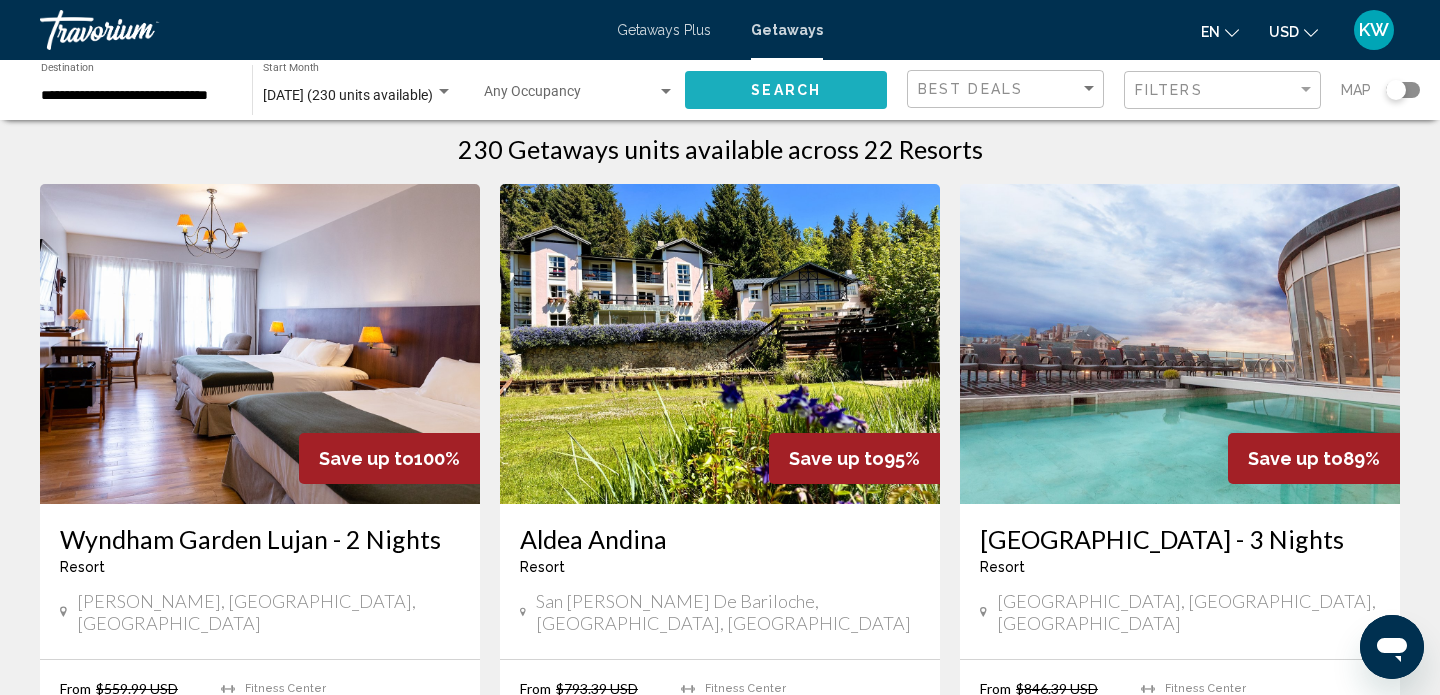 click on "Search" 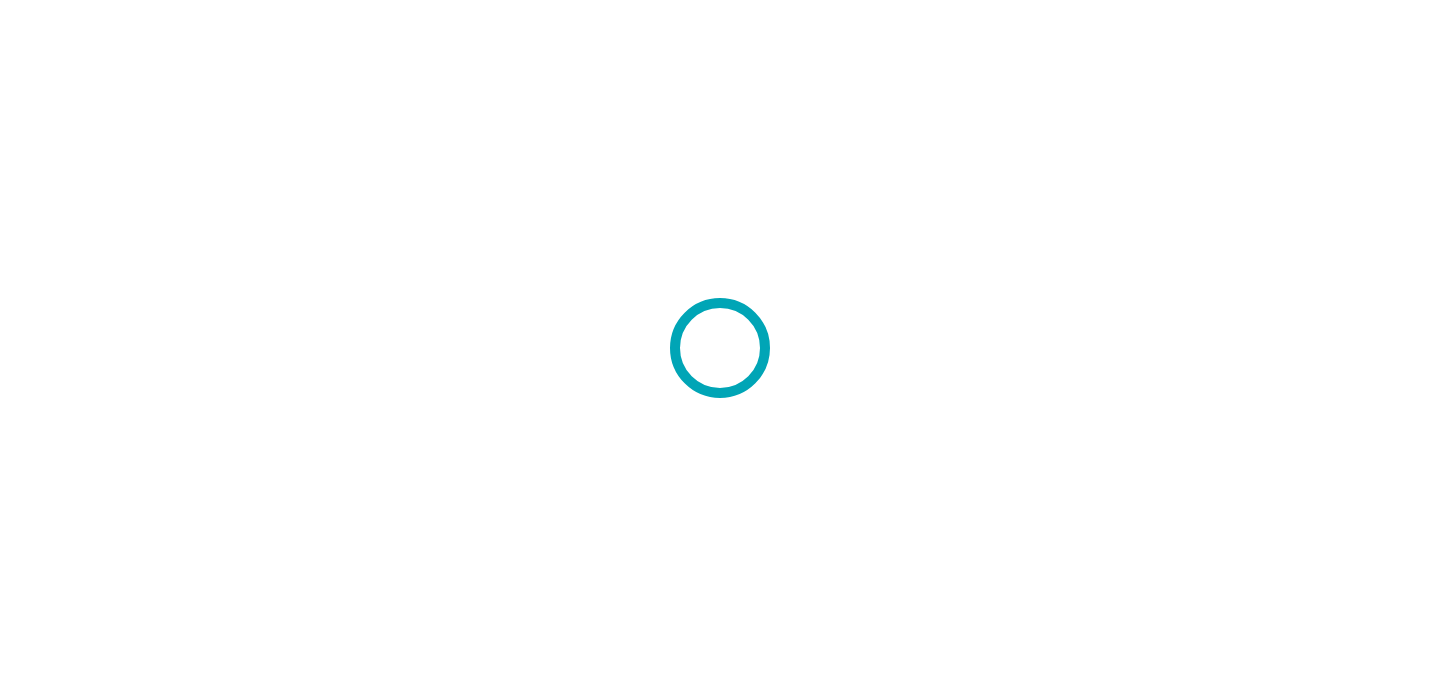 scroll, scrollTop: 0, scrollLeft: 0, axis: both 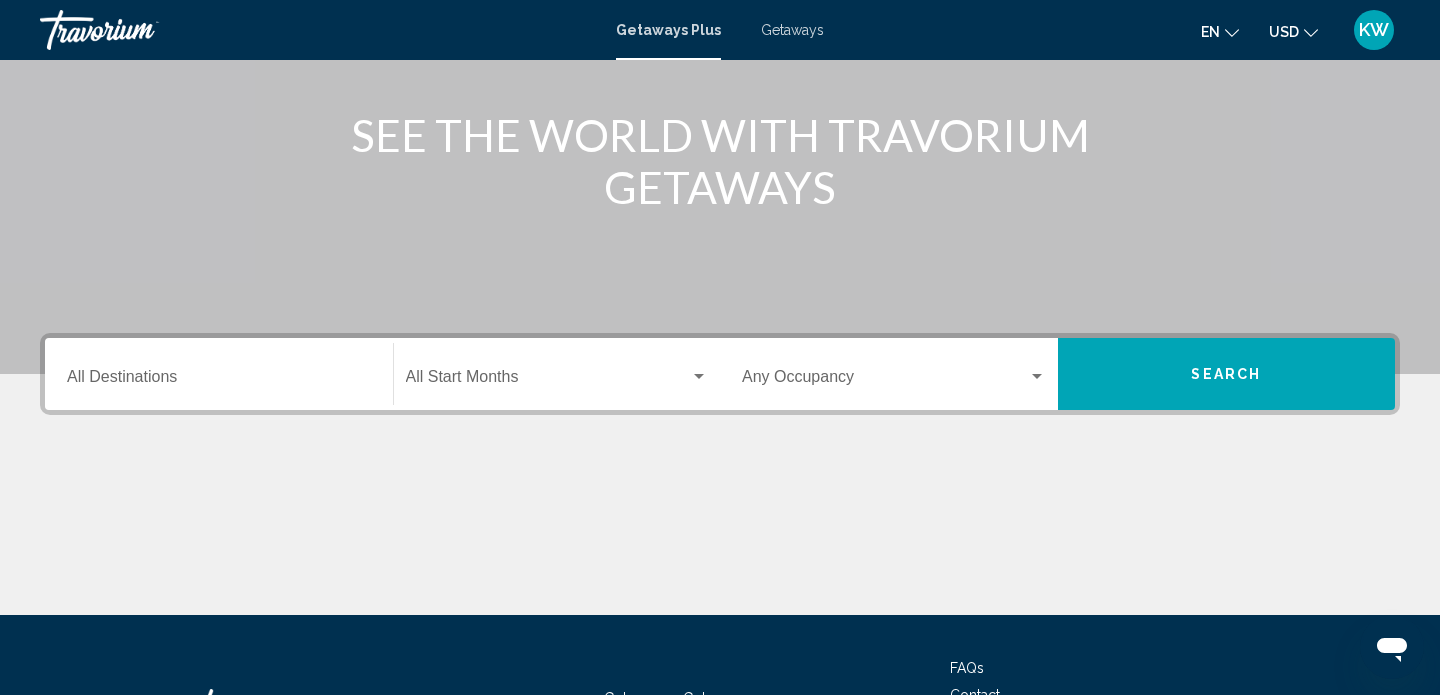 click at bounding box center (548, 381) 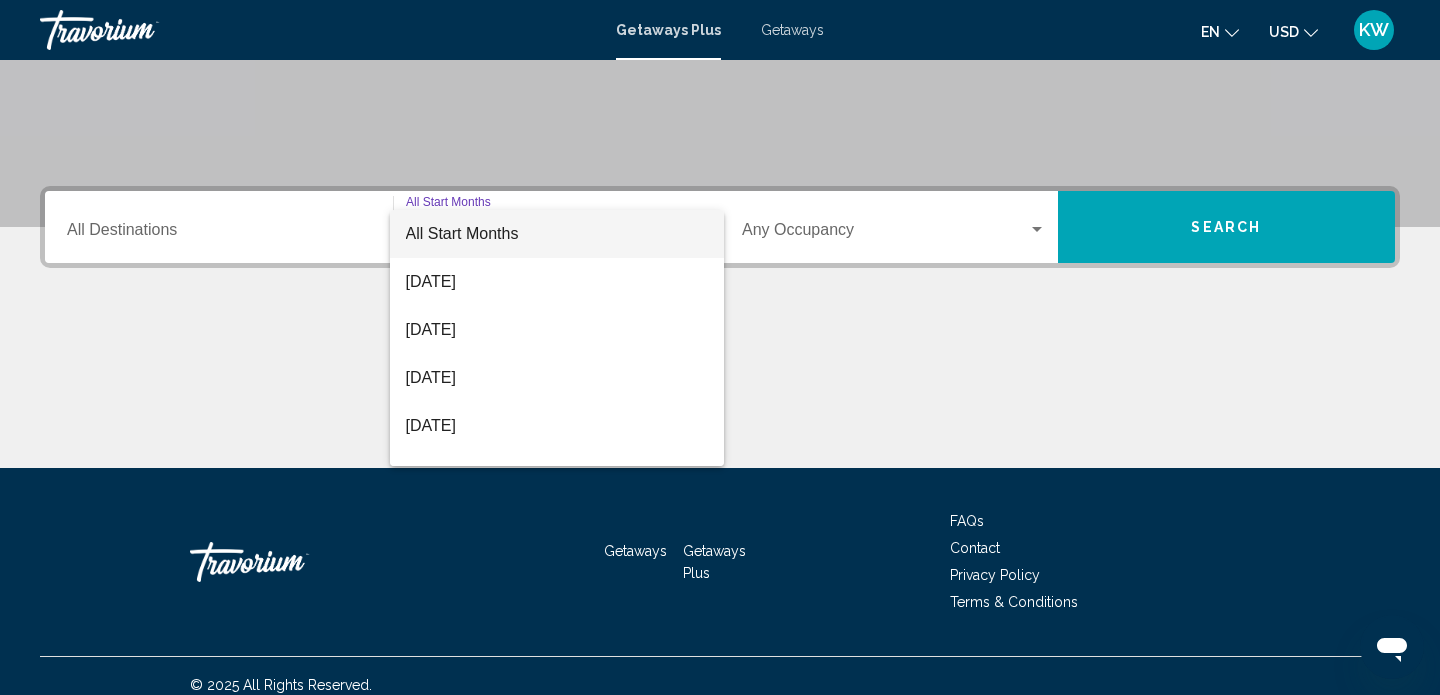 scroll, scrollTop: 391, scrollLeft: 0, axis: vertical 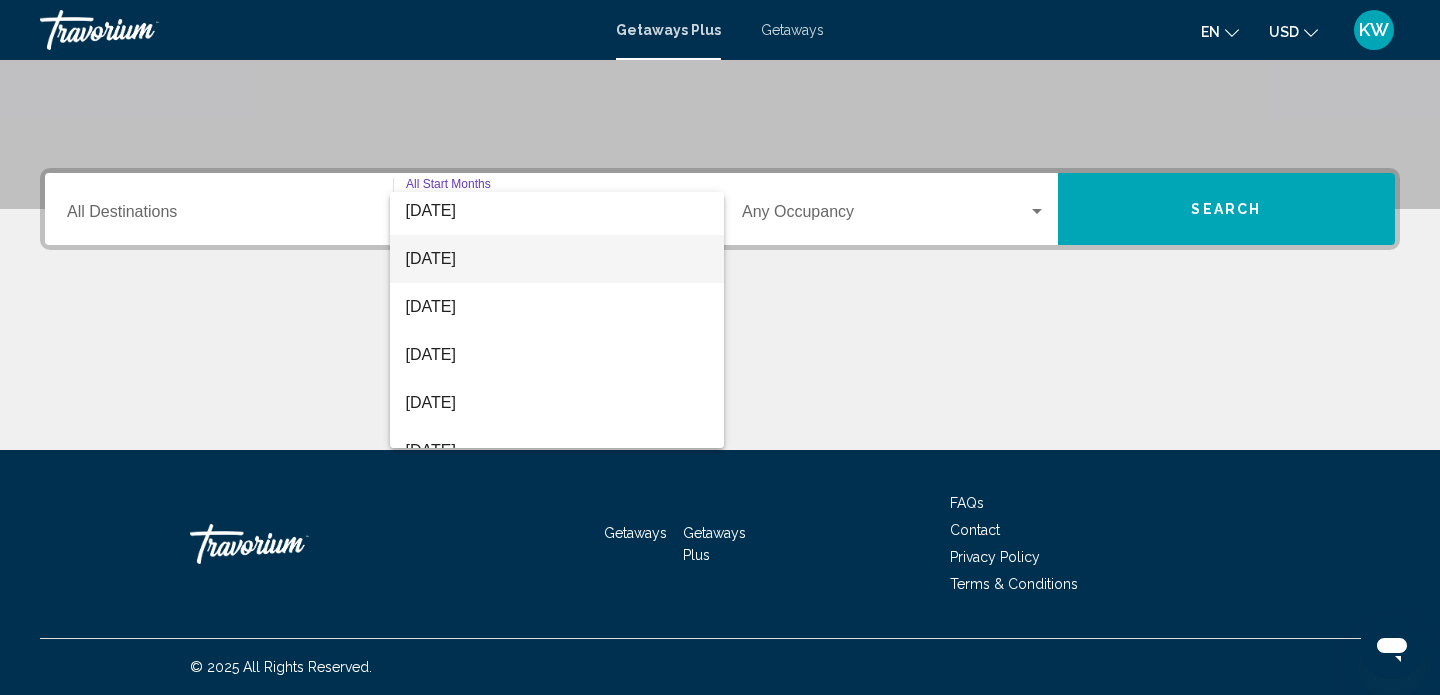 click on "[DATE]" at bounding box center [557, 259] 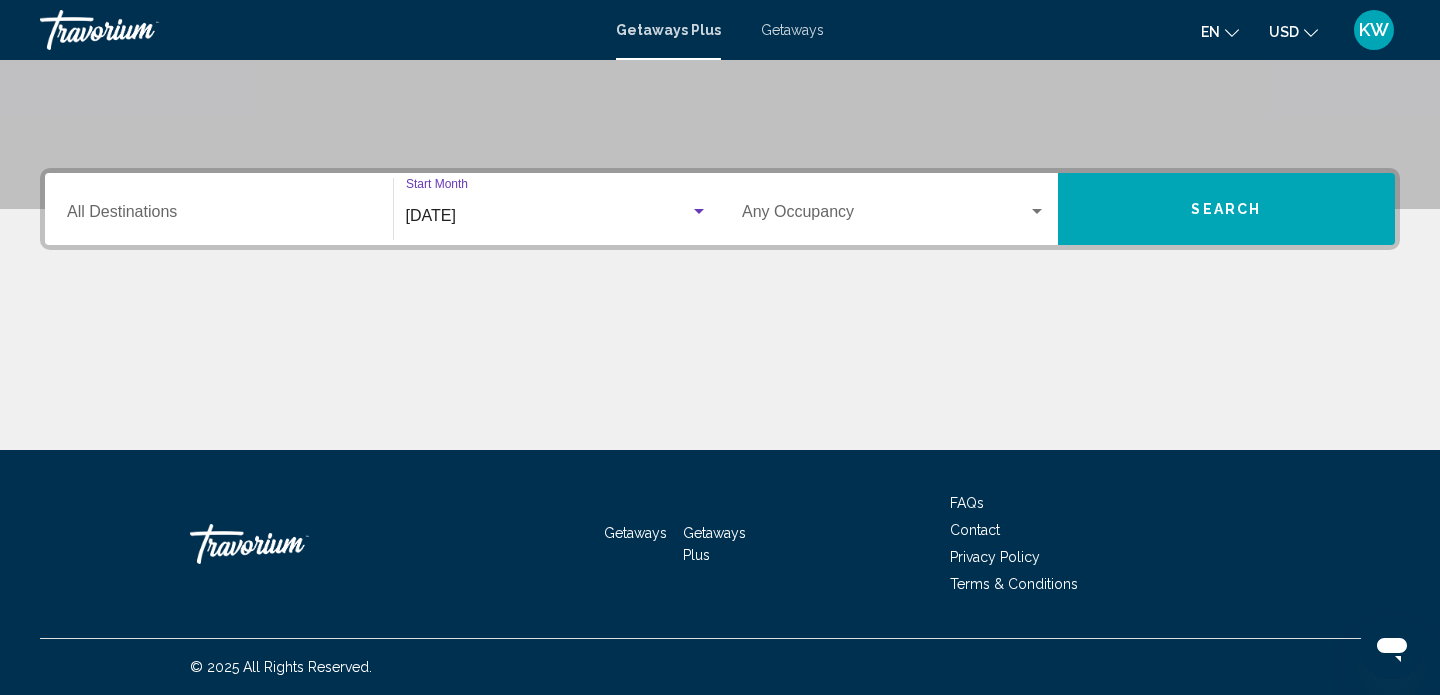 click on "Destination All Destinations" at bounding box center (219, 216) 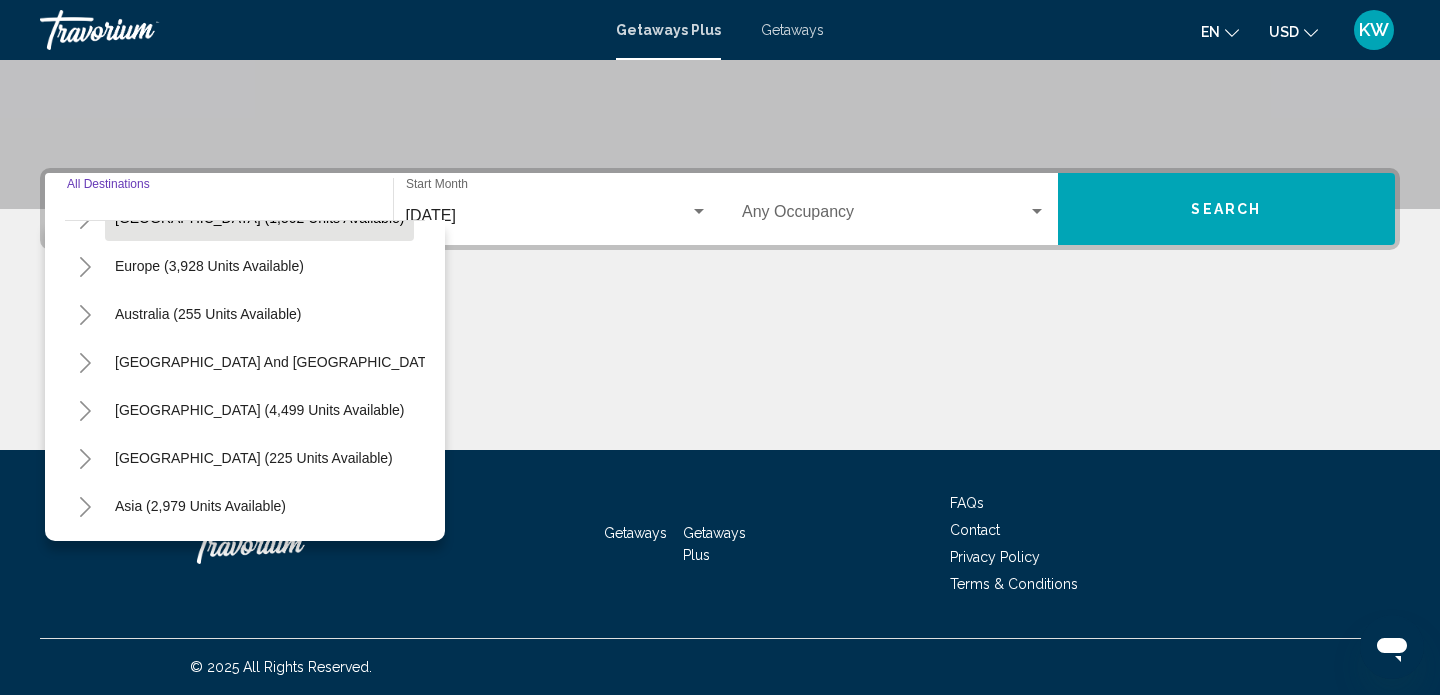 scroll, scrollTop: 260, scrollLeft: 0, axis: vertical 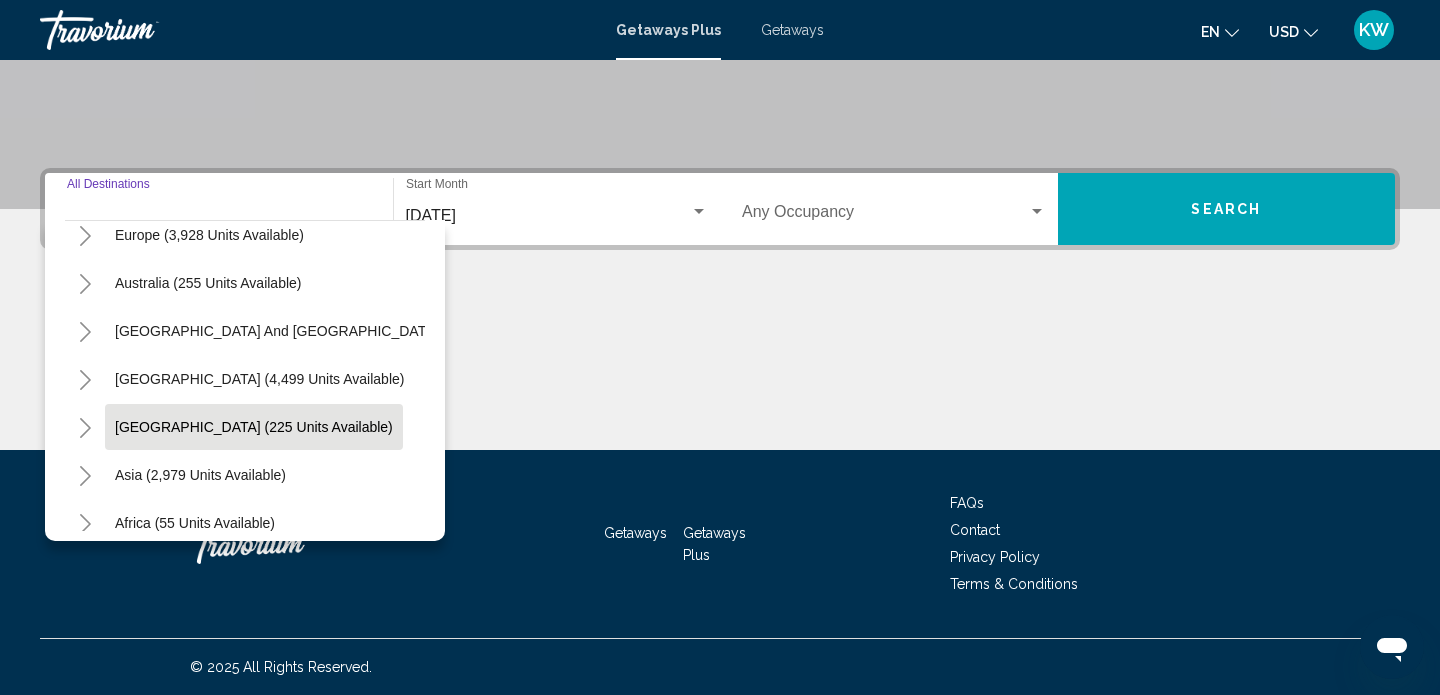click on "[GEOGRAPHIC_DATA] (225 units available)" at bounding box center [200, 475] 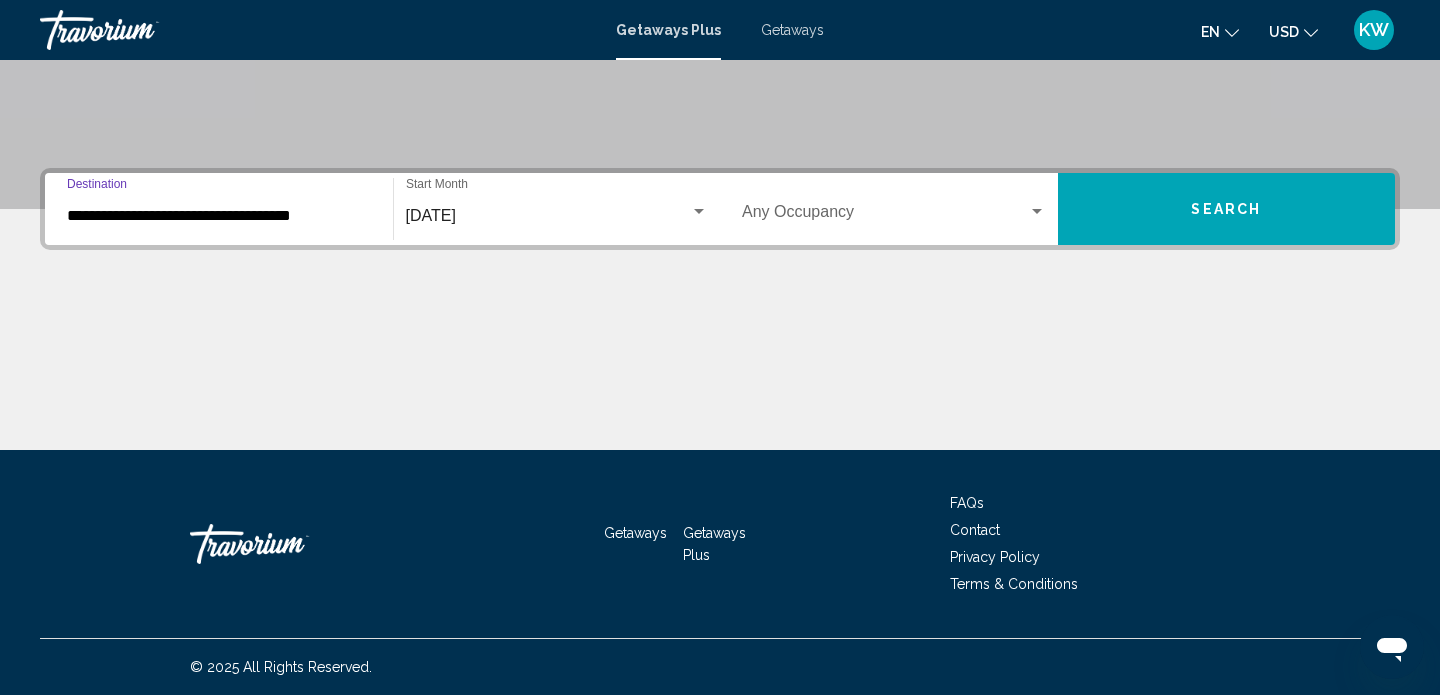 click at bounding box center (885, 216) 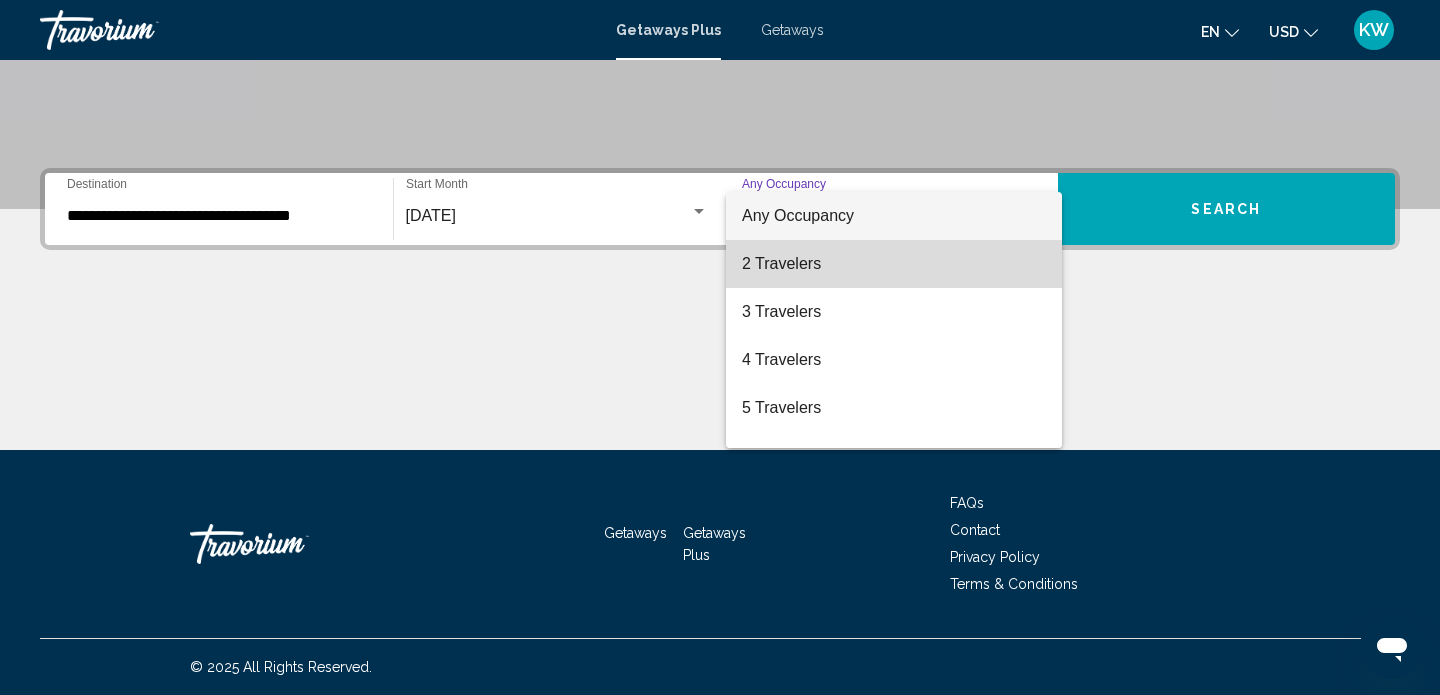 click on "2 Travelers" at bounding box center [894, 264] 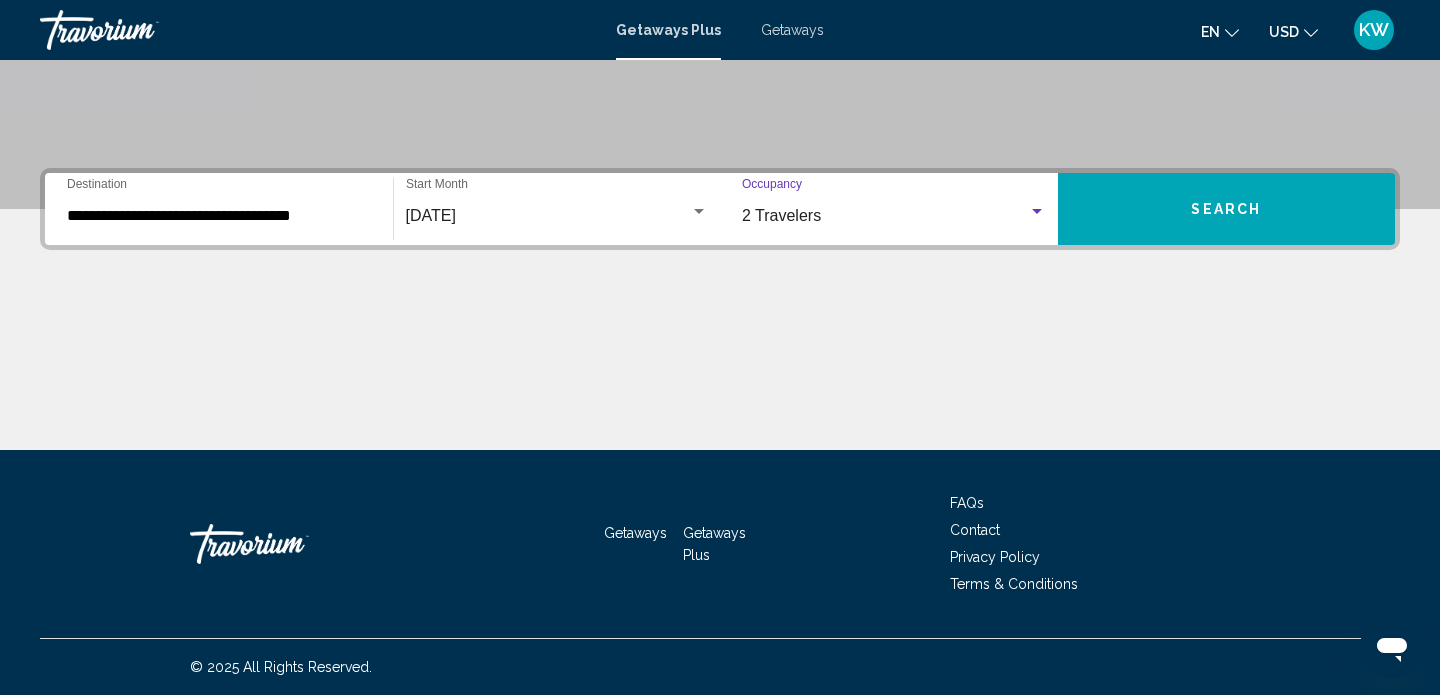 click on "Search" at bounding box center [1226, 210] 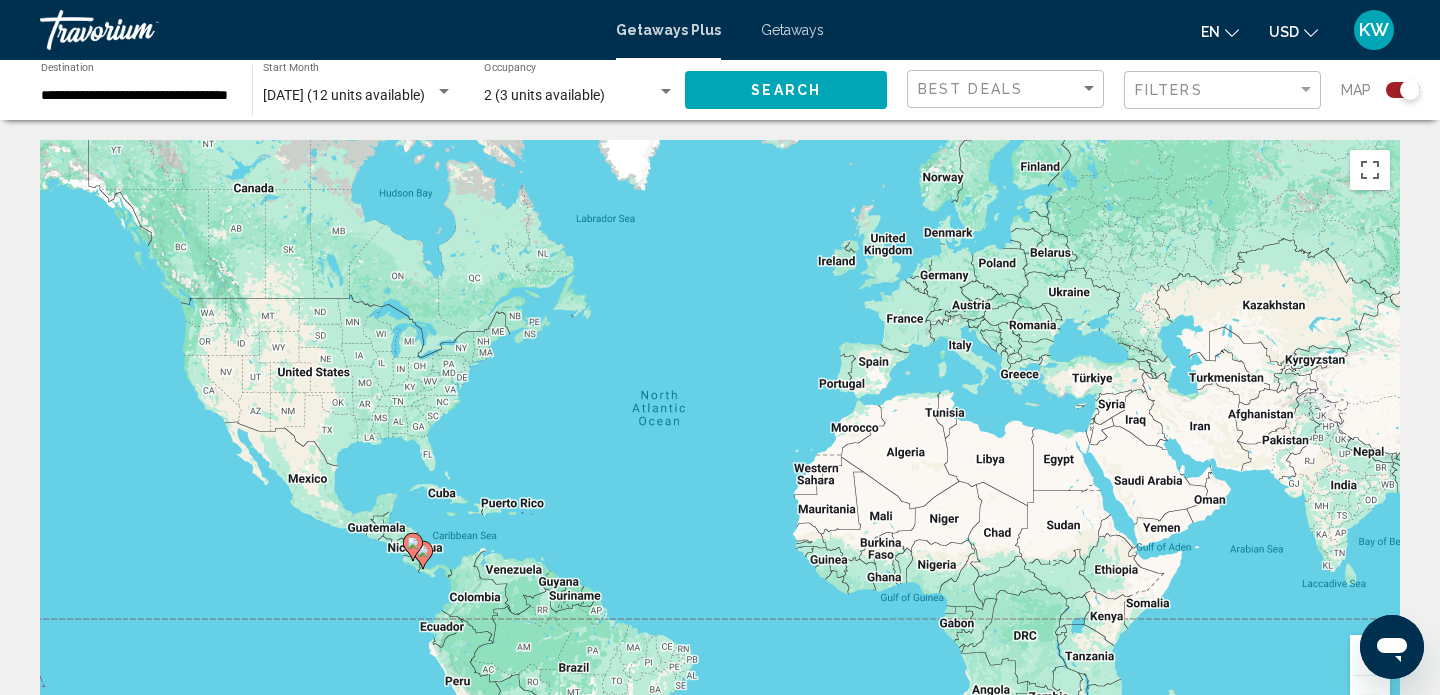 click on "To navigate, press the arrow keys. To activate drag with keyboard, press Alt + Enter. Once in keyboard drag state, use the arrow keys to move the marker. To complete the drag, press the Enter key. To cancel, press Escape." at bounding box center [720, 440] 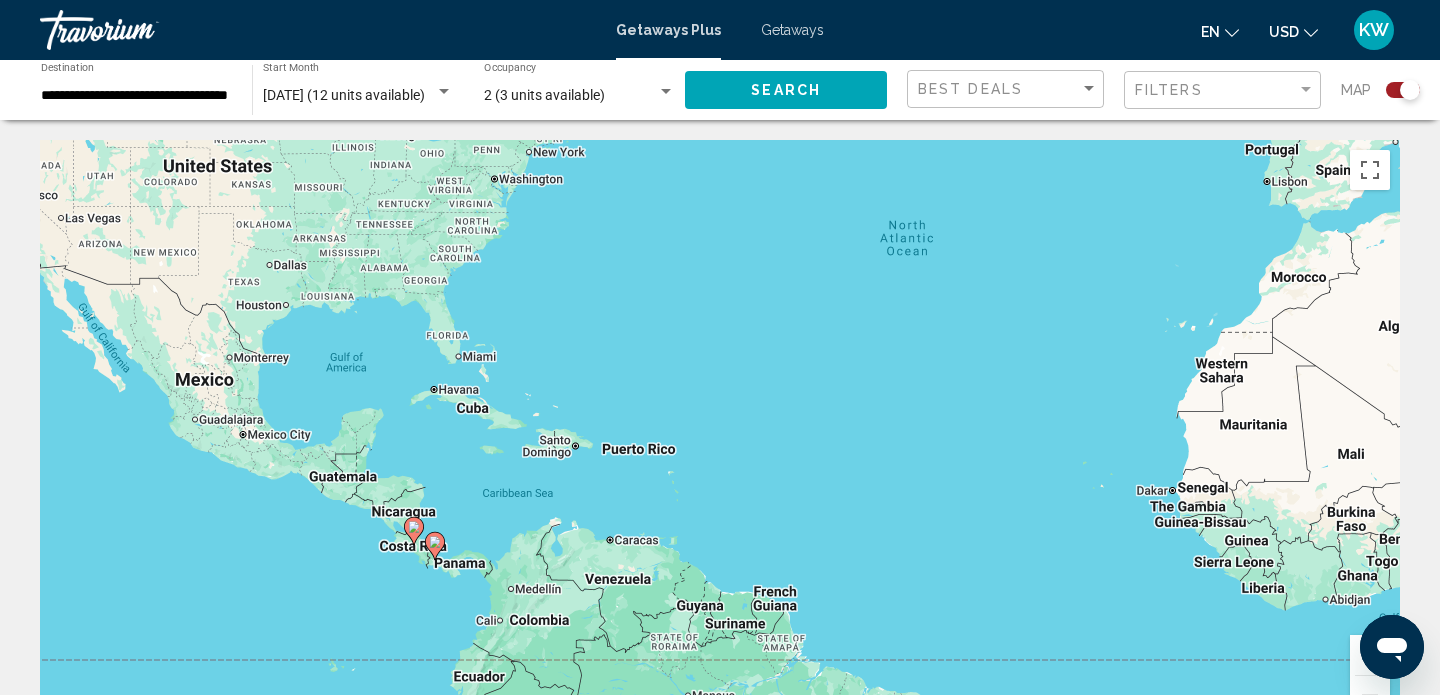 click on "To navigate, press the arrow keys. To activate drag with keyboard, press Alt + Enter. Once in keyboard drag state, use the arrow keys to move the marker. To complete the drag, press the Enter key. To cancel, press Escape." at bounding box center (720, 440) 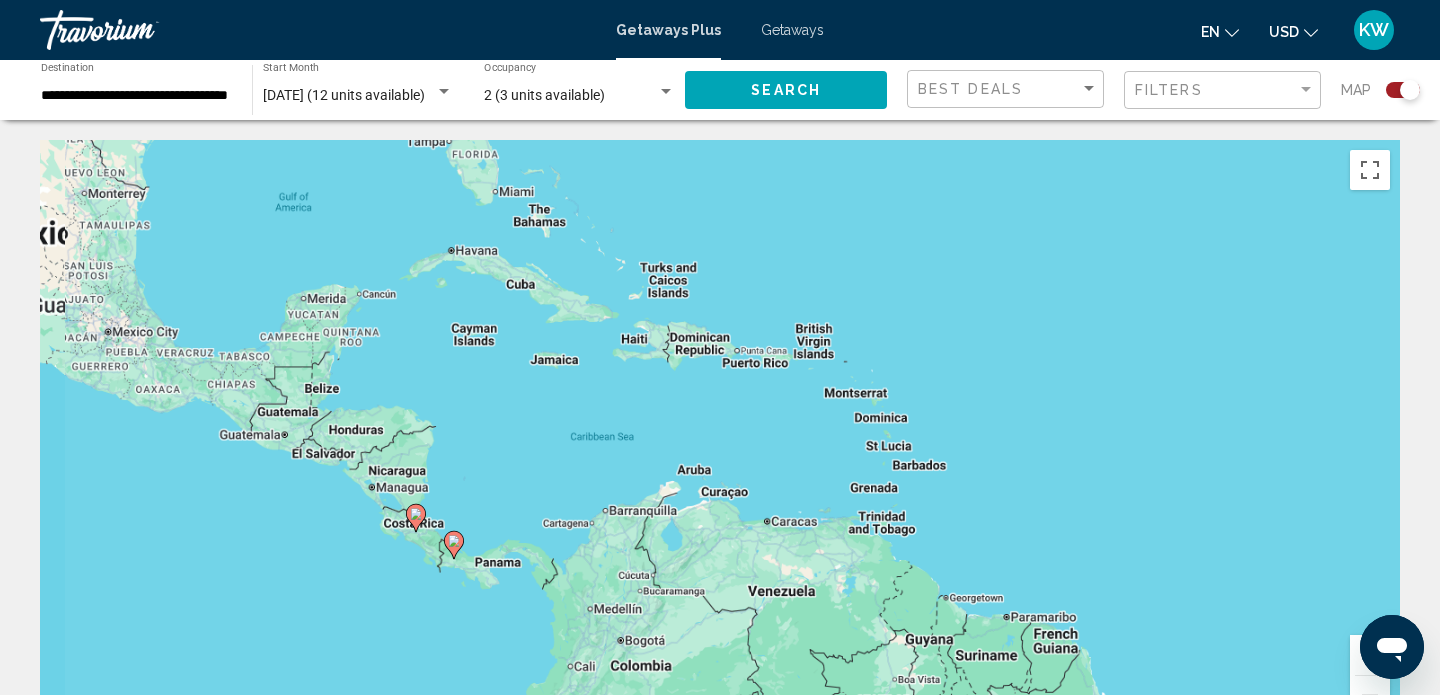 click on "To navigate, press the arrow keys. To activate drag with keyboard, press Alt + Enter. Once in keyboard drag state, use the arrow keys to move the marker. To complete the drag, press the Enter key. To cancel, press Escape." at bounding box center (720, 440) 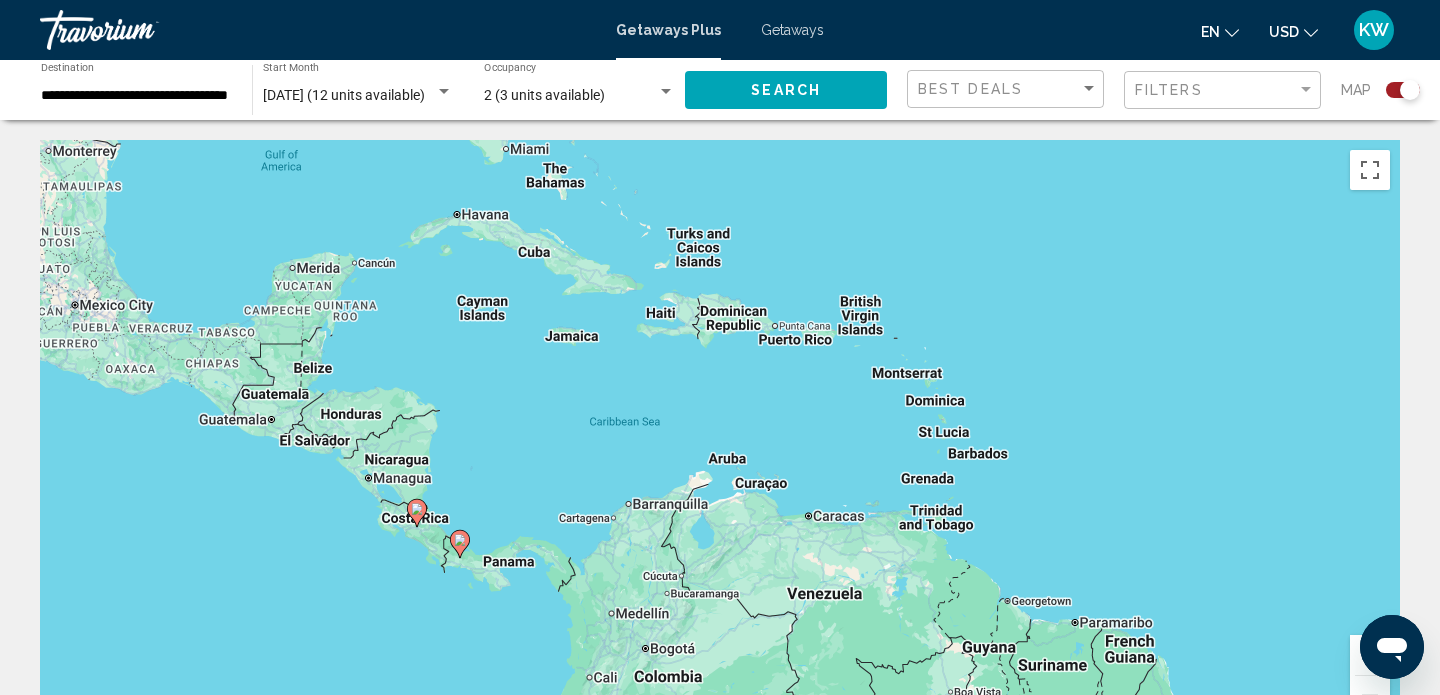 click on "To navigate, press the arrow keys. To activate drag with keyboard, press Alt + Enter. Once in keyboard drag state, use the arrow keys to move the marker. To complete the drag, press the Enter key. To cancel, press Escape." at bounding box center (720, 440) 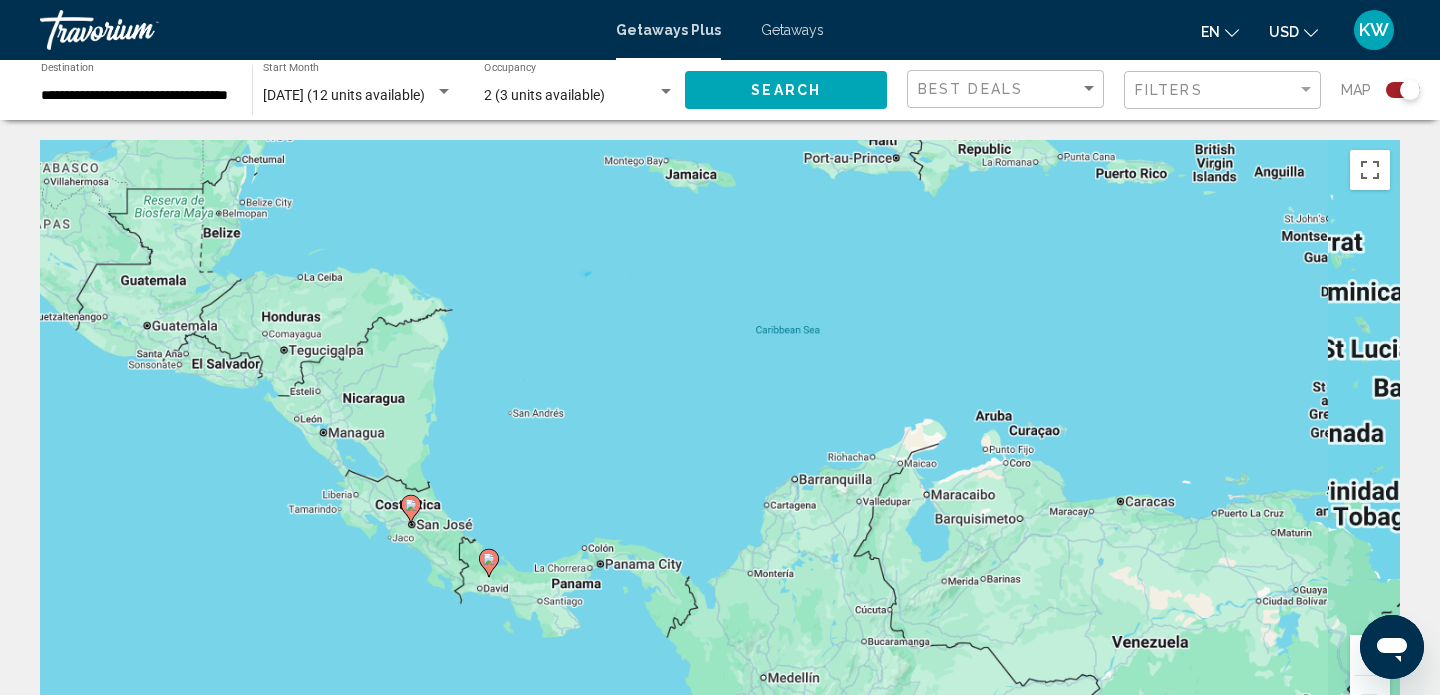 click on "To navigate, press the arrow keys. To activate drag with keyboard, press Alt + Enter. Once in keyboard drag state, use the arrow keys to move the marker. To complete the drag, press the Enter key. To cancel, press Escape." at bounding box center [720, 440] 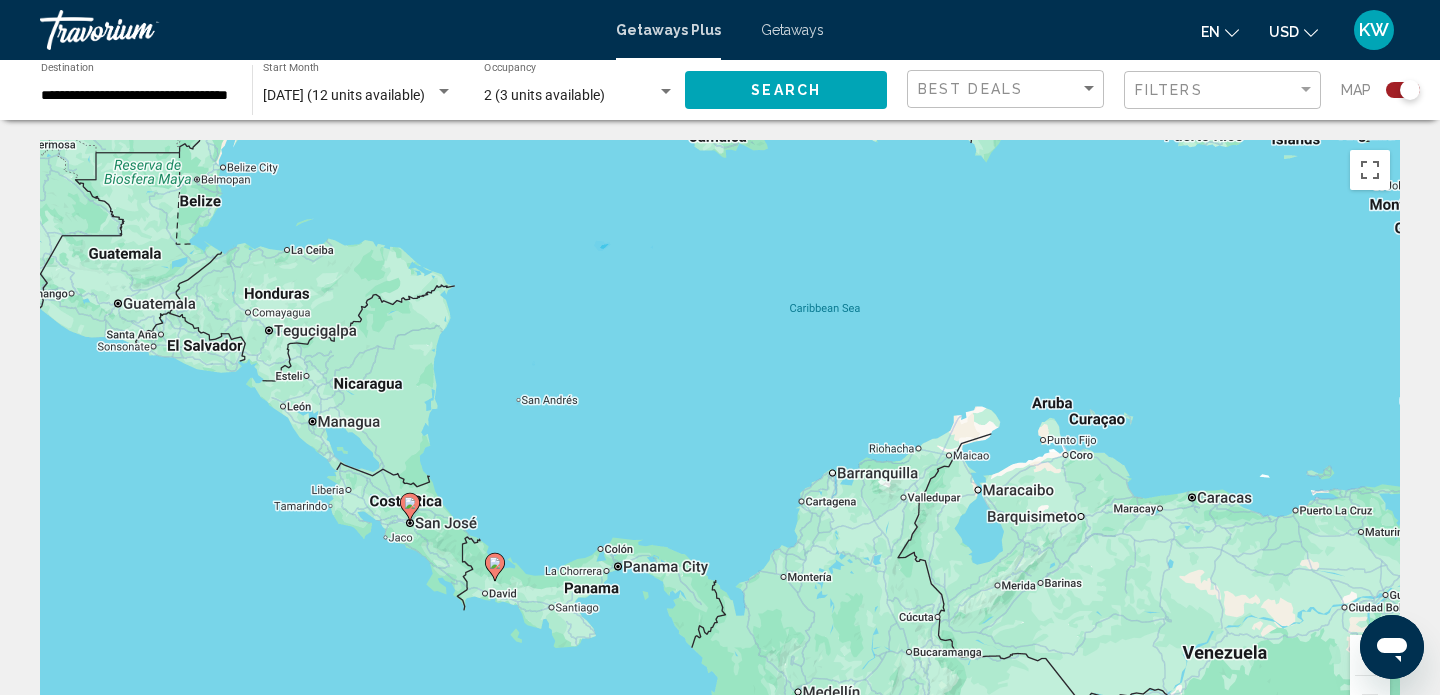 click on "To navigate, press the arrow keys. To activate drag with keyboard, press Alt + Enter. Once in keyboard drag state, use the arrow keys to move the marker. To complete the drag, press the Enter key. To cancel, press Escape." at bounding box center (720, 440) 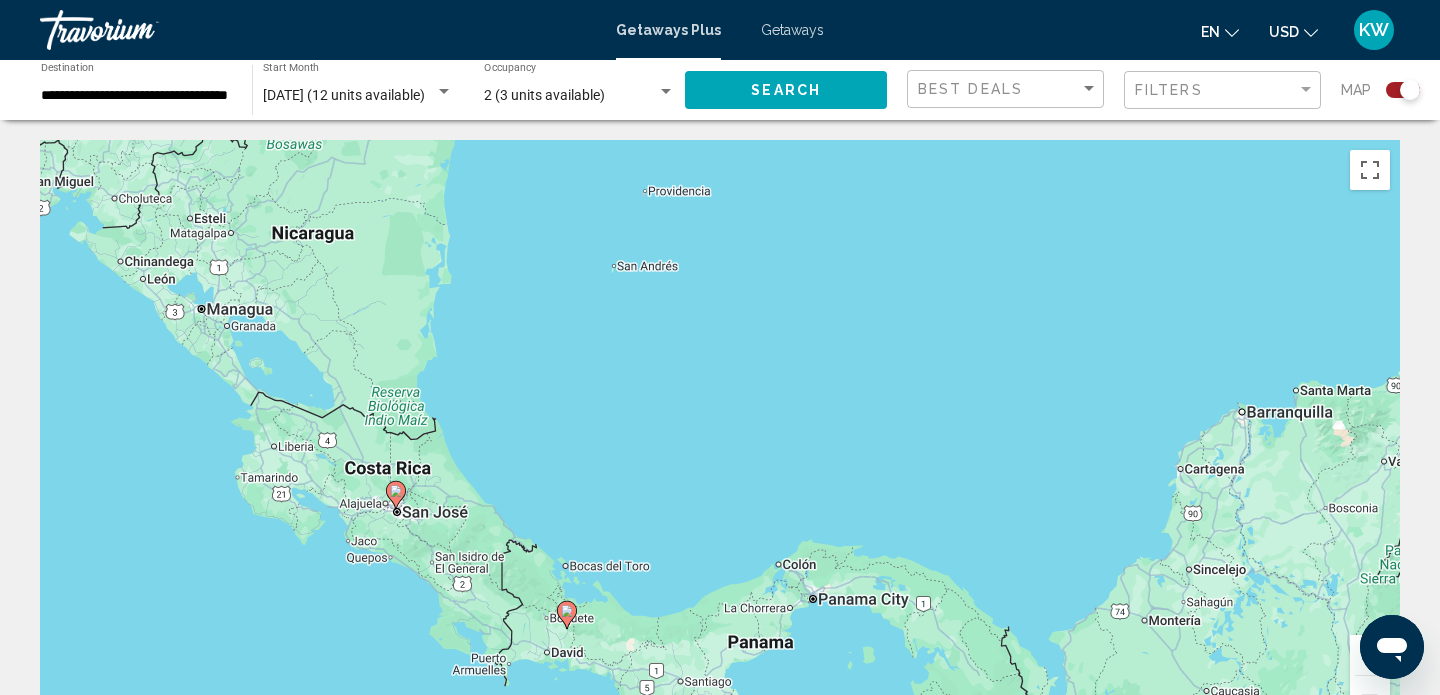 click on "To navigate, press the arrow keys. To activate drag with keyboard, press Alt + Enter. Once in keyboard drag state, use the arrow keys to move the marker. To complete the drag, press the Enter key. To cancel, press Escape." at bounding box center [720, 440] 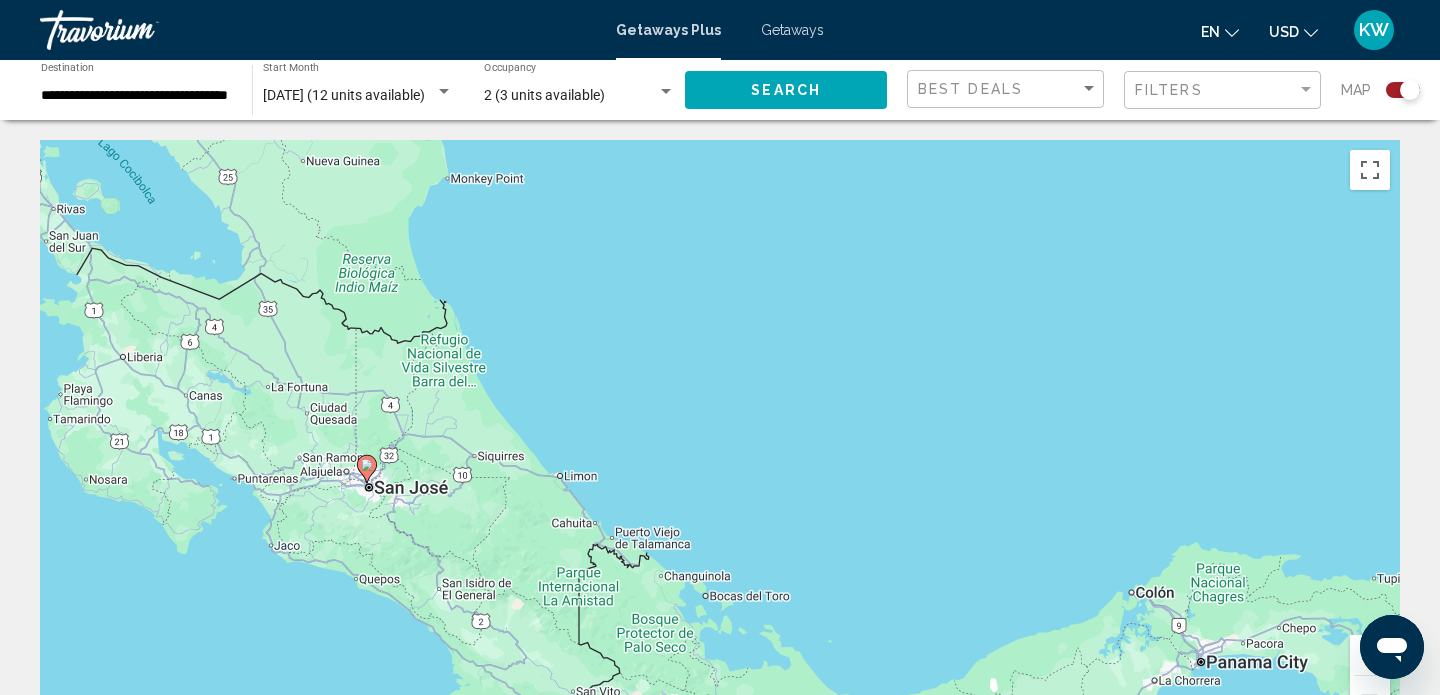 click 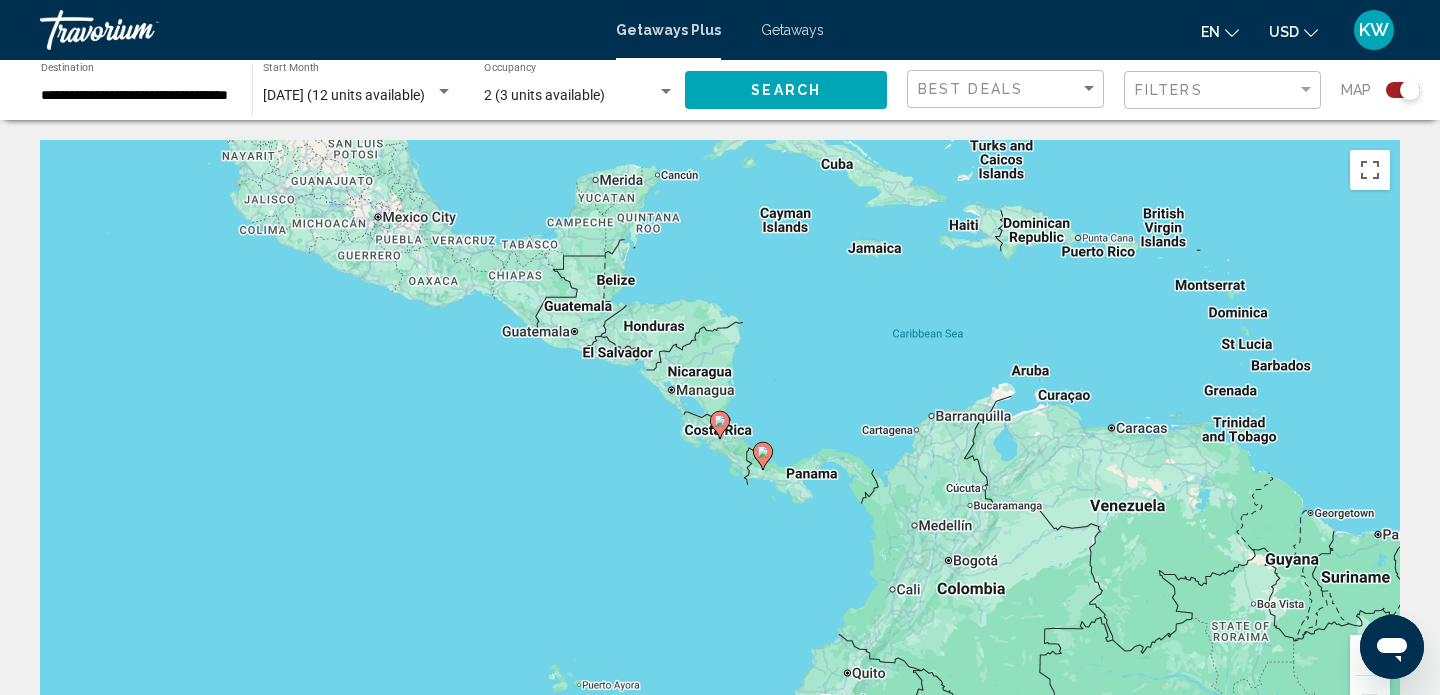 click 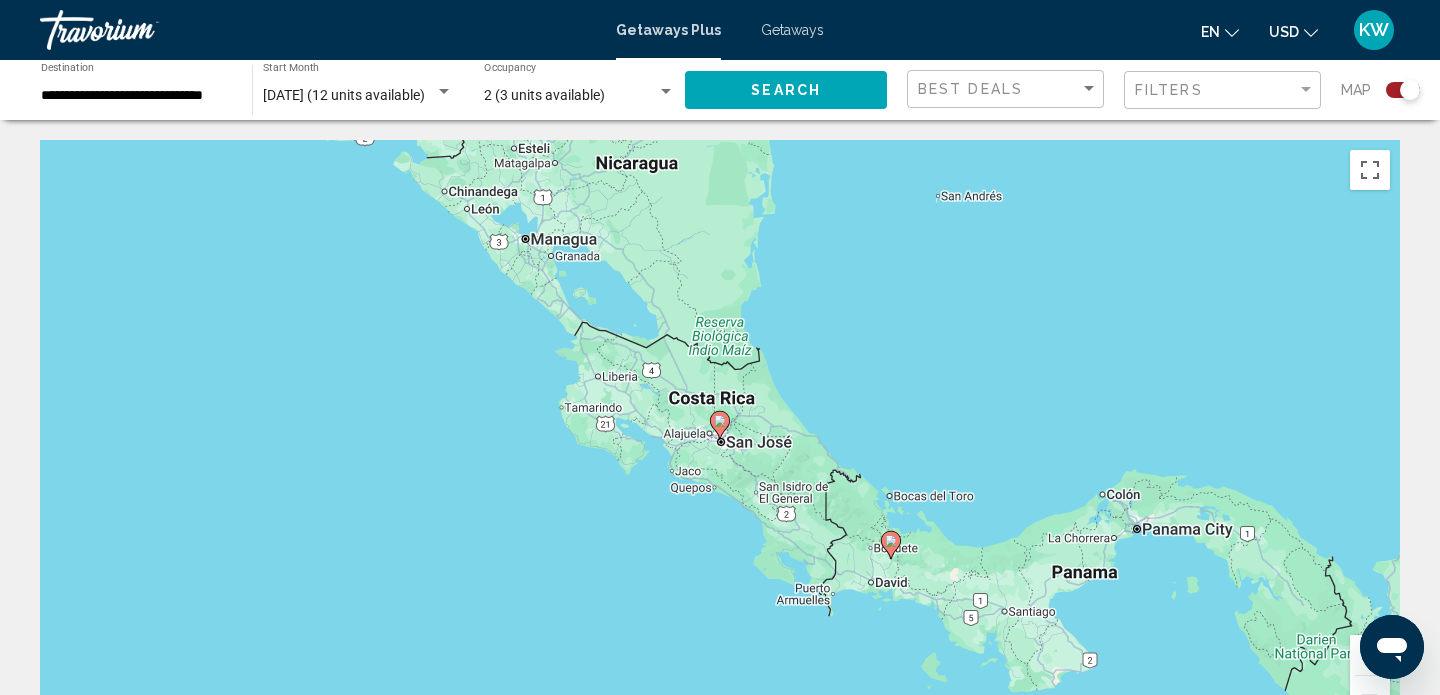 click 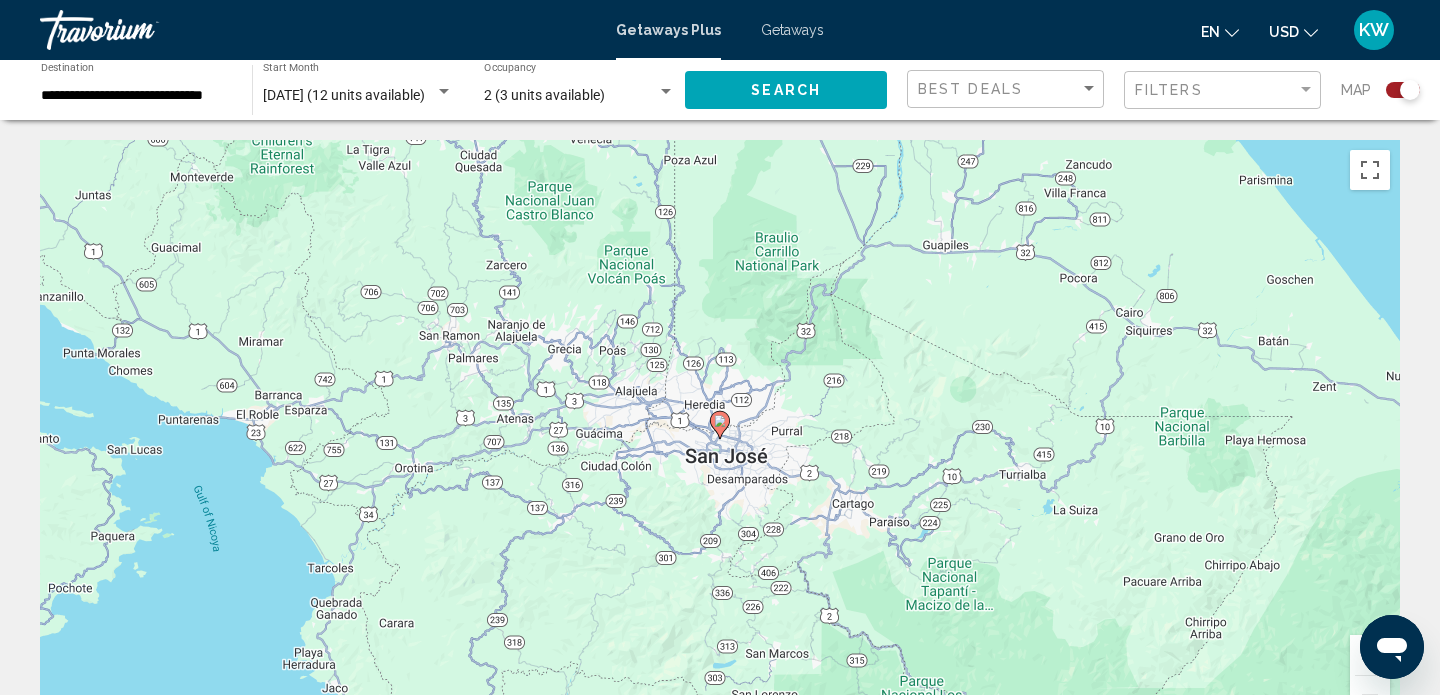 click 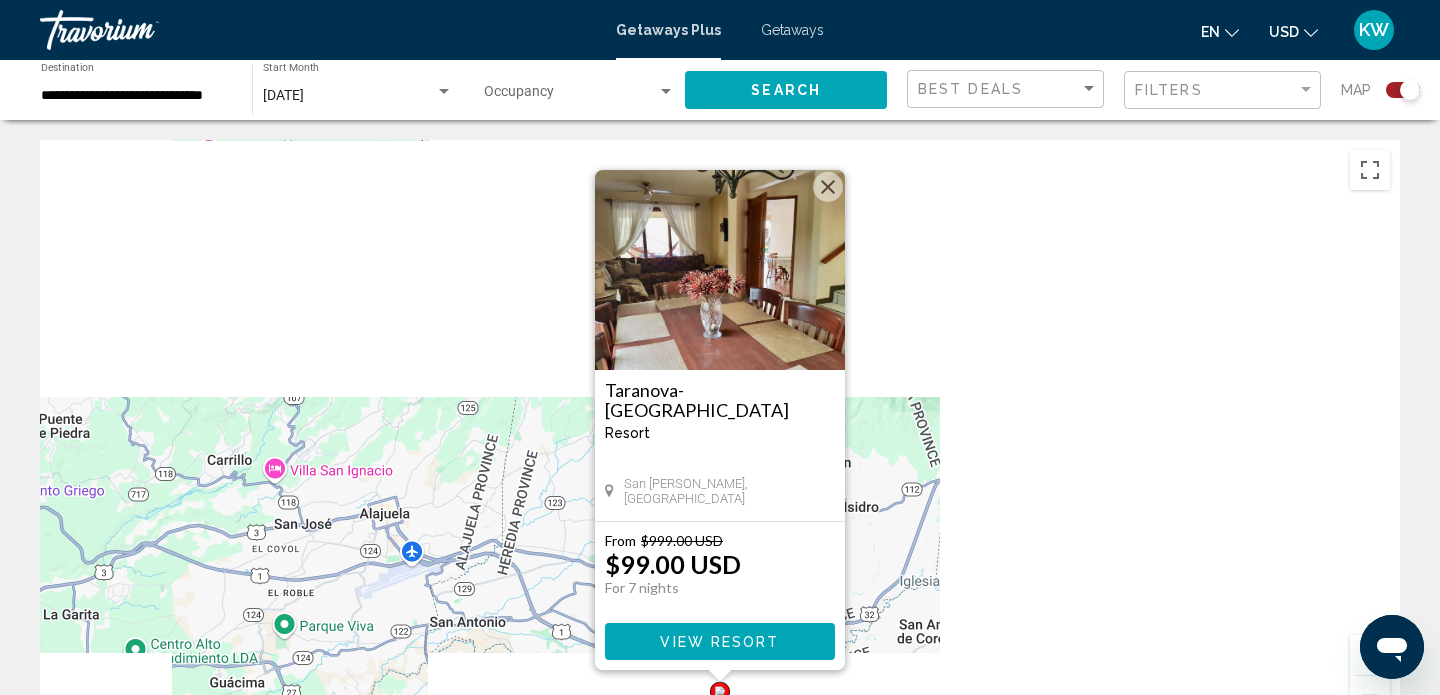 click on "View Resort" at bounding box center (719, 642) 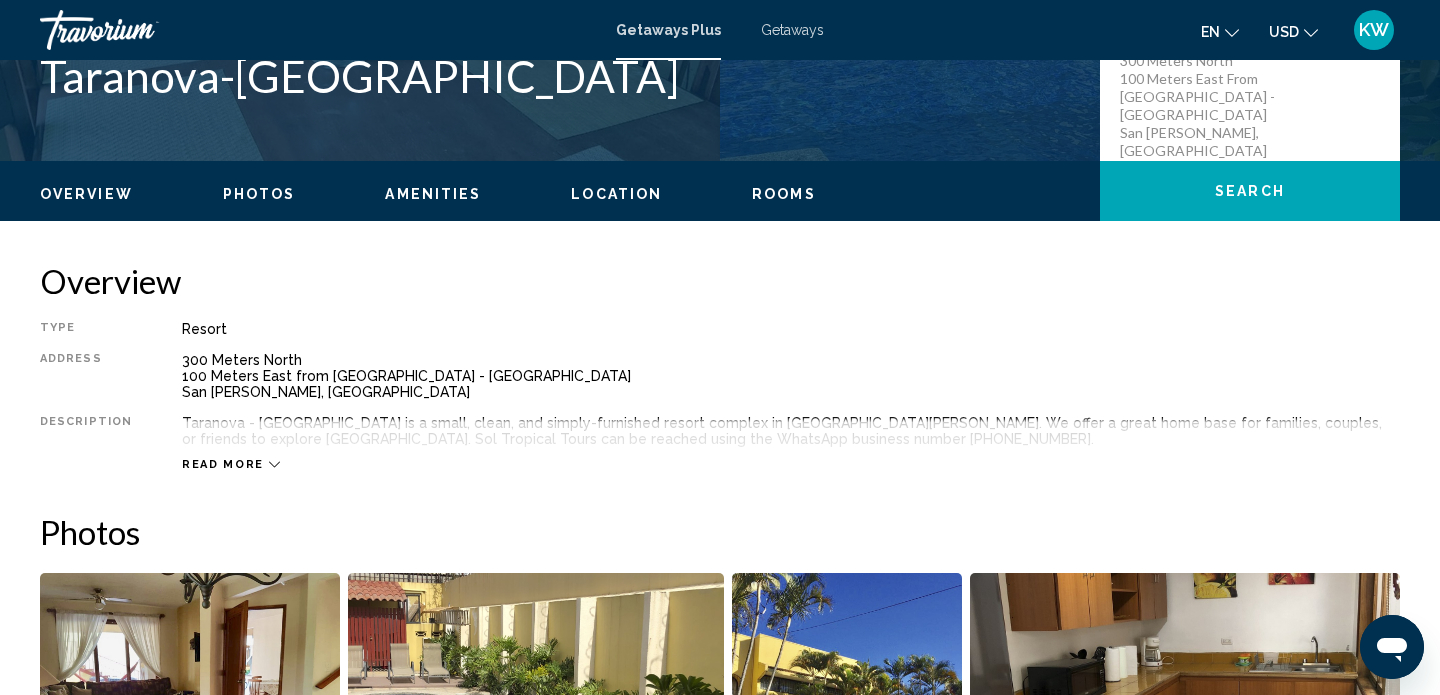scroll, scrollTop: 488, scrollLeft: 0, axis: vertical 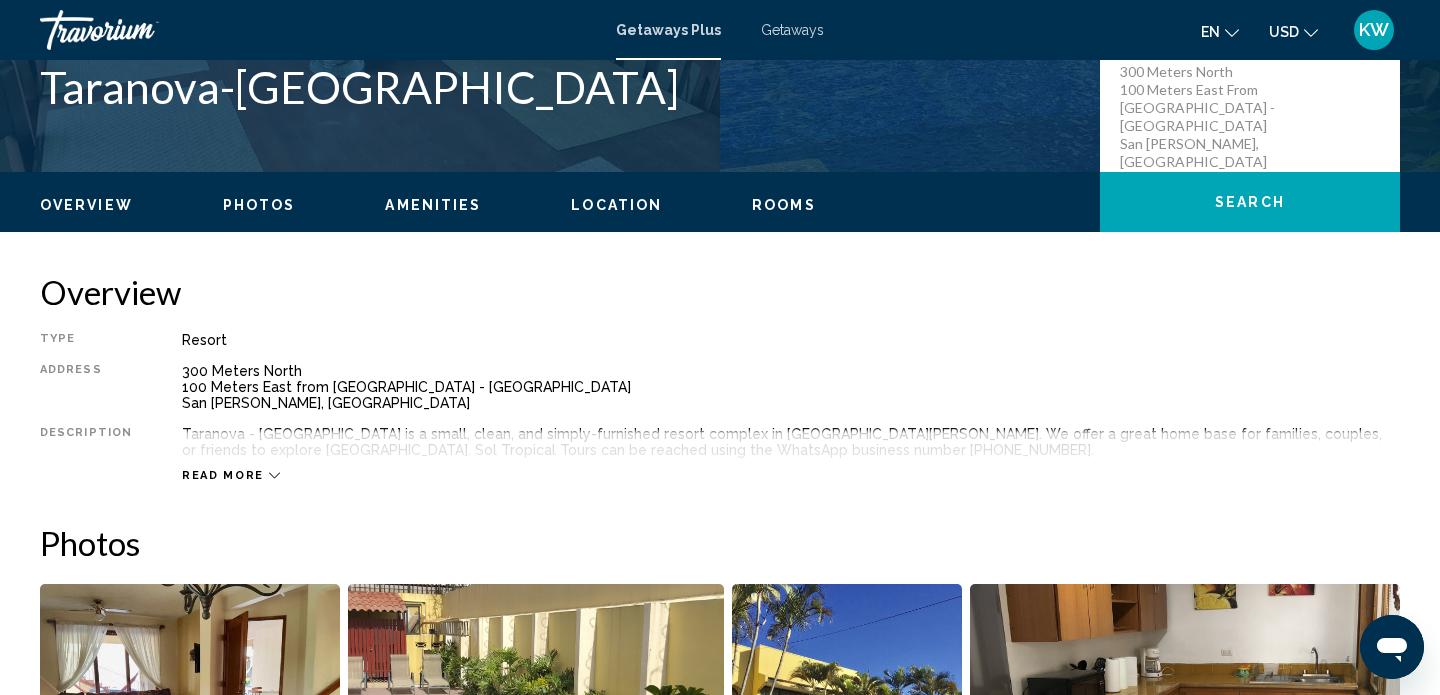 click on "Read more" at bounding box center [223, 475] 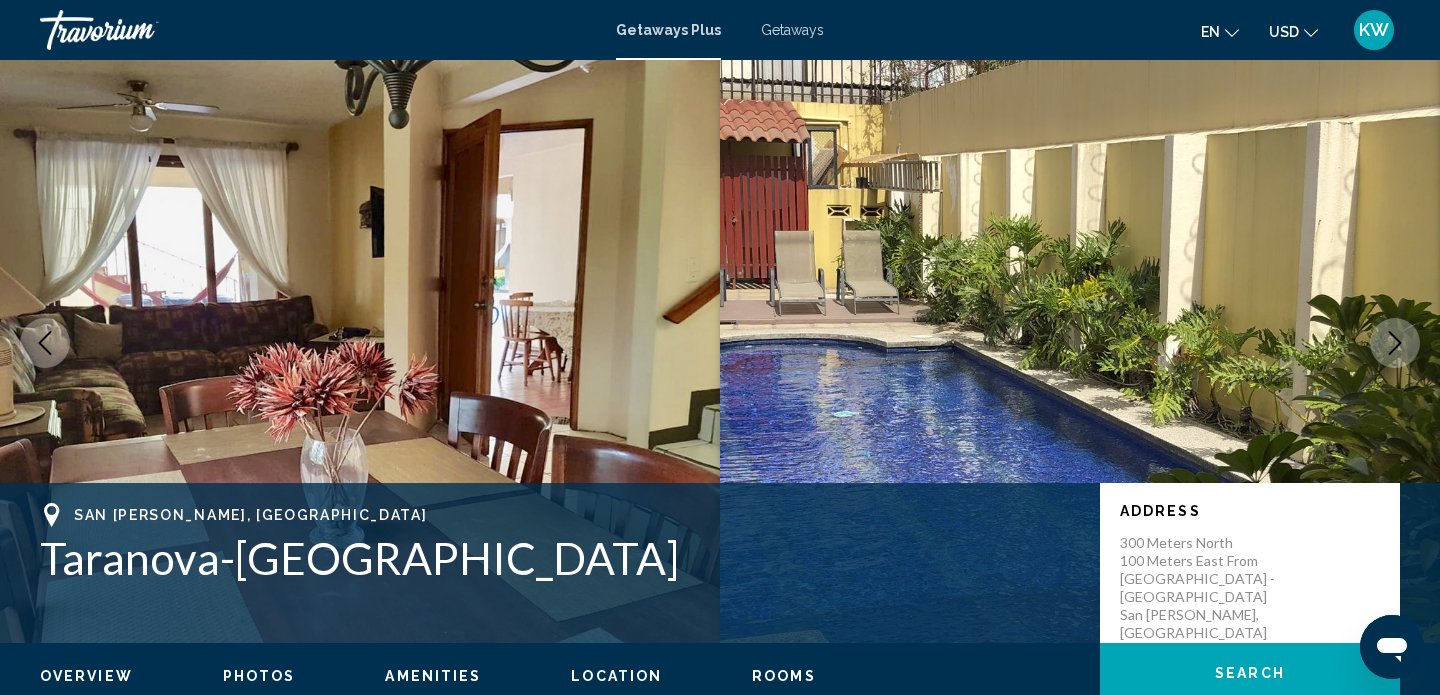 scroll, scrollTop: 0, scrollLeft: 0, axis: both 